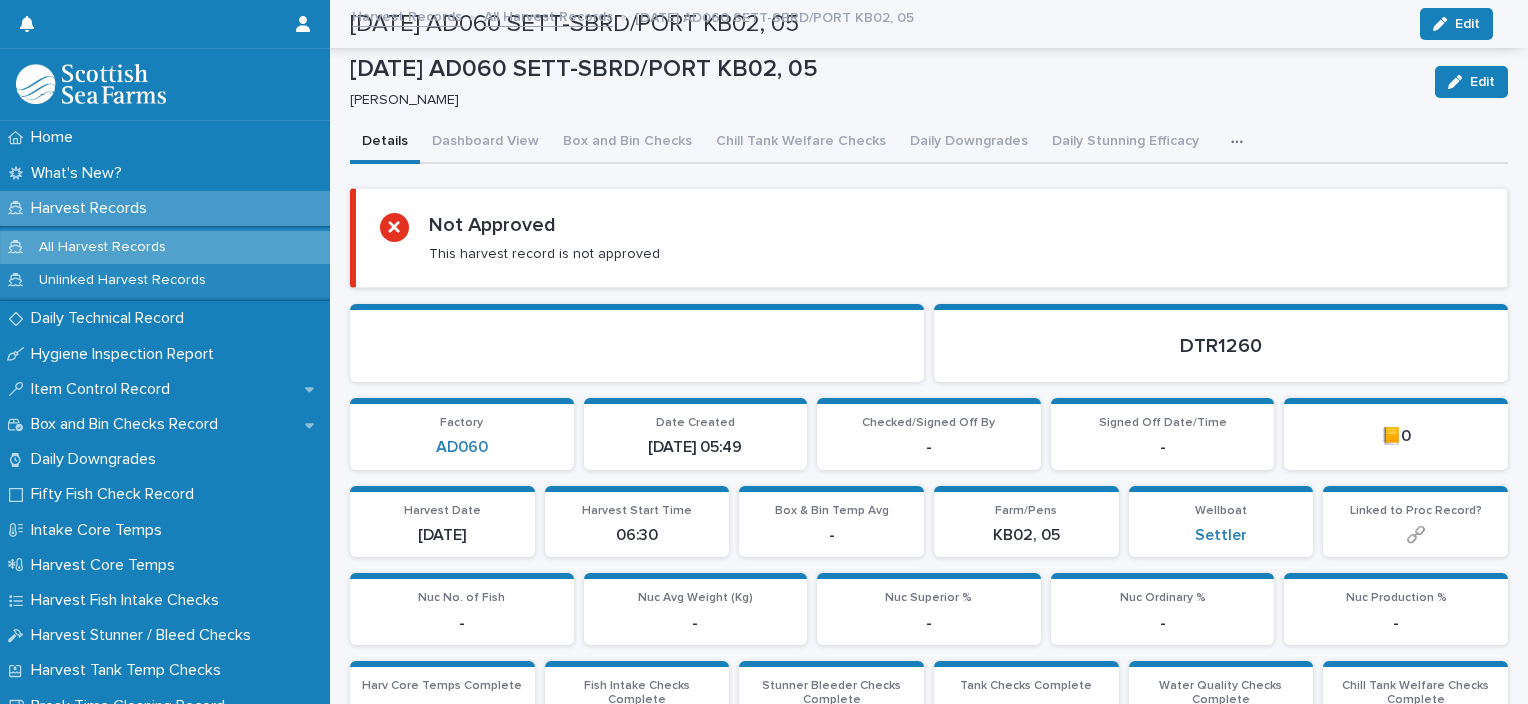 scroll, scrollTop: 0, scrollLeft: 0, axis: both 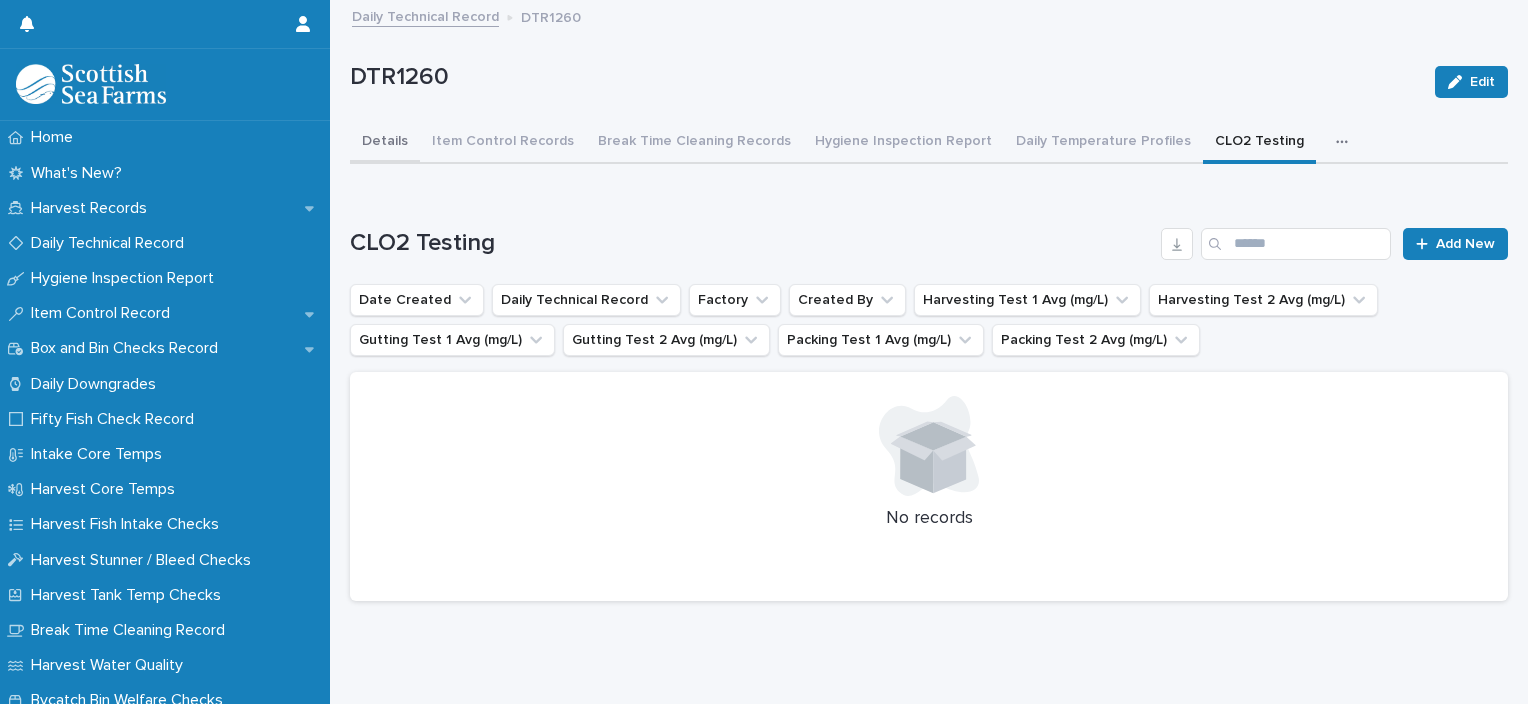 click on "Details" at bounding box center [385, 143] 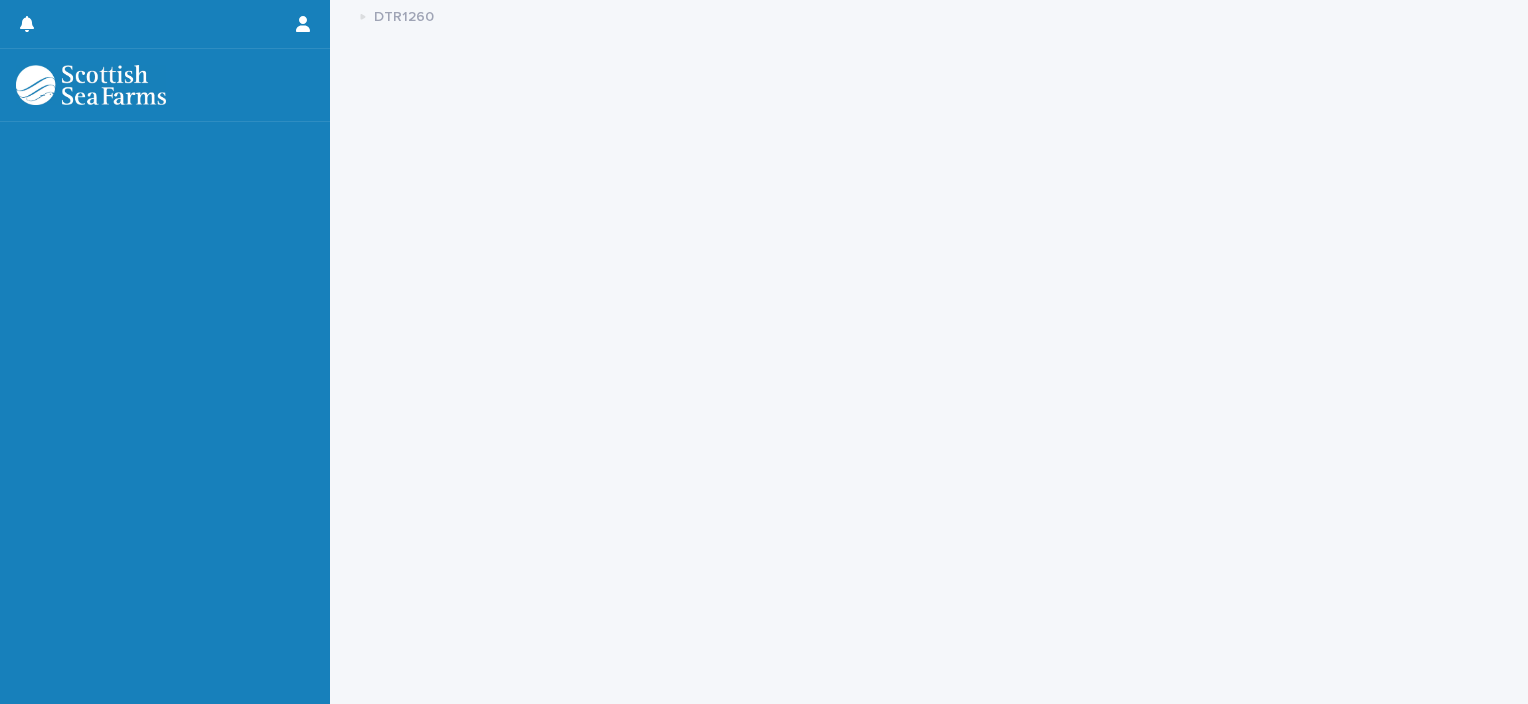 scroll, scrollTop: 0, scrollLeft: 0, axis: both 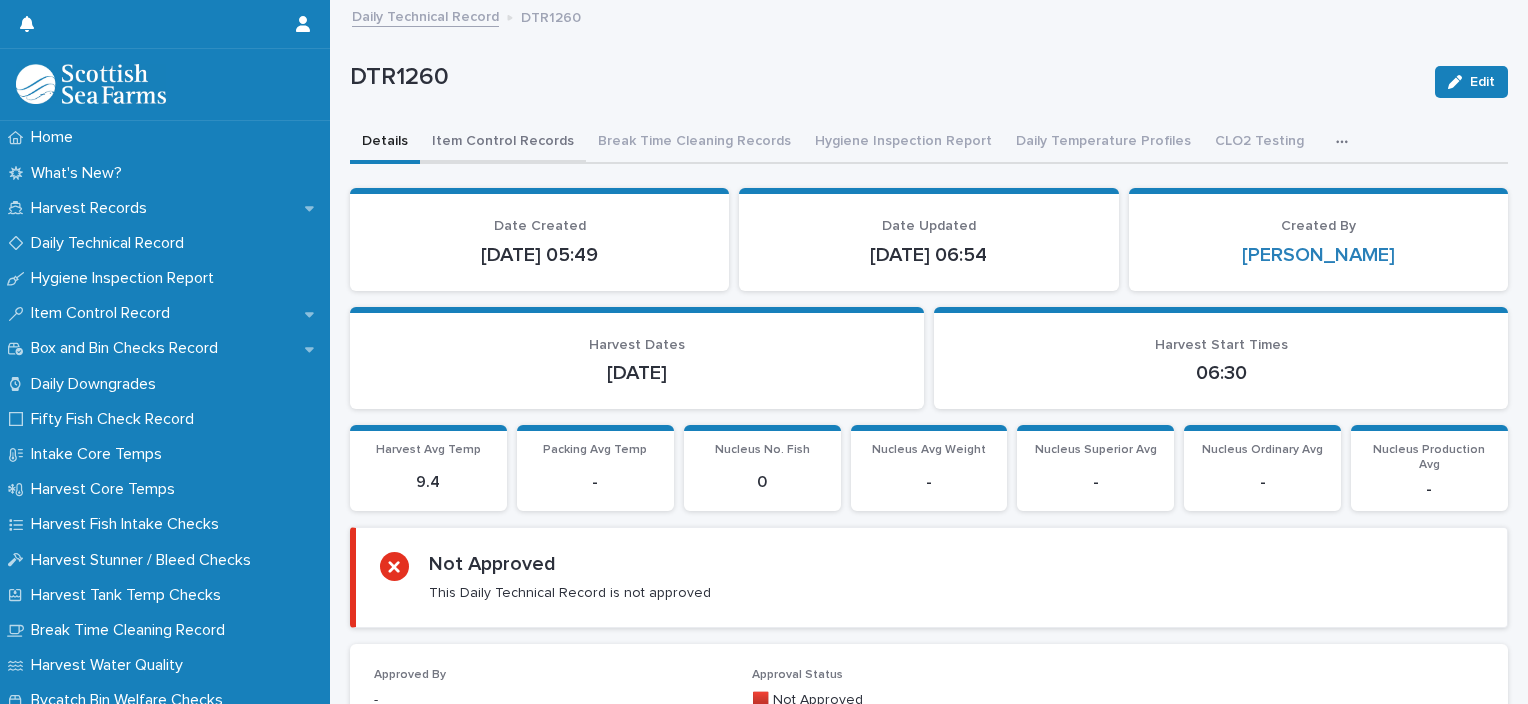 click on "Item Control Records" at bounding box center (503, 143) 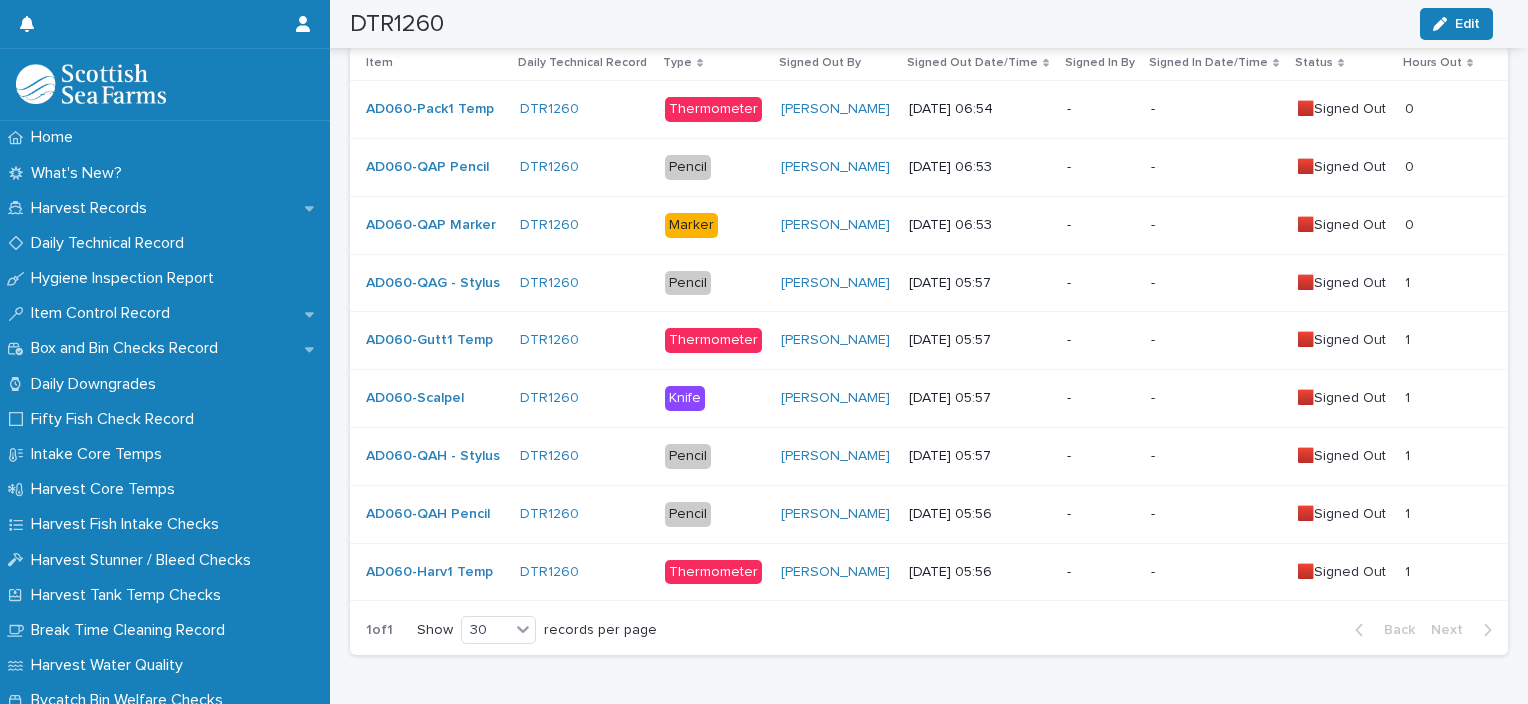 scroll, scrollTop: 0, scrollLeft: 0, axis: both 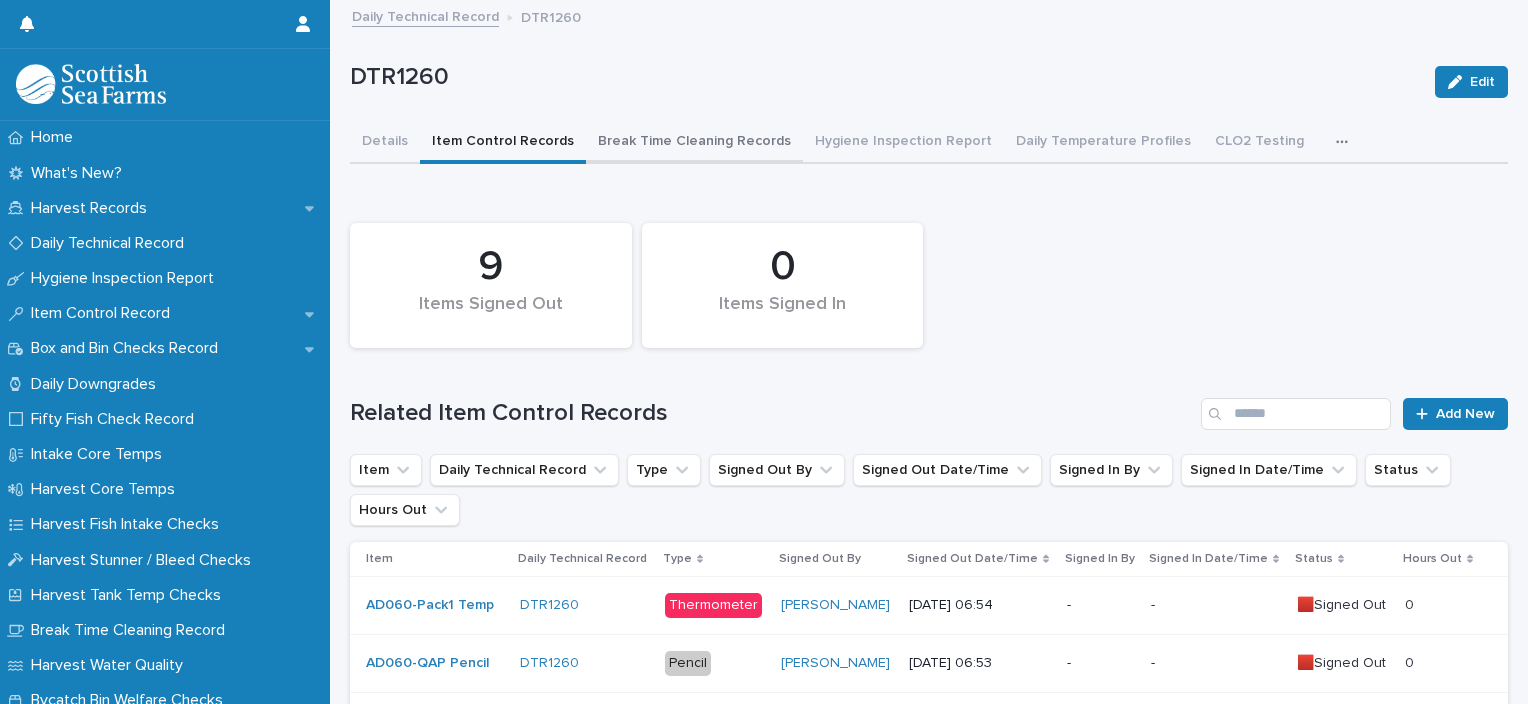 click on "Break Time Cleaning Records" at bounding box center (694, 143) 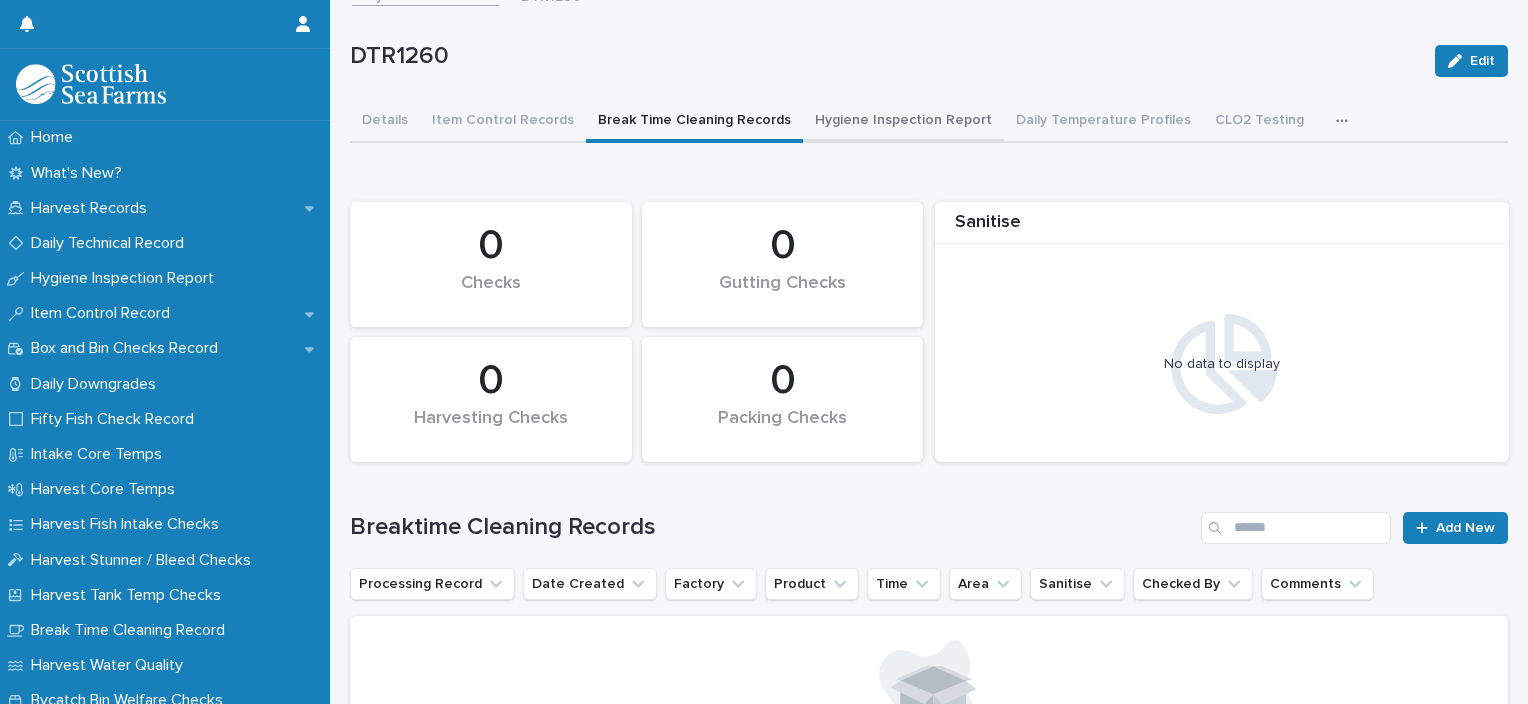 click on "Hygiene Inspection Report" at bounding box center (903, 122) 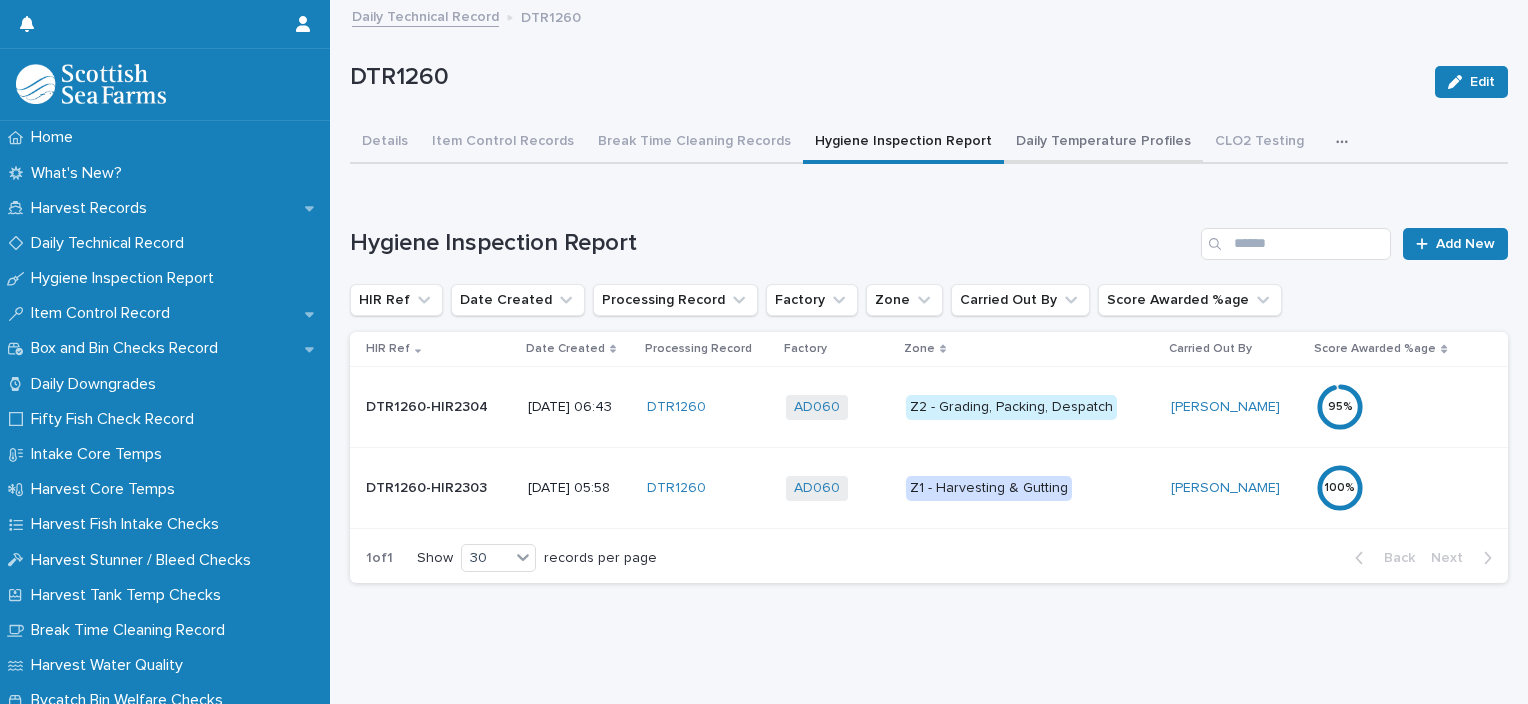 click on "Daily Temperature Profiles" at bounding box center (1103, 143) 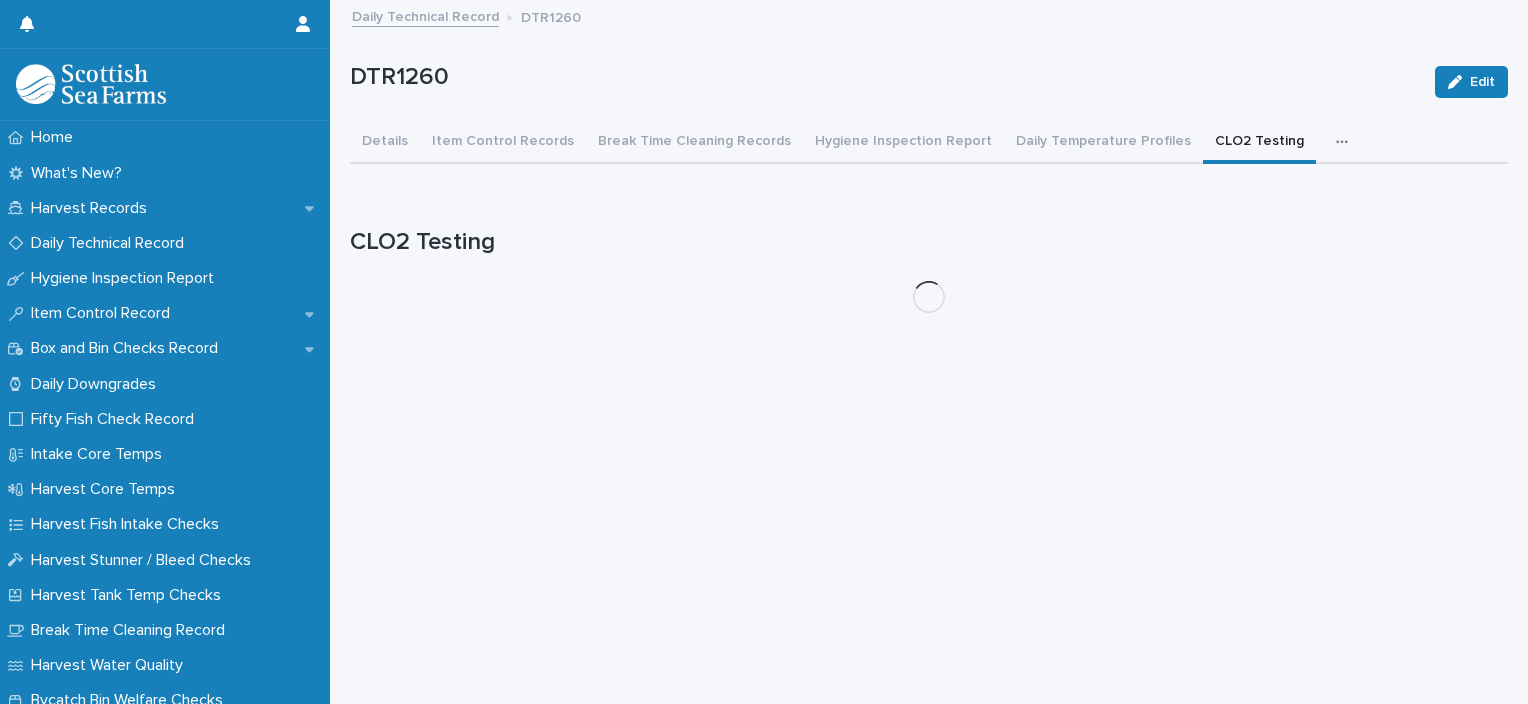 click on "CLO2 Testing" at bounding box center [1259, 143] 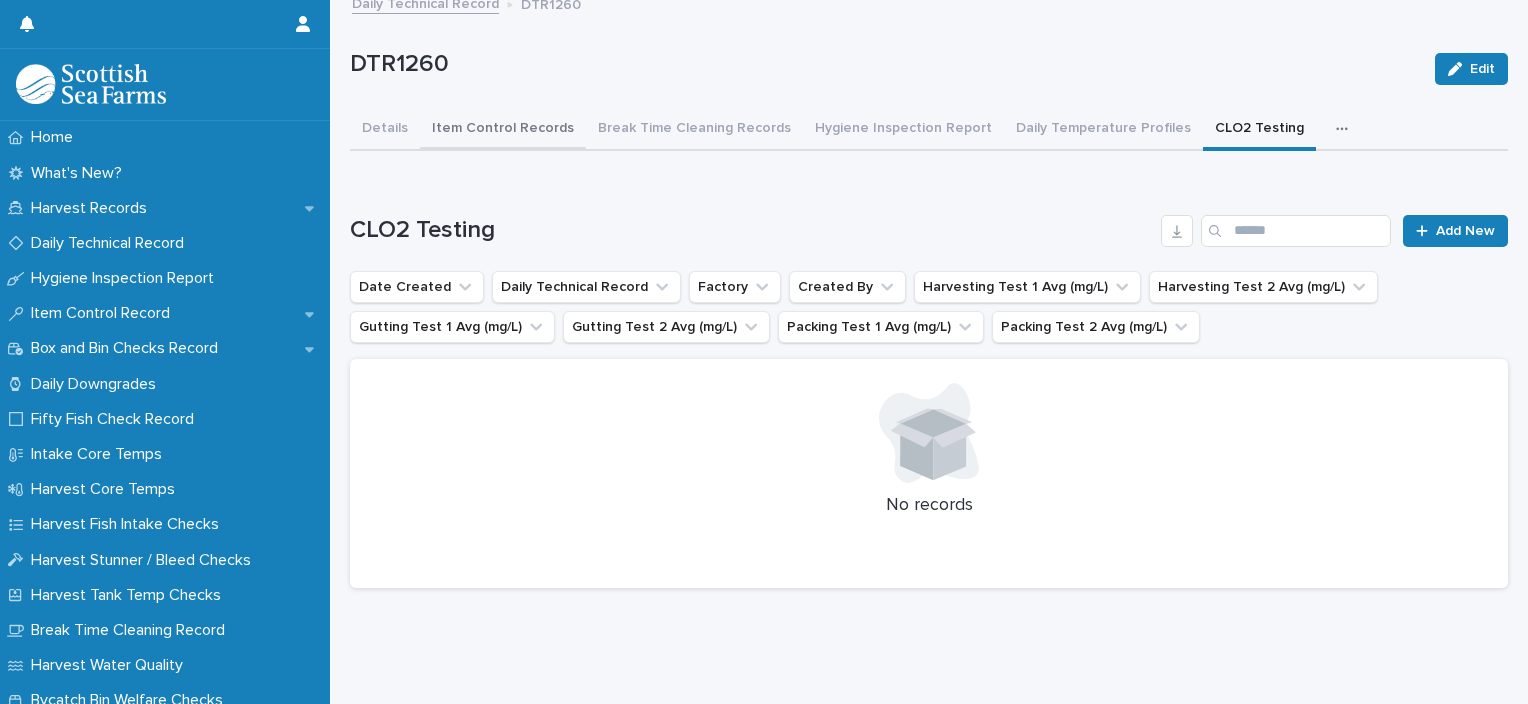 click on "Item Control Records" at bounding box center [503, 130] 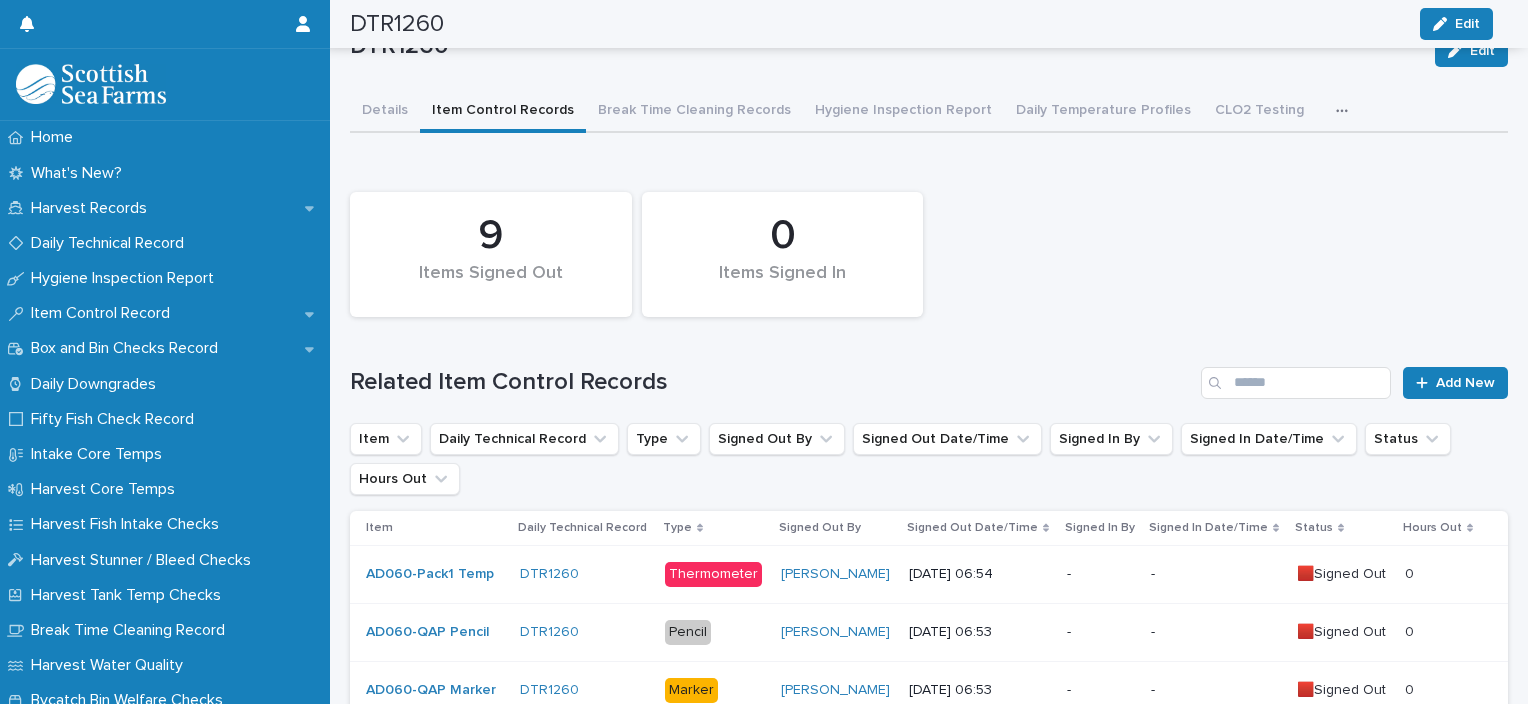 scroll, scrollTop: 0, scrollLeft: 0, axis: both 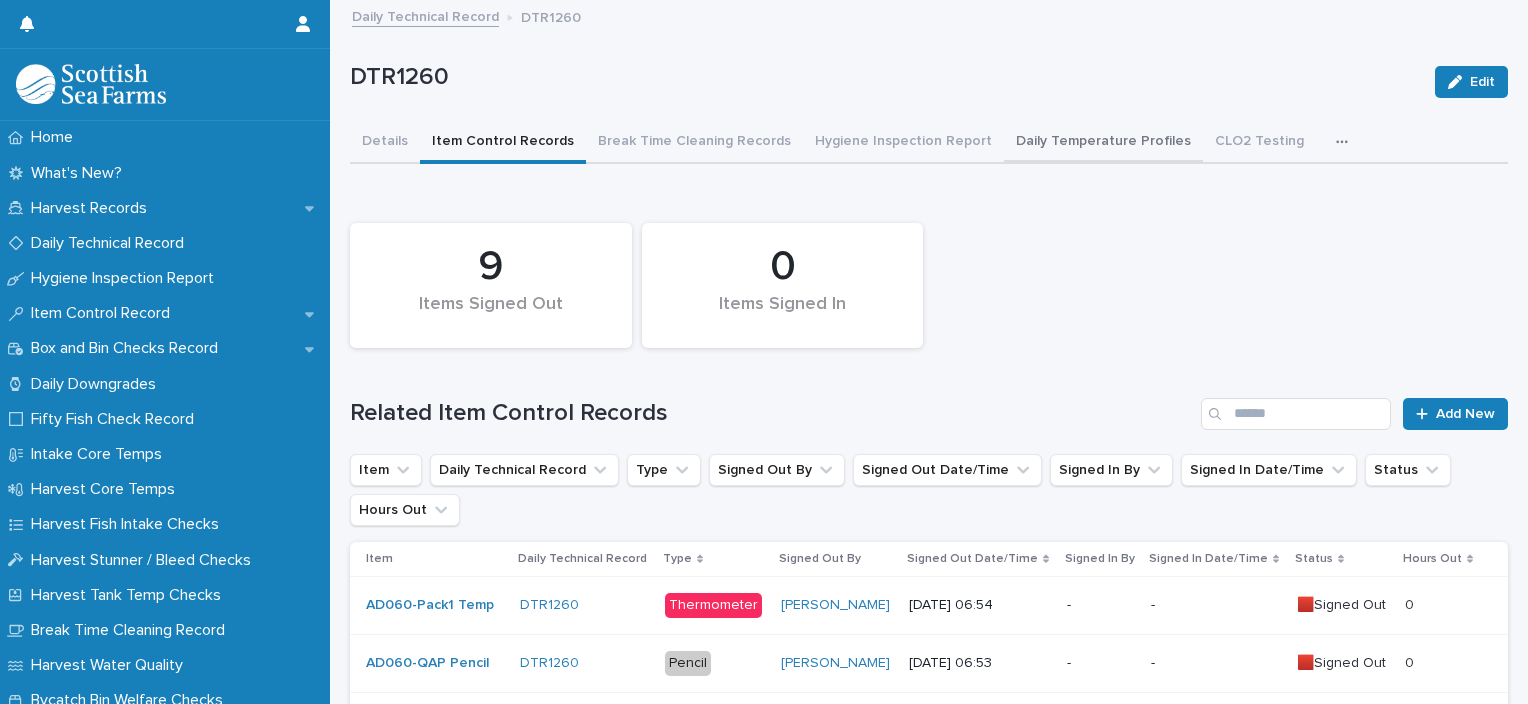 click on "Daily Temperature Profiles" at bounding box center [1103, 143] 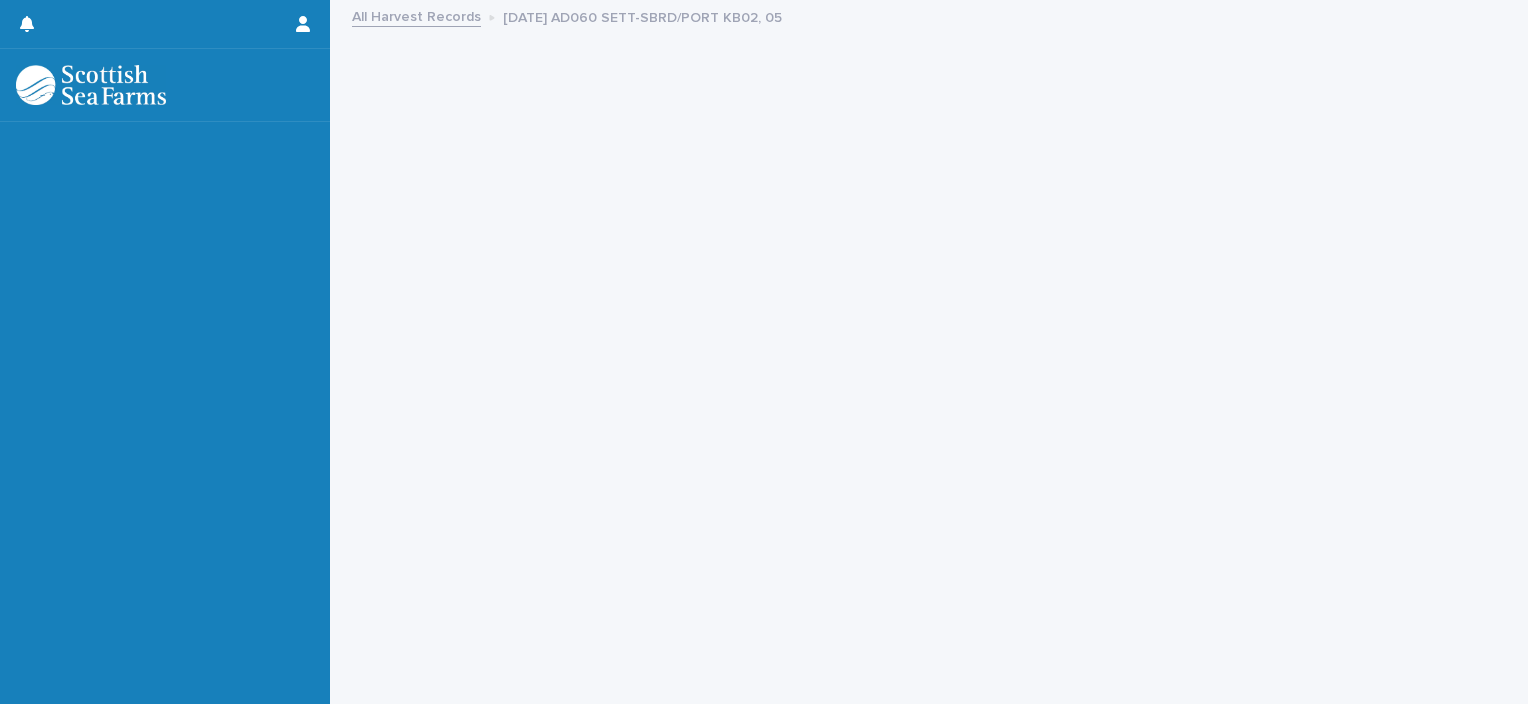 scroll, scrollTop: 0, scrollLeft: 0, axis: both 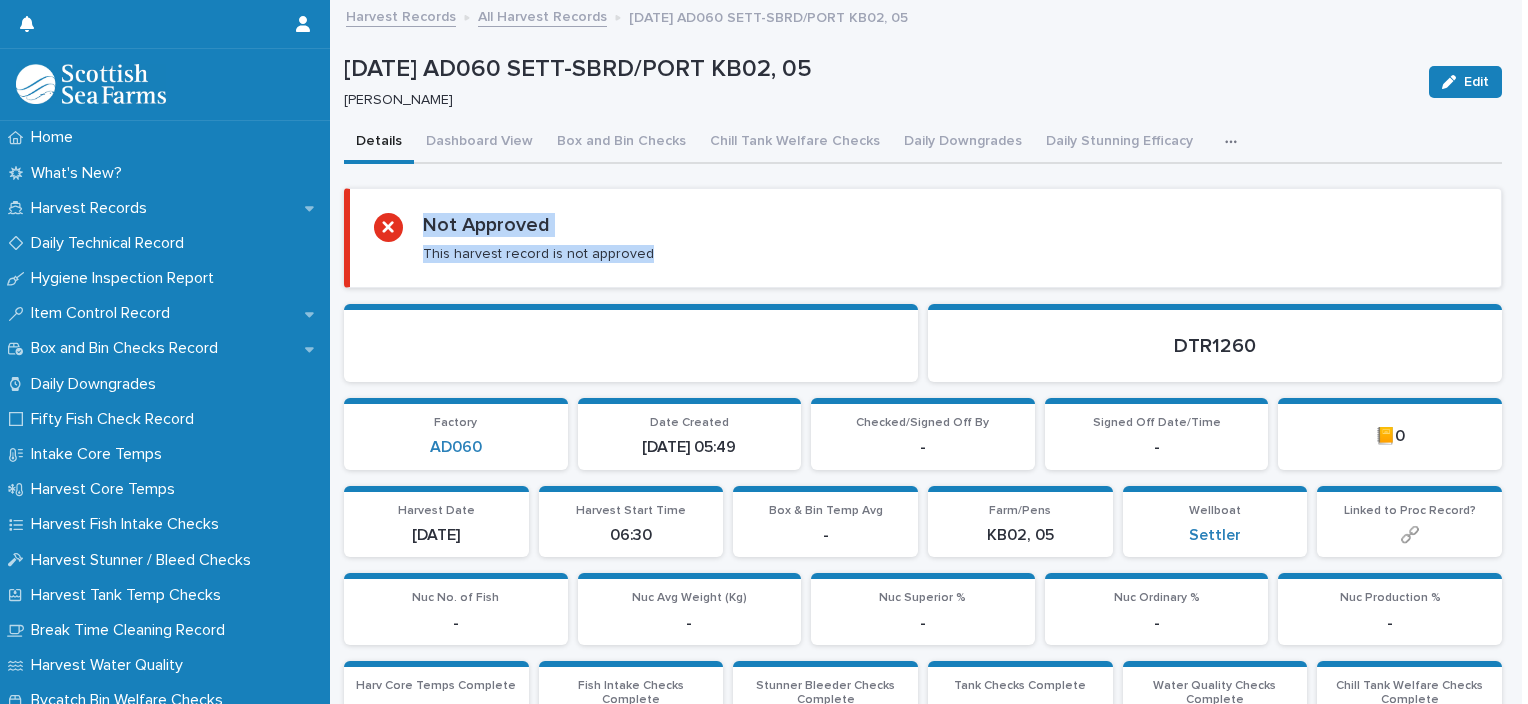 drag, startPoint x: 1512, startPoint y: 156, endPoint x: 1512, endPoint y: 182, distance: 26 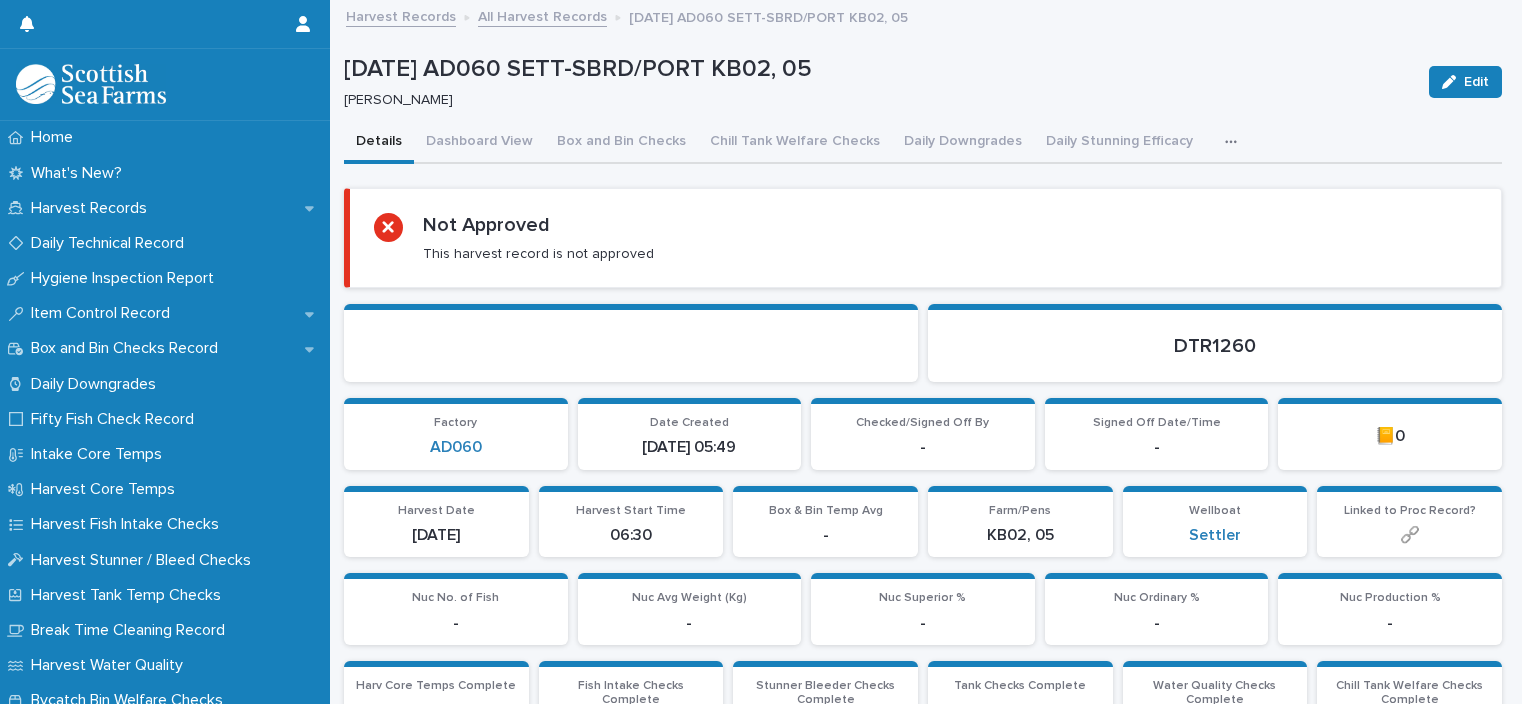 click on "Details Dashboard View Box and Bin Checks Chill Tank Welfare Checks Daily Downgrades Daily Stunning Efficacy Fifty Fish Checks Fish Welfare Inspections Gutting Line Checks Harvest Core Temps and pH Harvest Fish Intake Checks Harvest Record Notes Harvest Stunner & Bleeder Checks Harvest Tank Temp Checks Harvest Tank Traceability Records Harvest Water Quality Intake Core Temps Nucleus Records Outside Bycatch Bin Welfare Checks Processing Snapshot Reports Reject Fish Secondary Stunning Efficacy Trace Report" at bounding box center [923, 143] 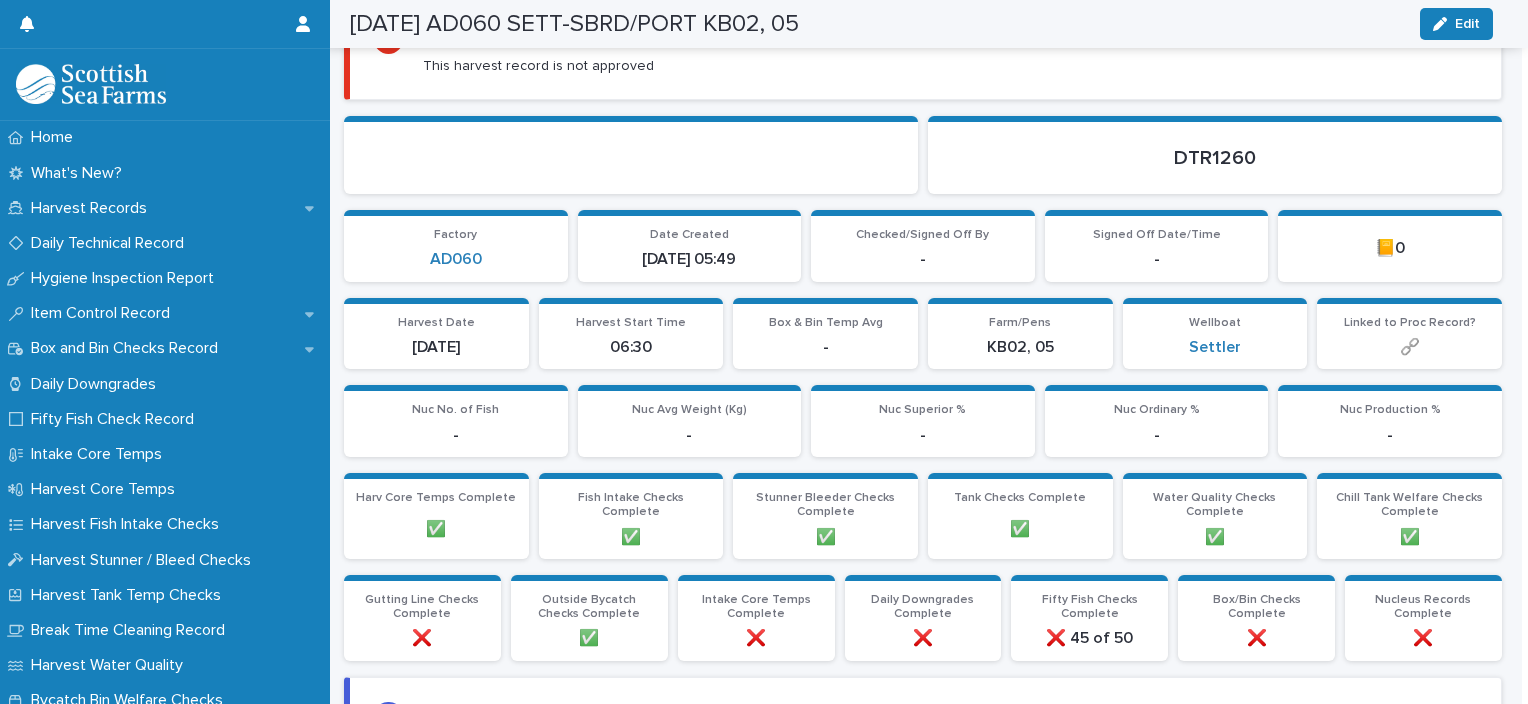 scroll, scrollTop: 0, scrollLeft: 0, axis: both 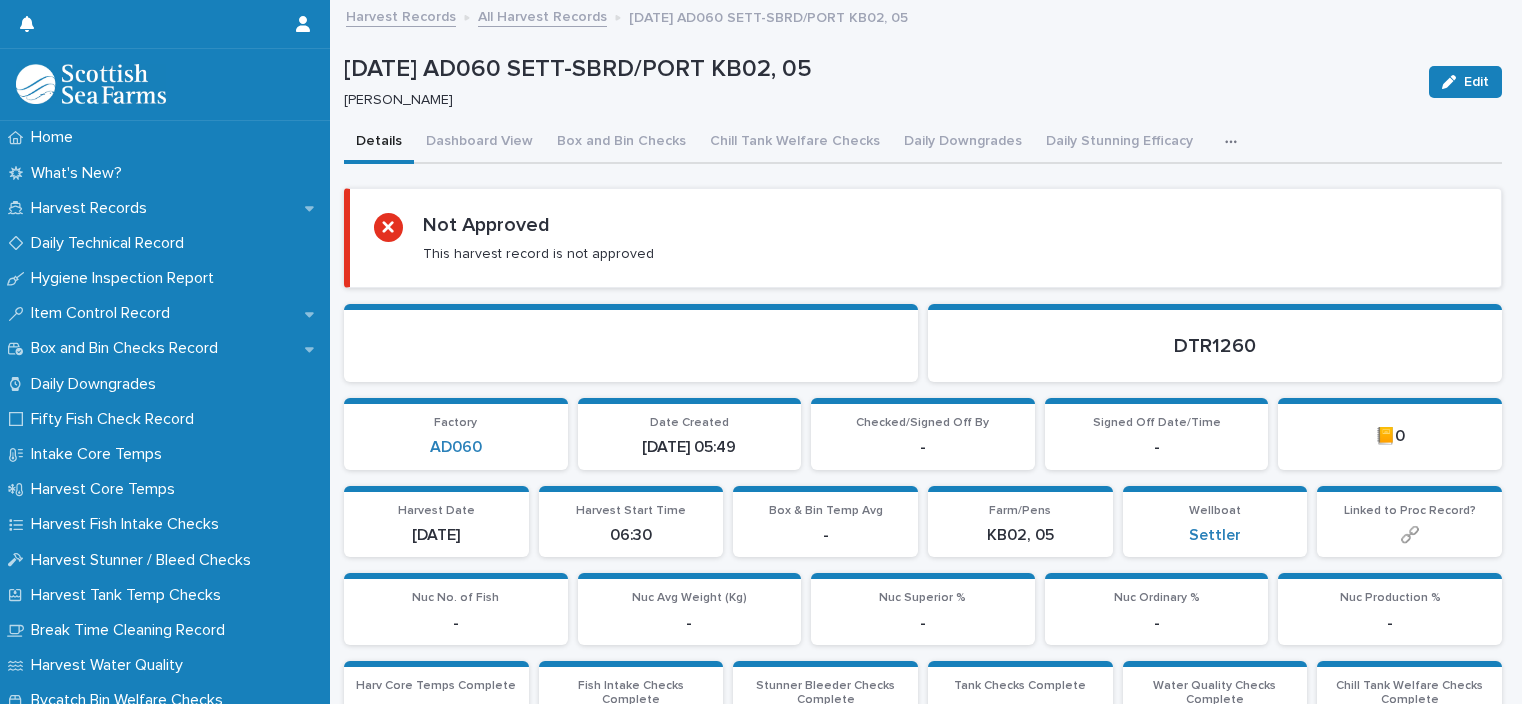 click at bounding box center (1235, 142) 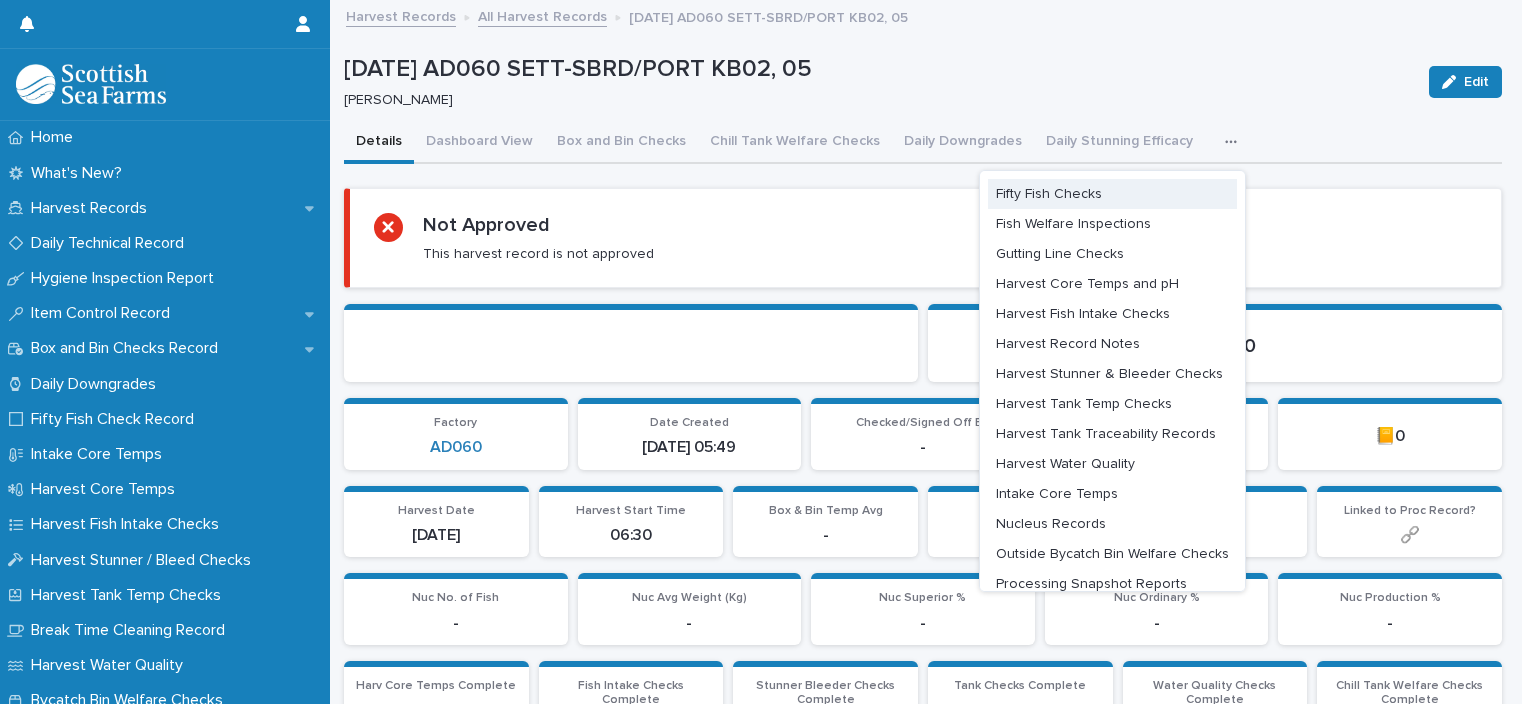 click on "Fifty Fish Checks" at bounding box center [1112, 194] 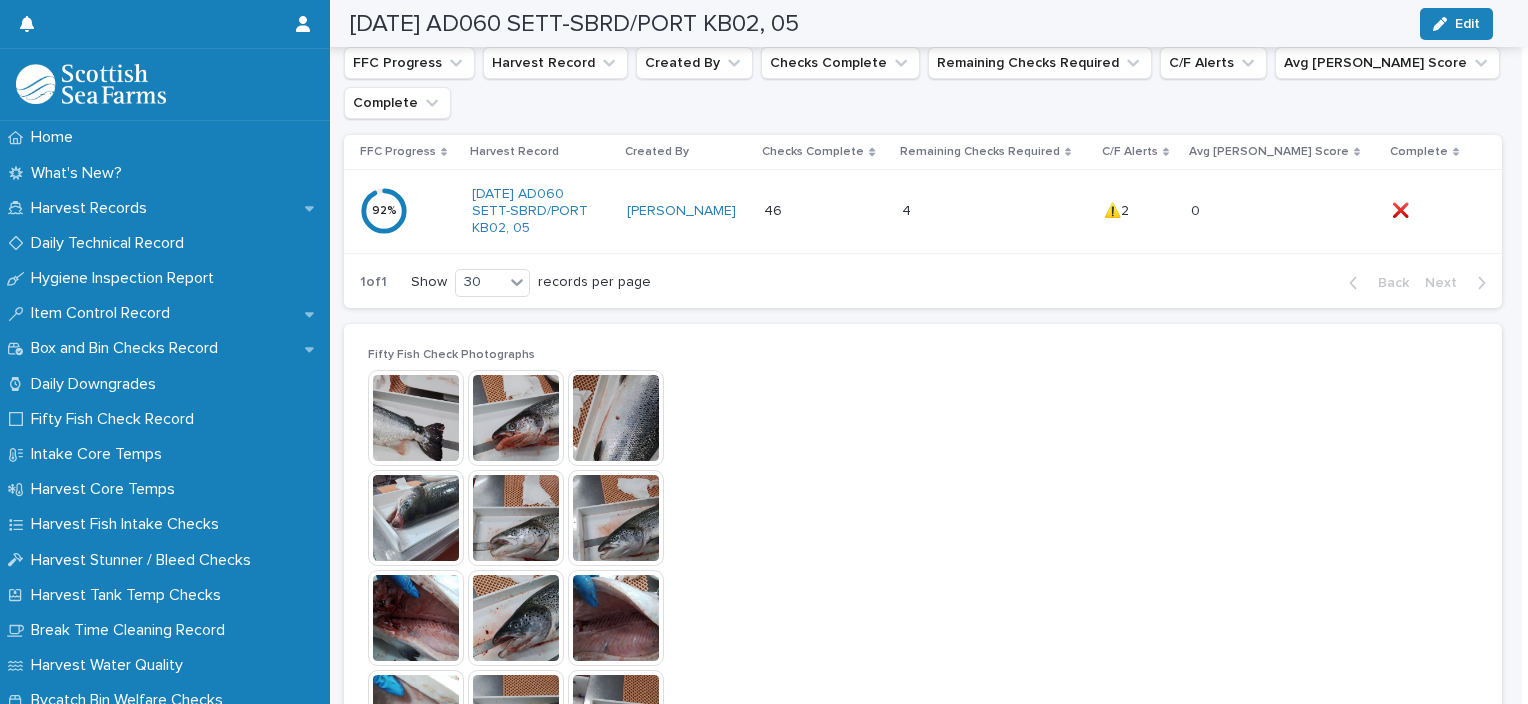 scroll, scrollTop: 242, scrollLeft: 0, axis: vertical 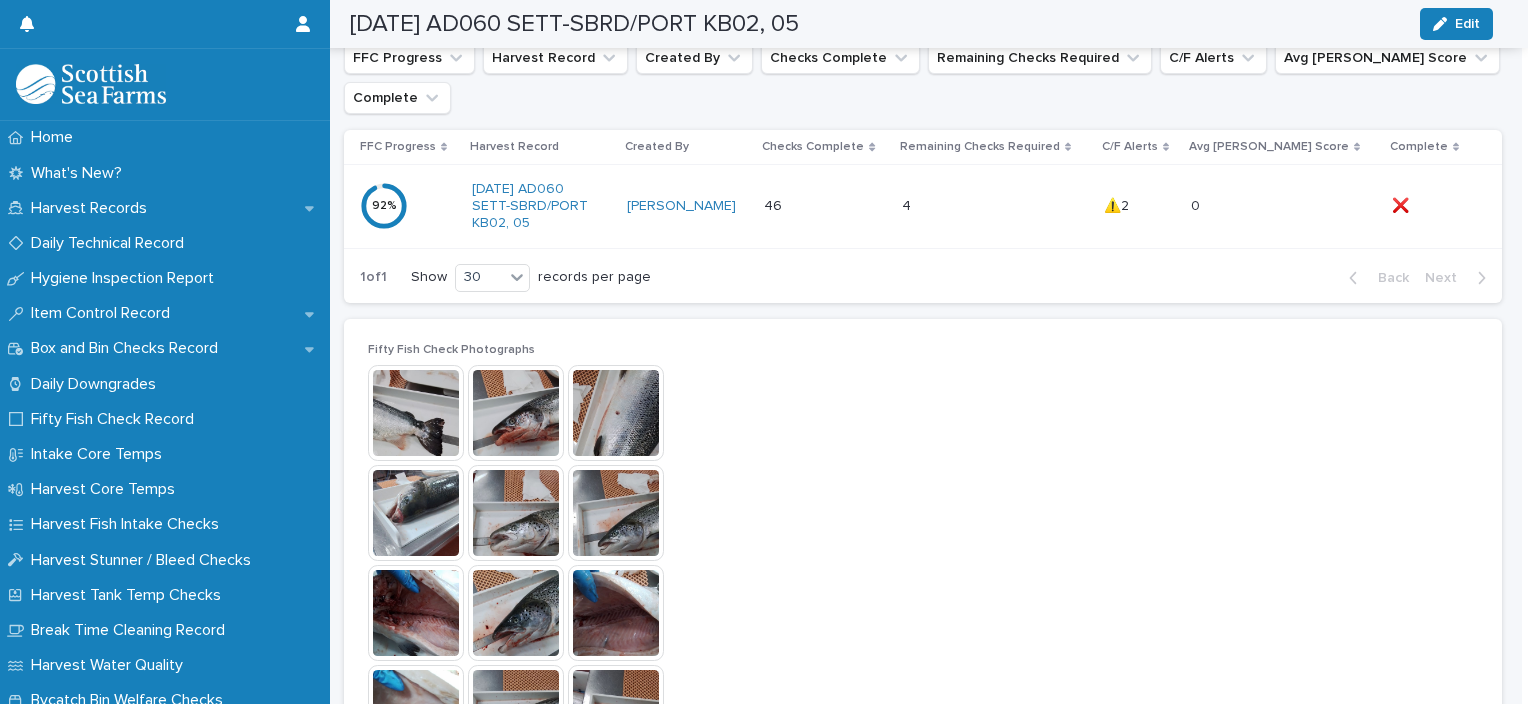 click at bounding box center [416, 413] 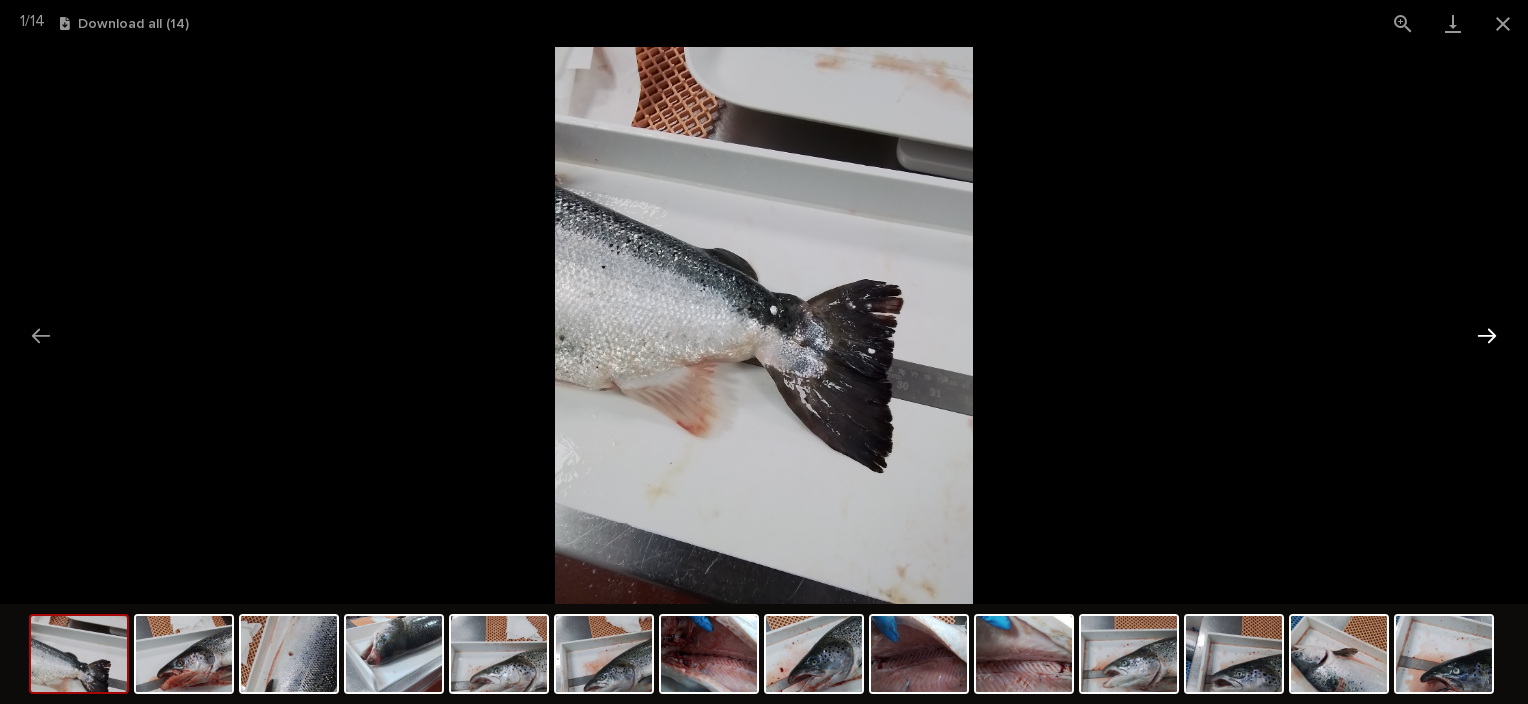 click at bounding box center (1487, 335) 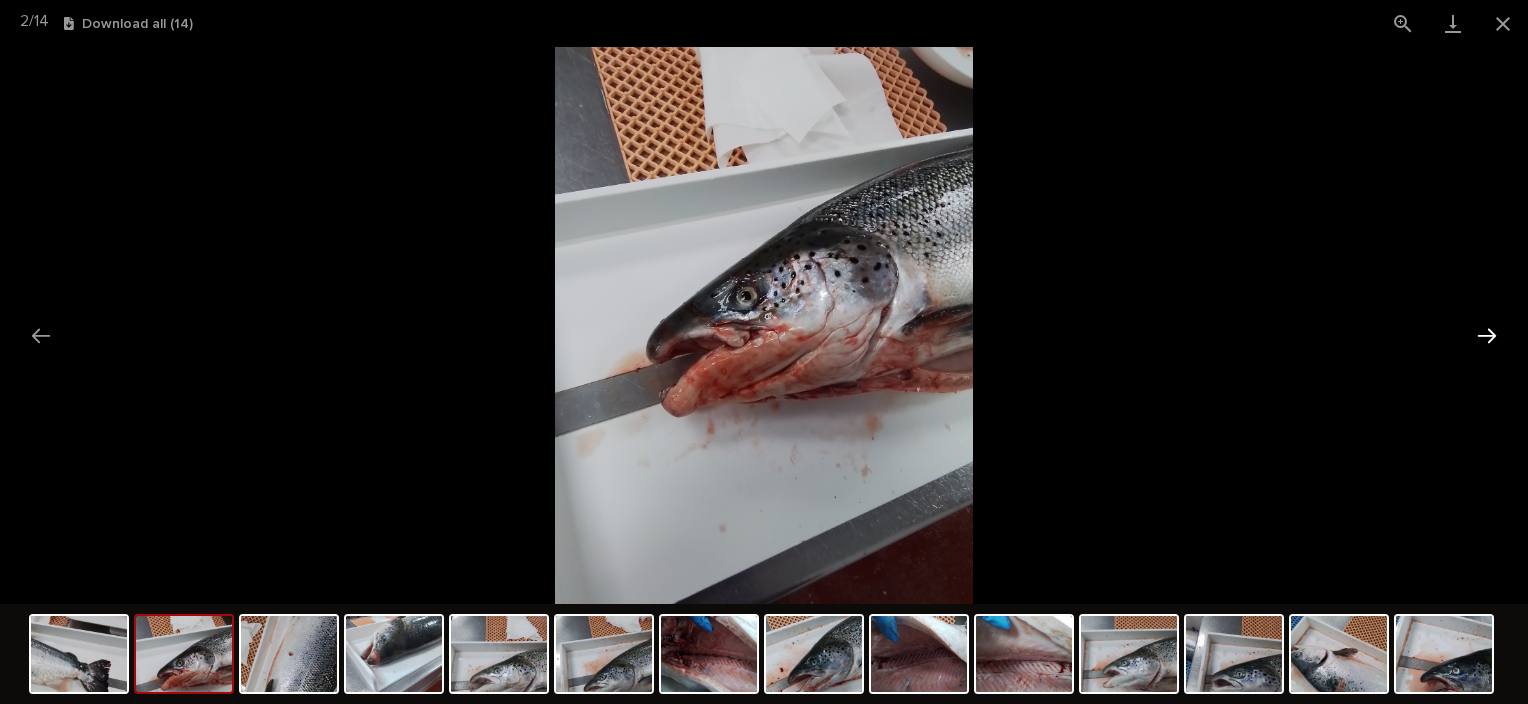 click at bounding box center (1487, 335) 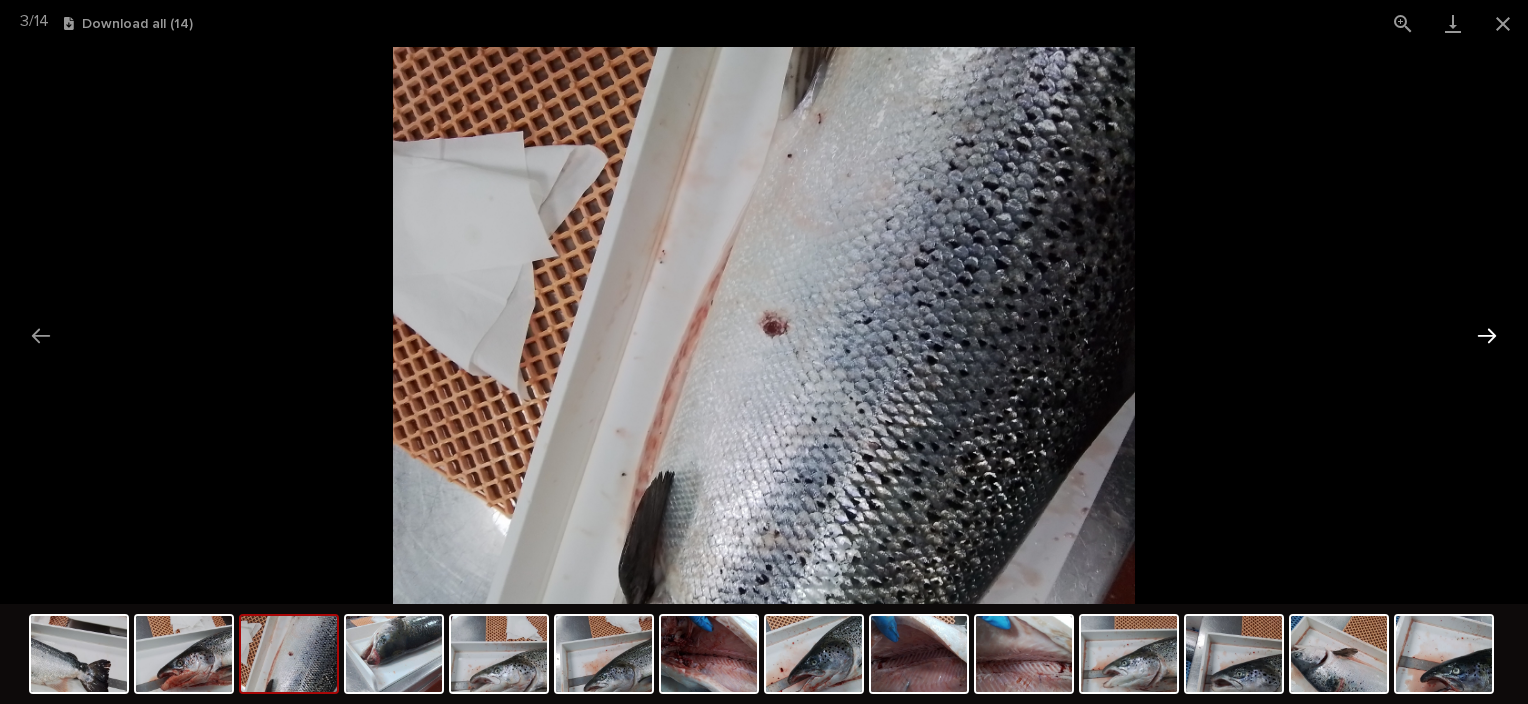 click at bounding box center [1487, 335] 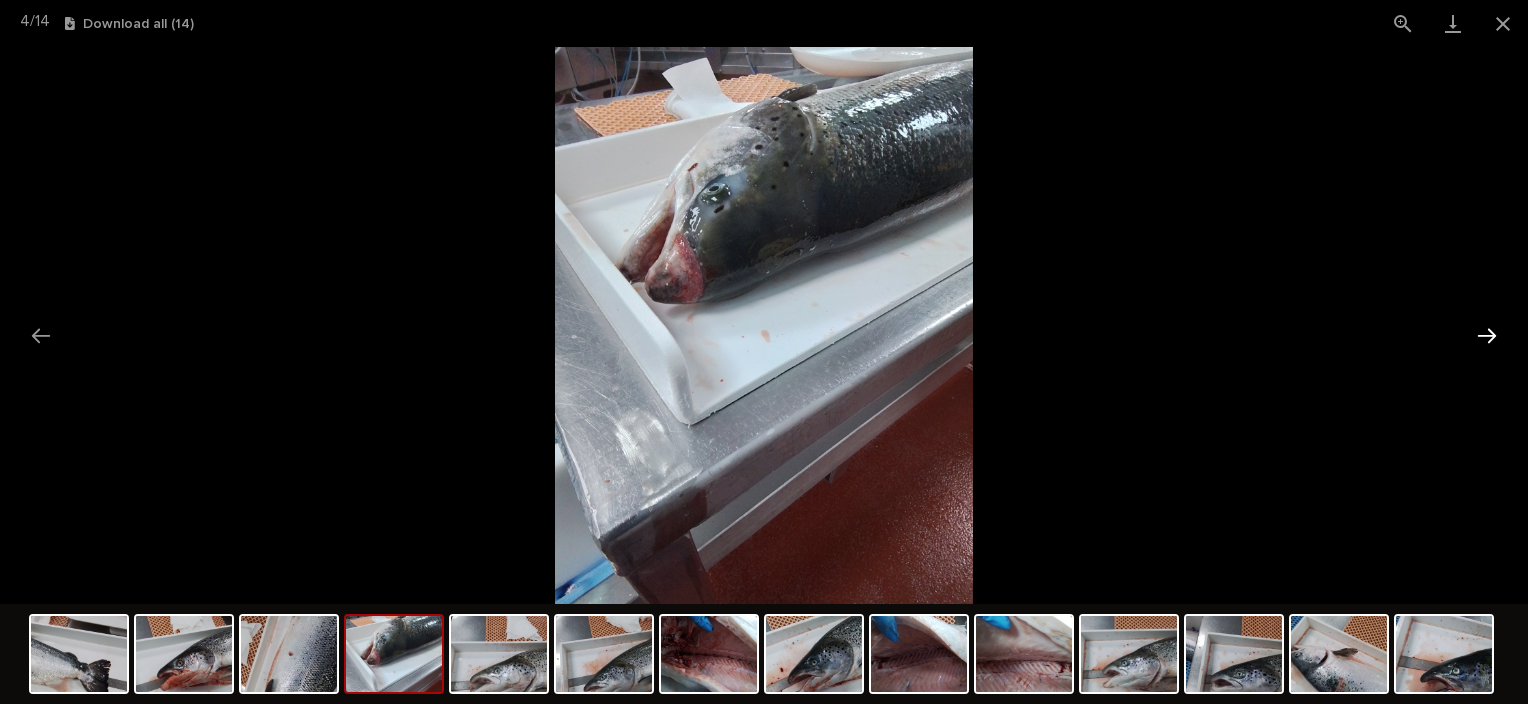 click at bounding box center [1487, 335] 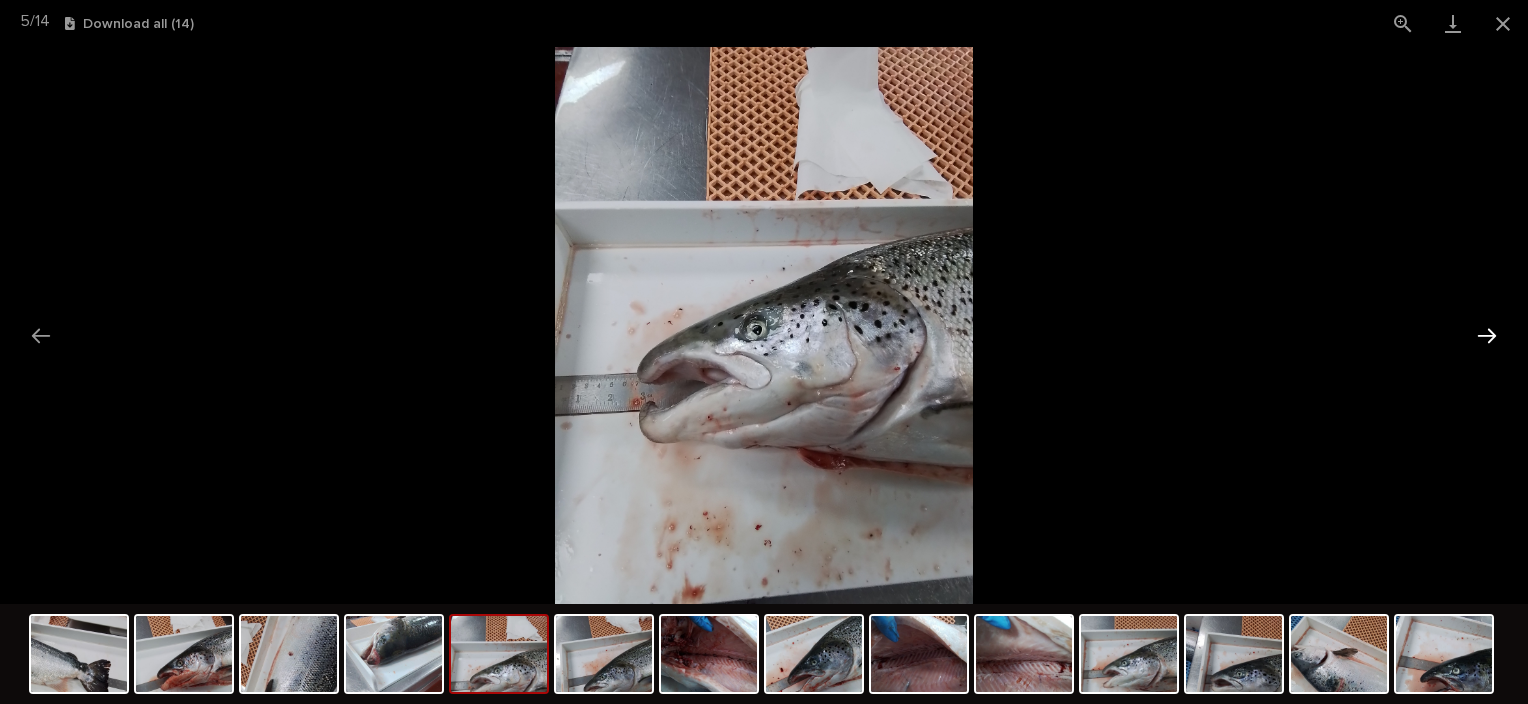 click at bounding box center [1487, 335] 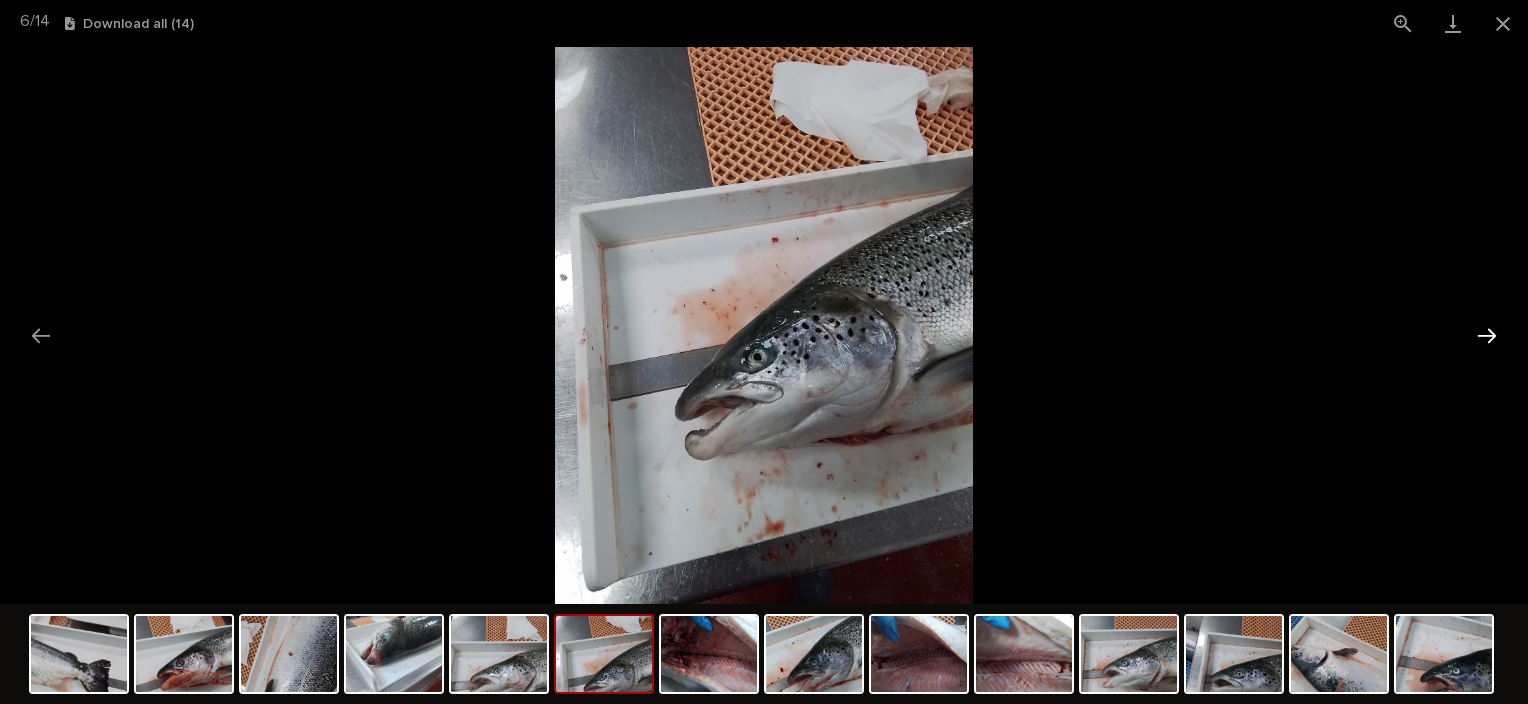 click at bounding box center (1487, 335) 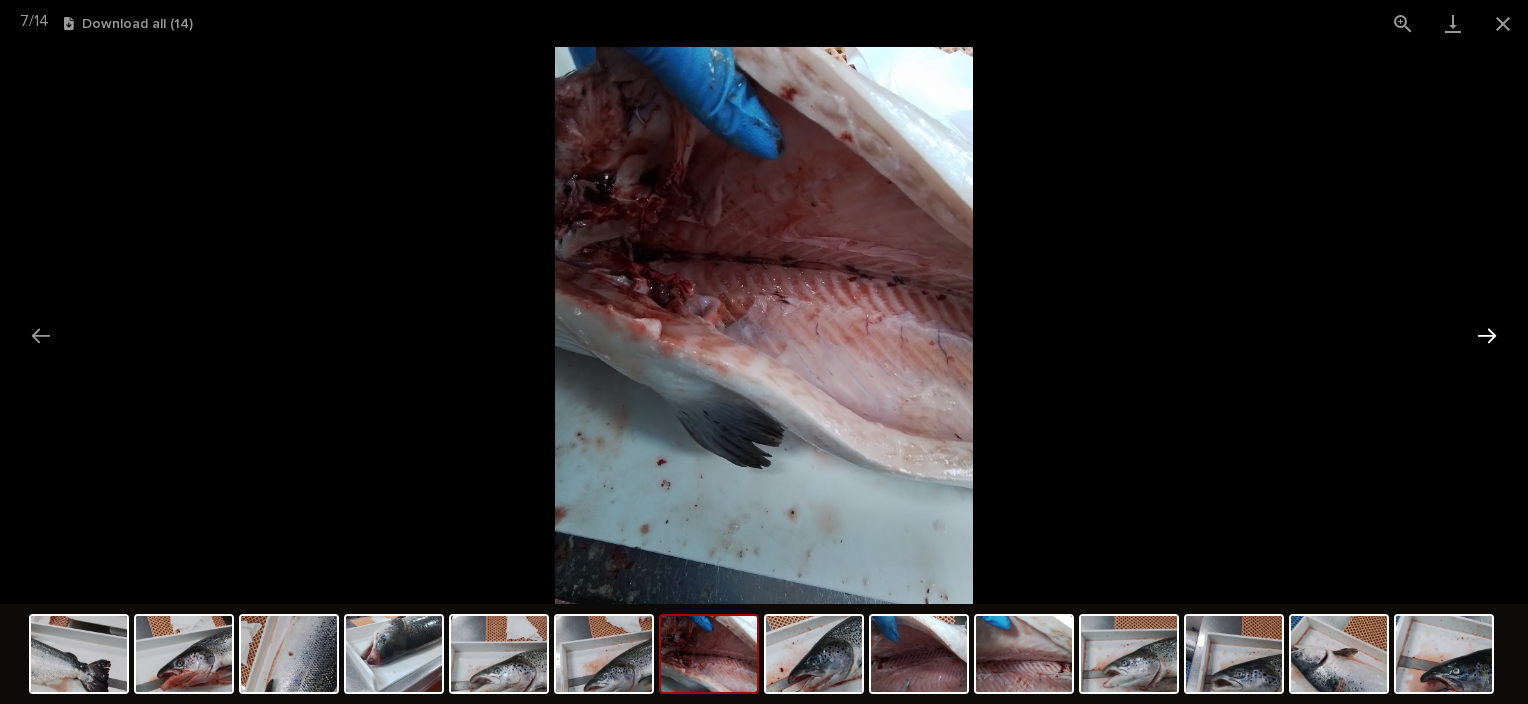 click at bounding box center (1487, 335) 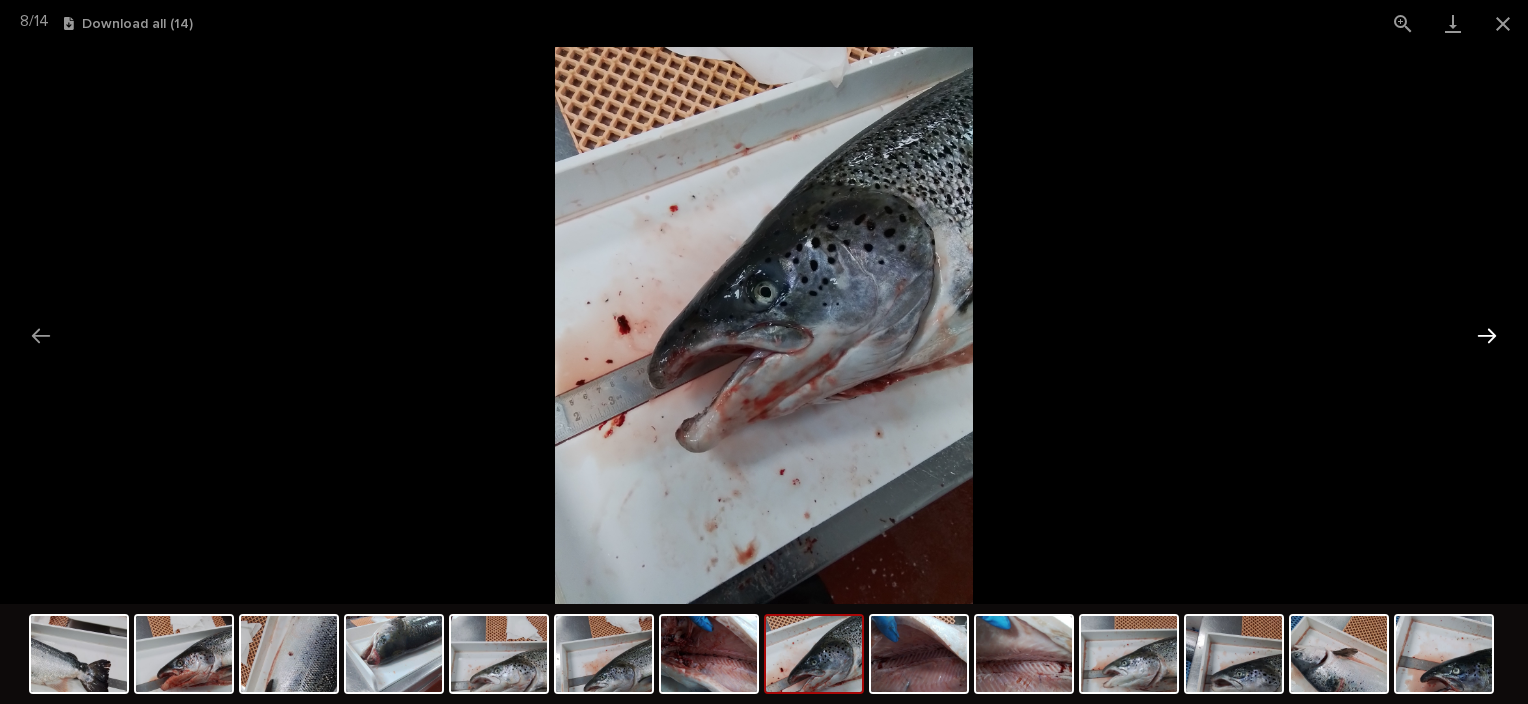 click at bounding box center [1487, 335] 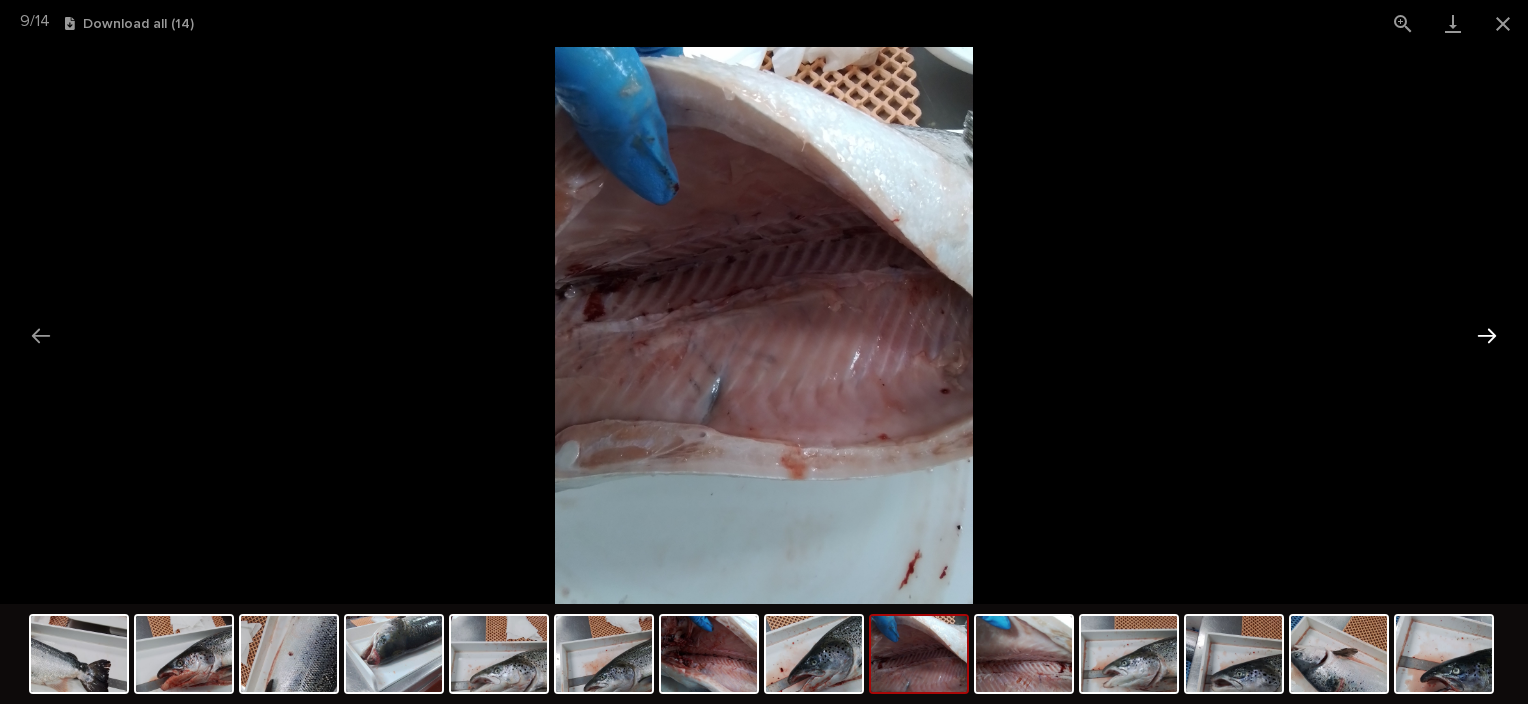 click at bounding box center (1487, 335) 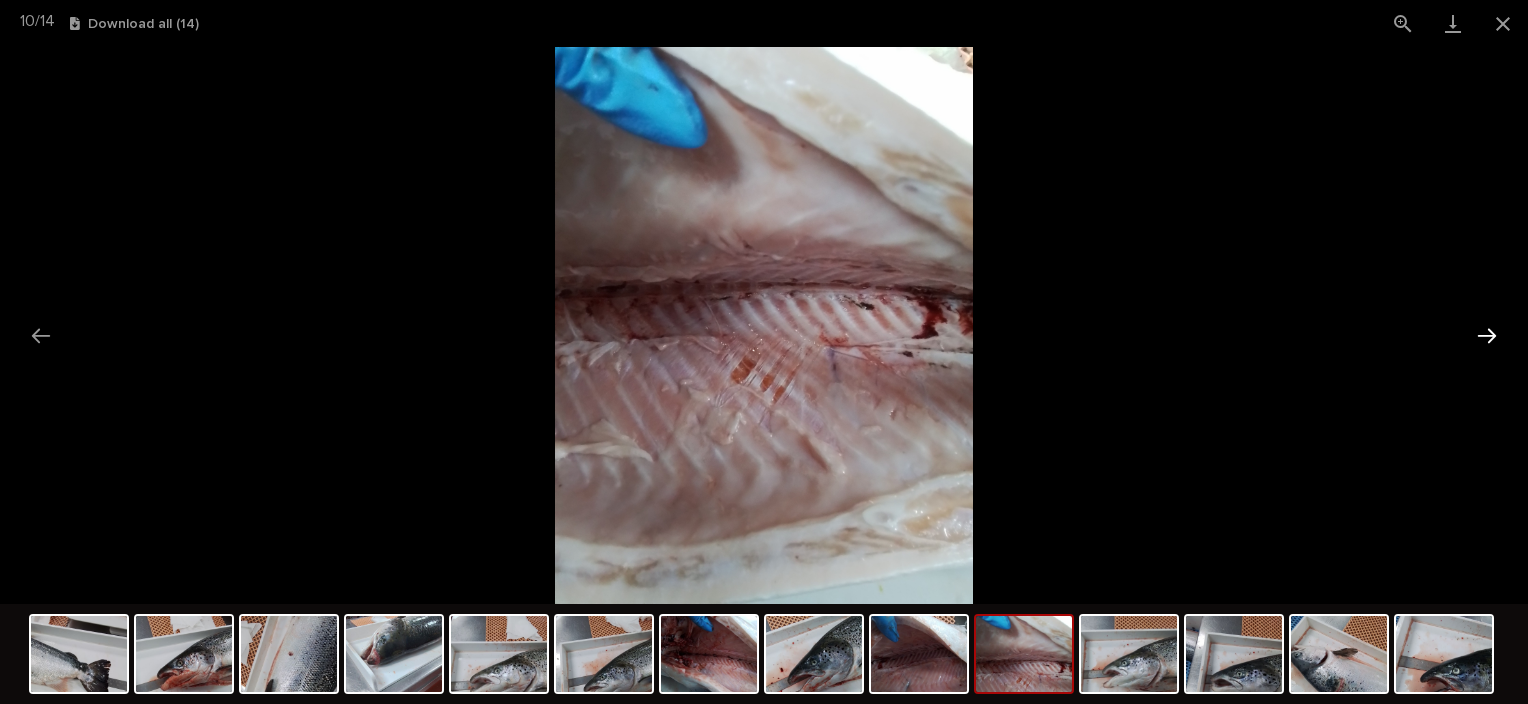 click at bounding box center [1487, 335] 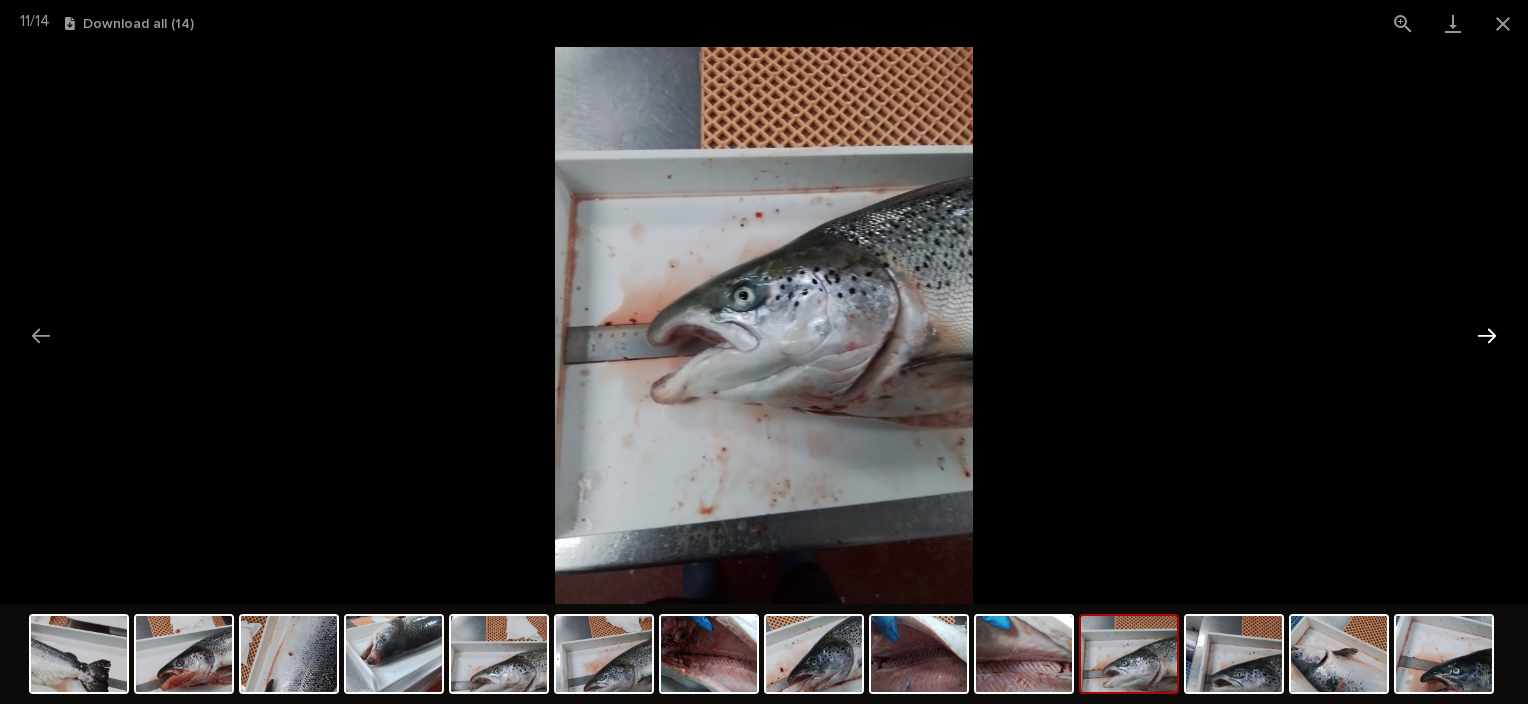 click at bounding box center (1487, 335) 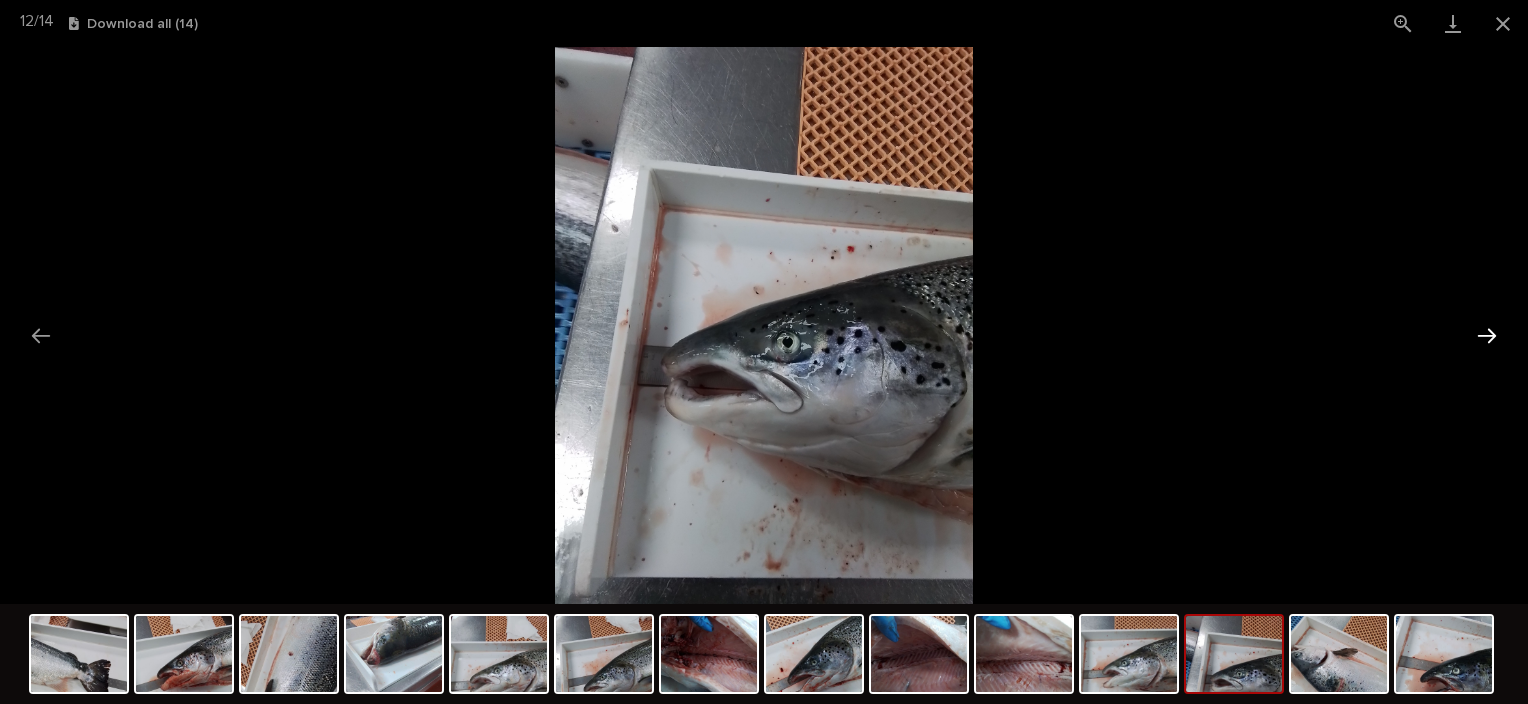 click at bounding box center [1487, 335] 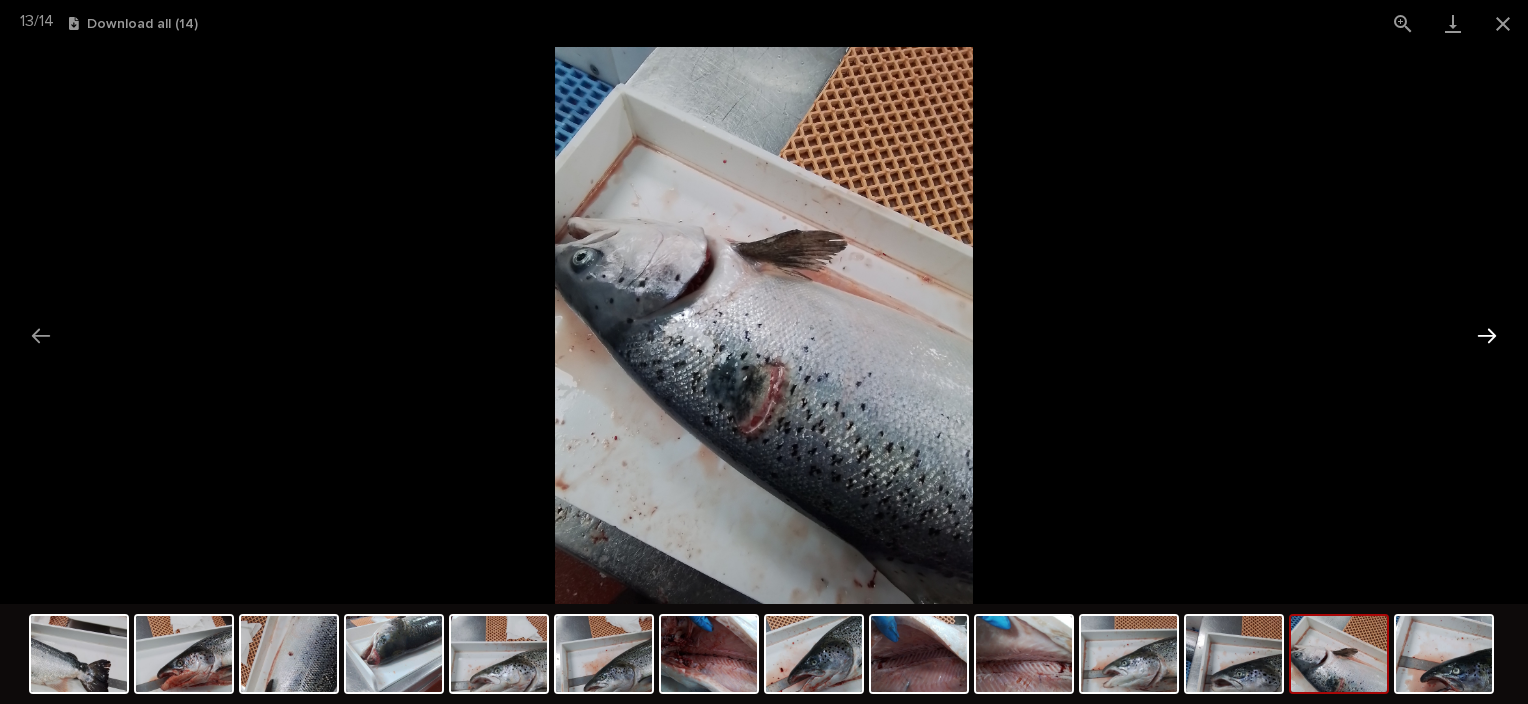 click at bounding box center (1487, 335) 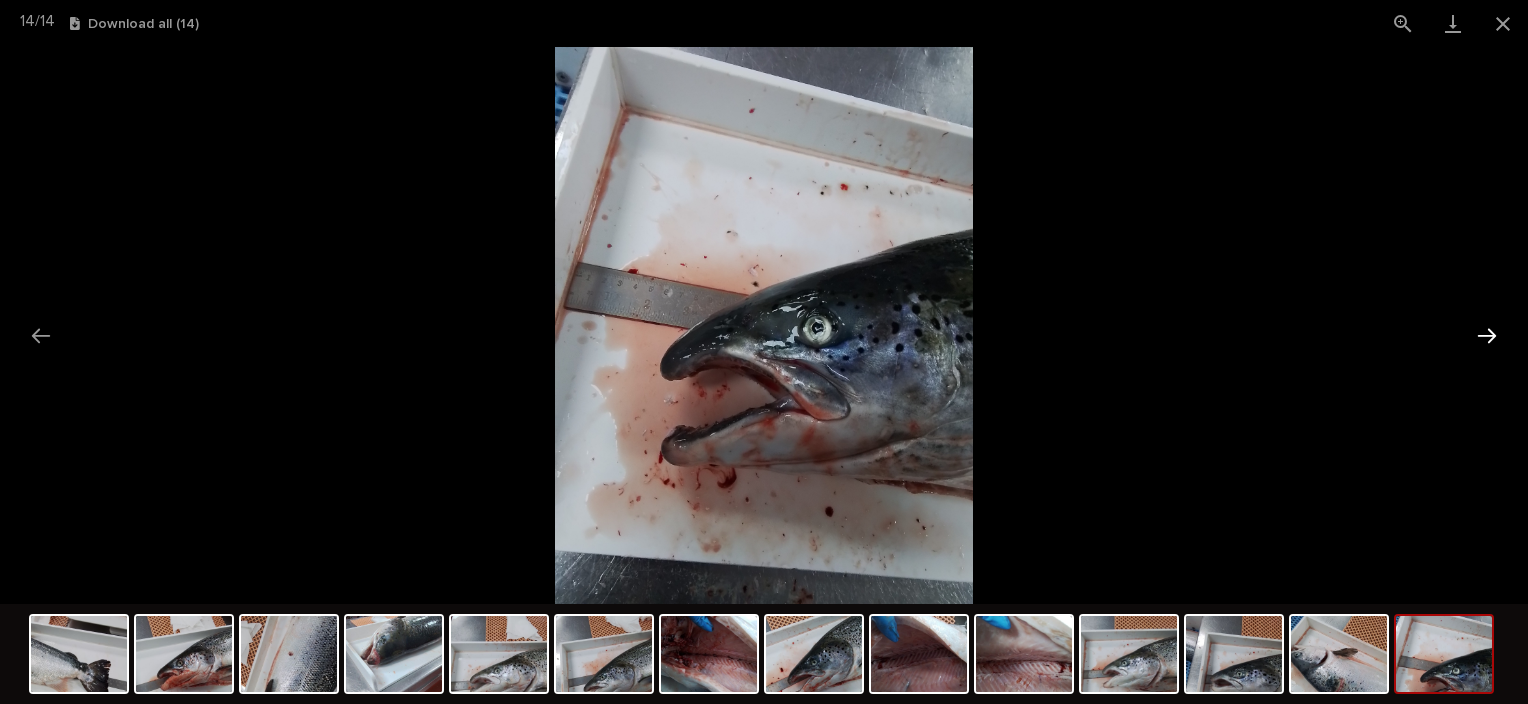 click at bounding box center (1487, 335) 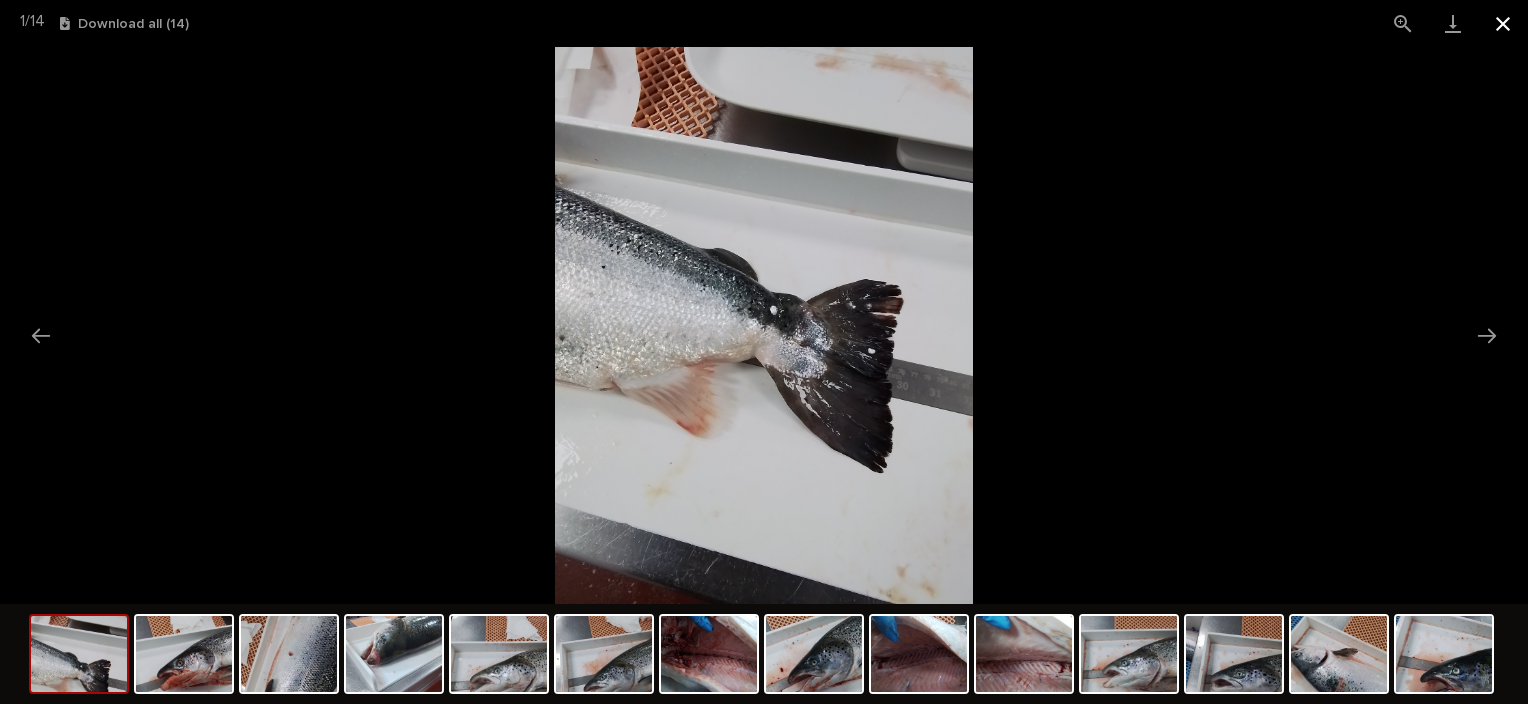 click at bounding box center [1503, 23] 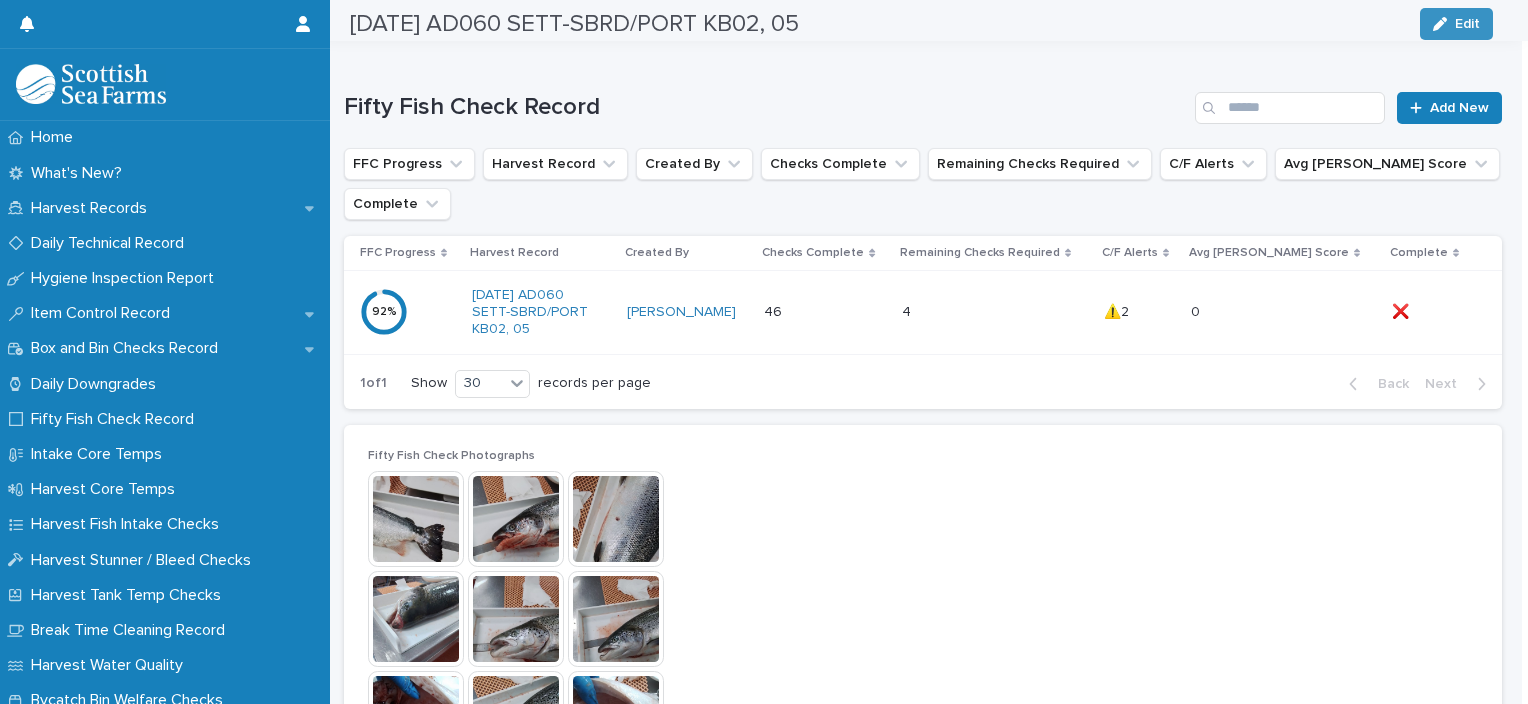 scroll, scrollTop: 168, scrollLeft: 0, axis: vertical 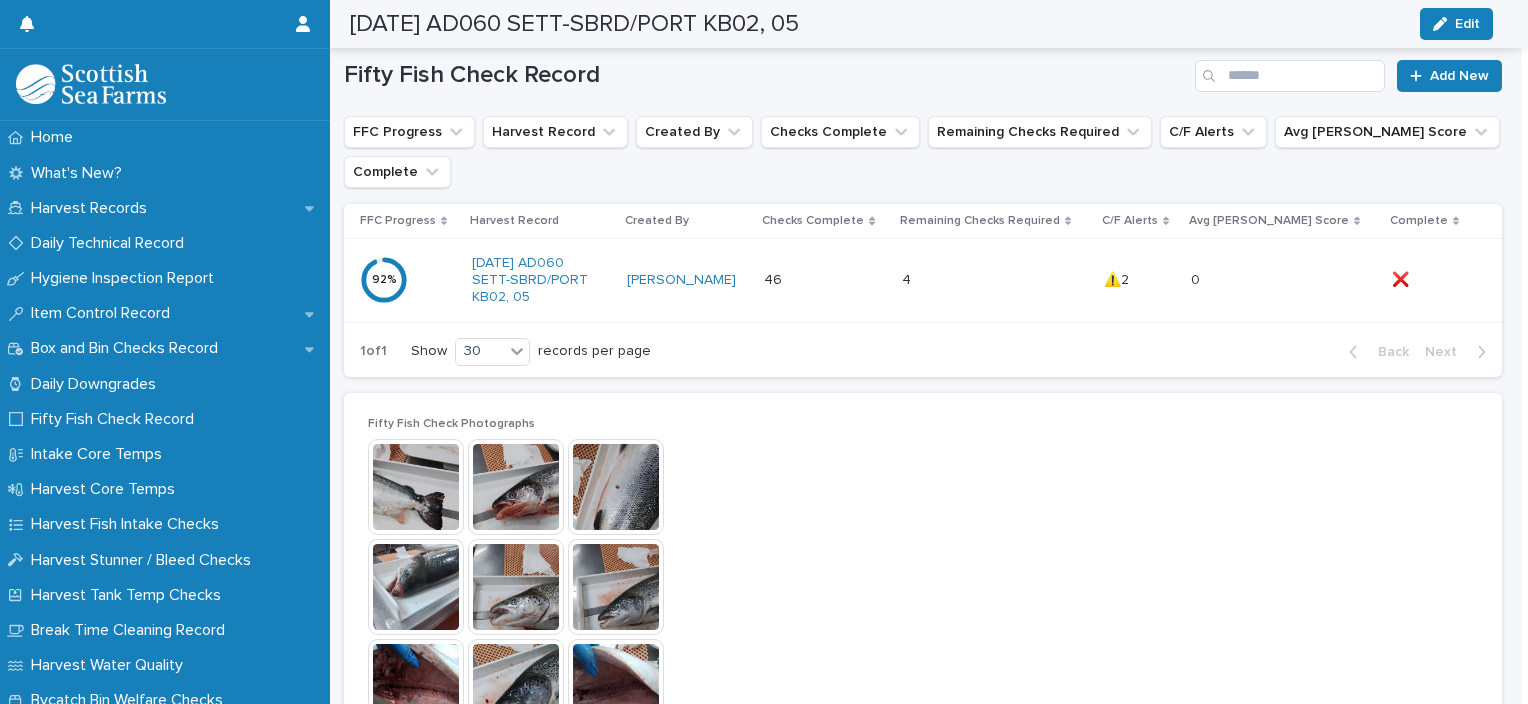 click on "4 4" at bounding box center [994, 280] 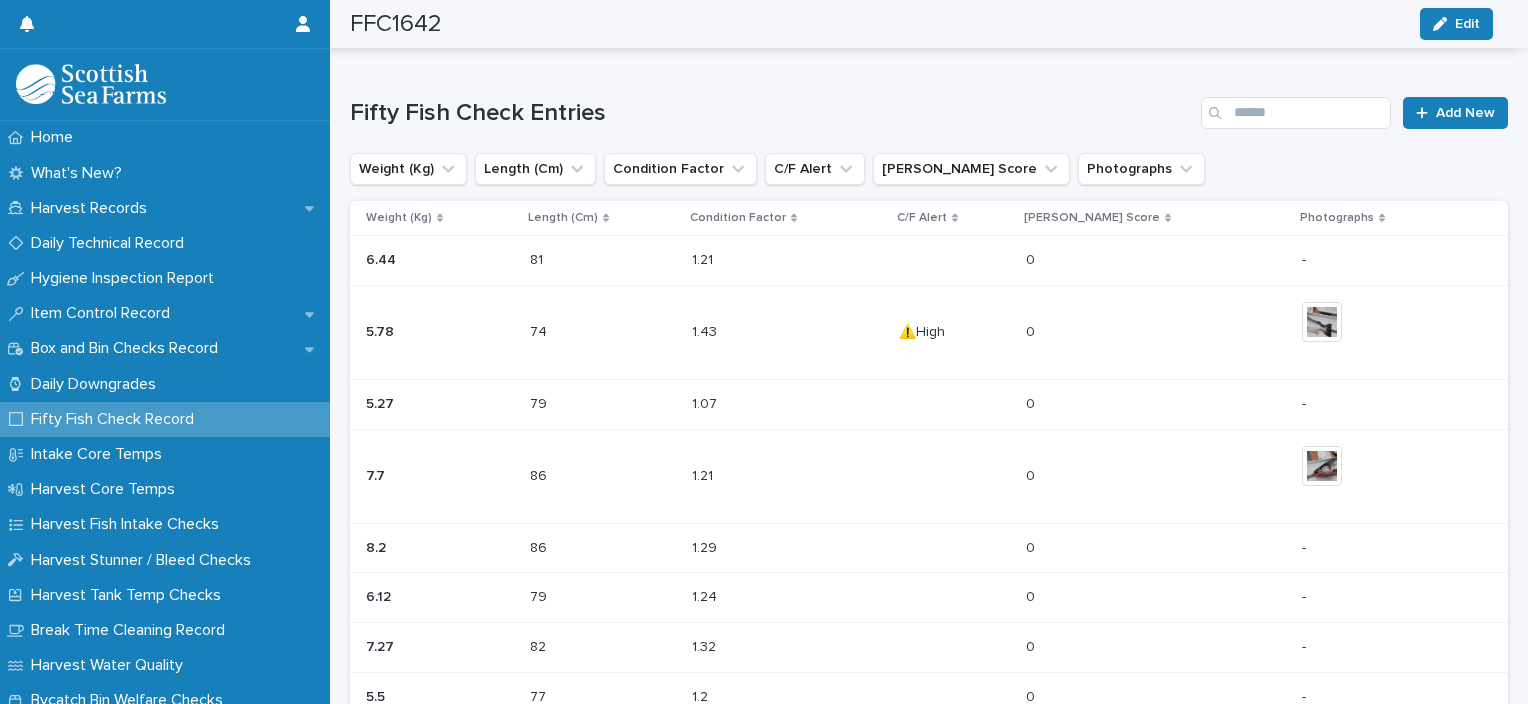 scroll, scrollTop: 479, scrollLeft: 0, axis: vertical 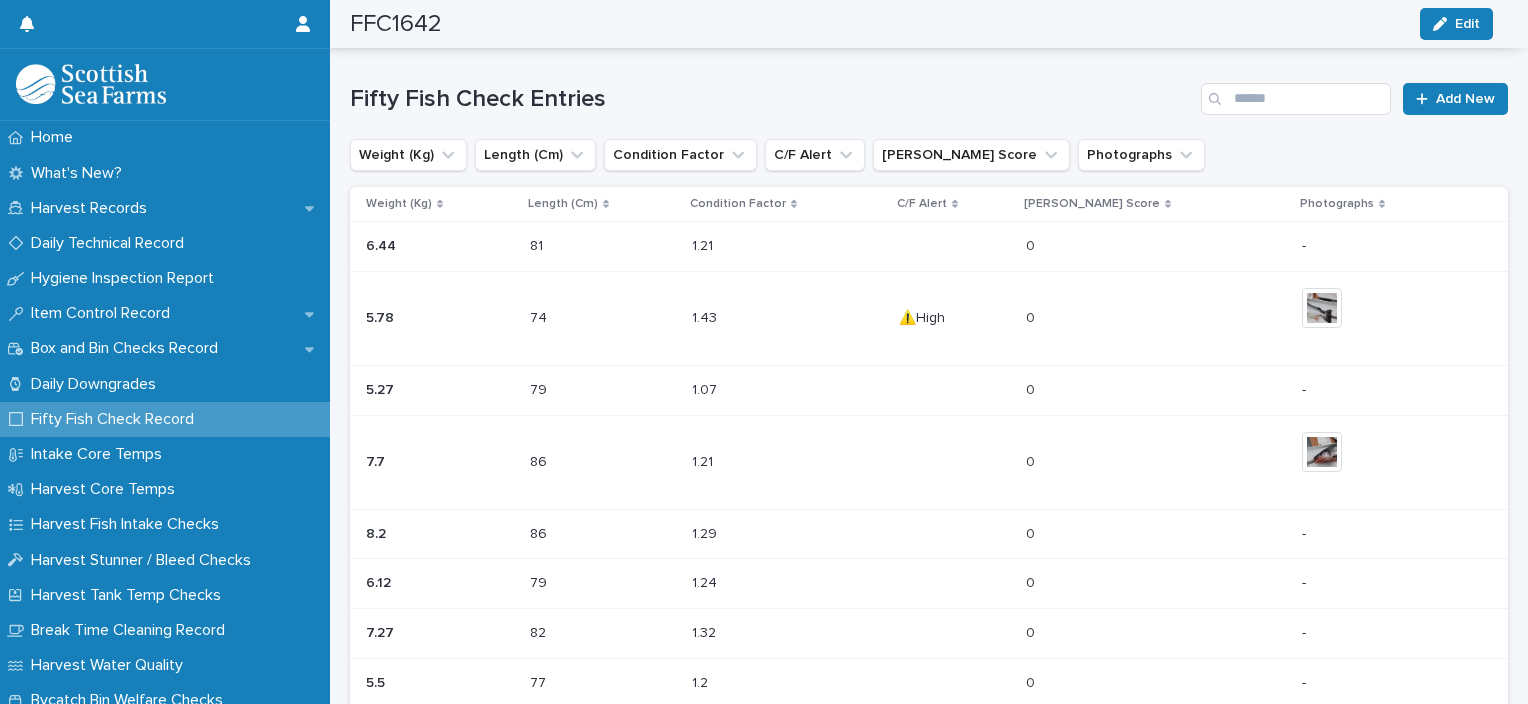 click on "1.43 1.43" at bounding box center (787, 318) 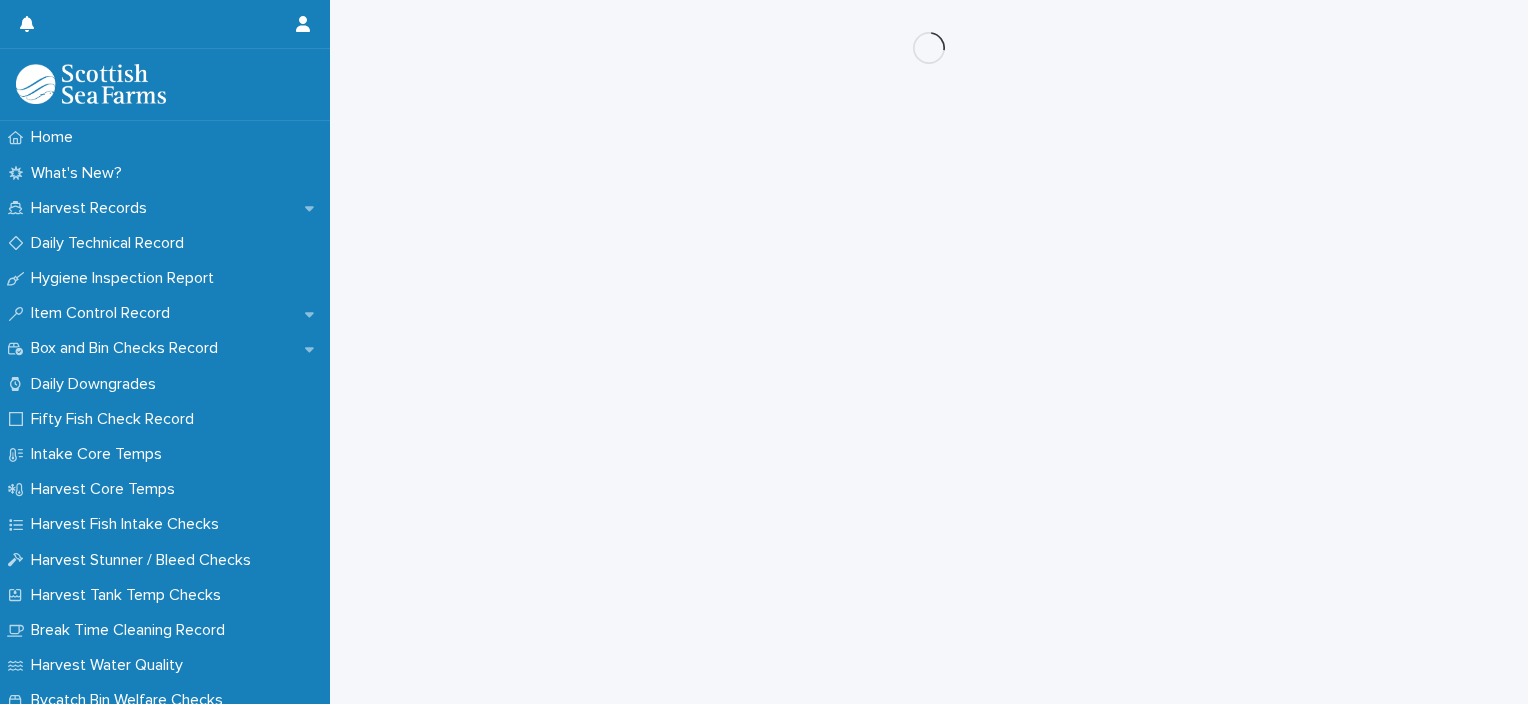 scroll, scrollTop: 0, scrollLeft: 0, axis: both 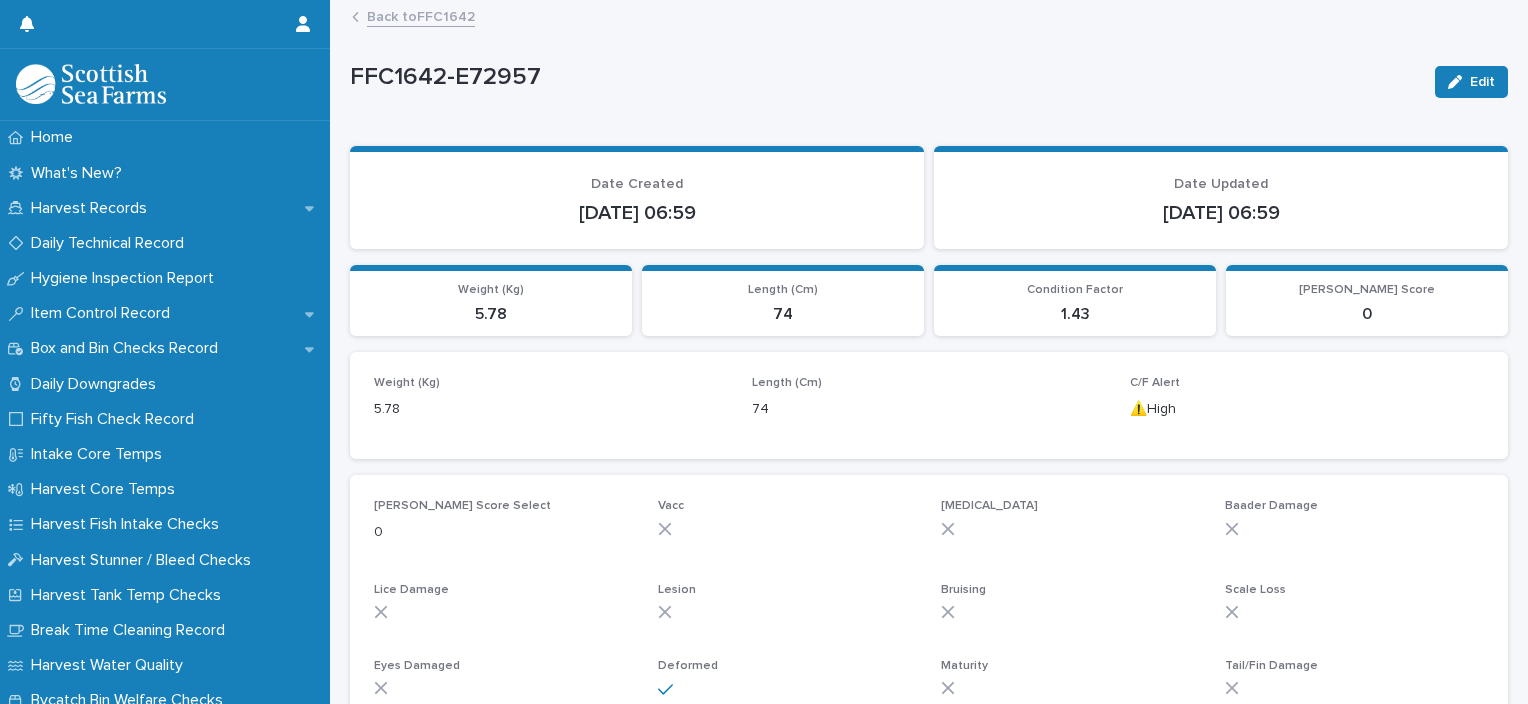 click on "Back to  FFC1642" at bounding box center [421, 15] 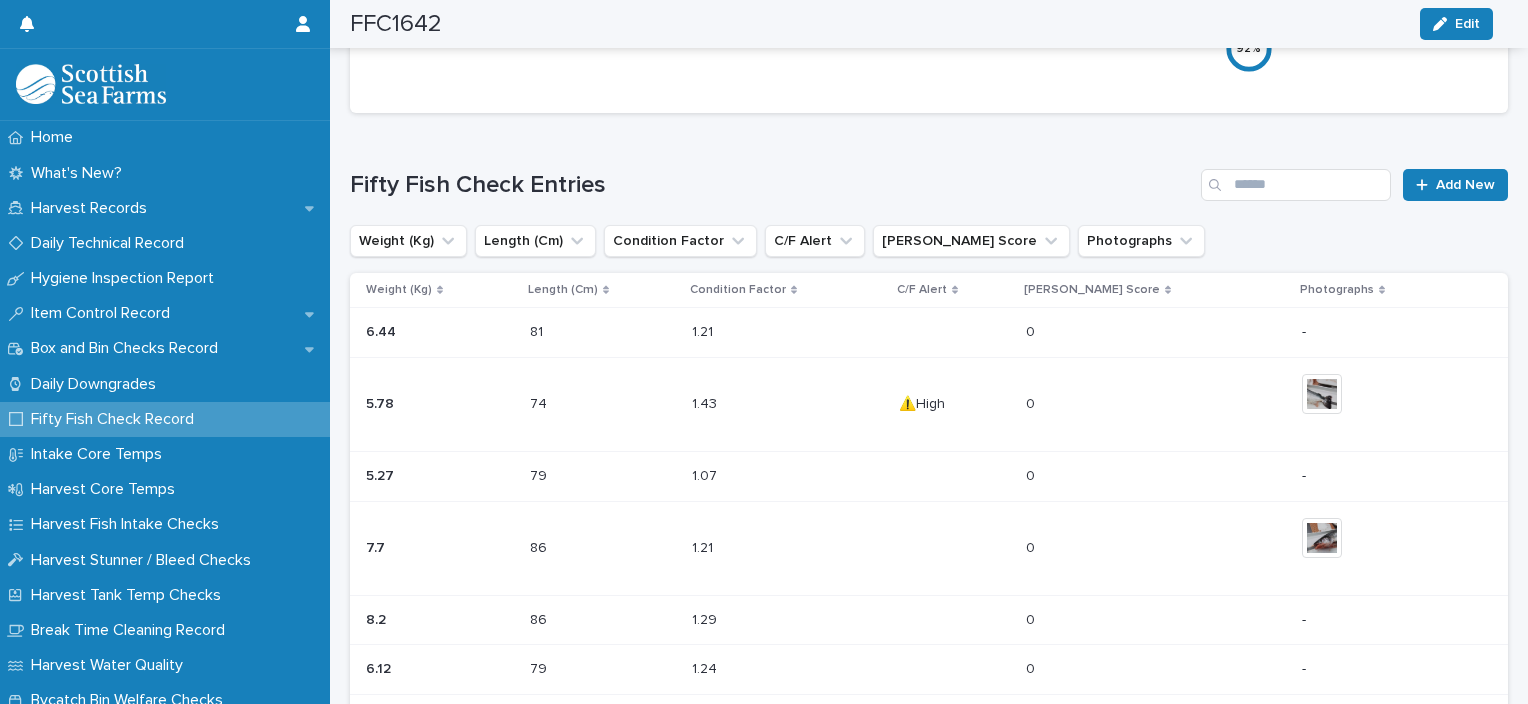 scroll, scrollTop: 462, scrollLeft: 0, axis: vertical 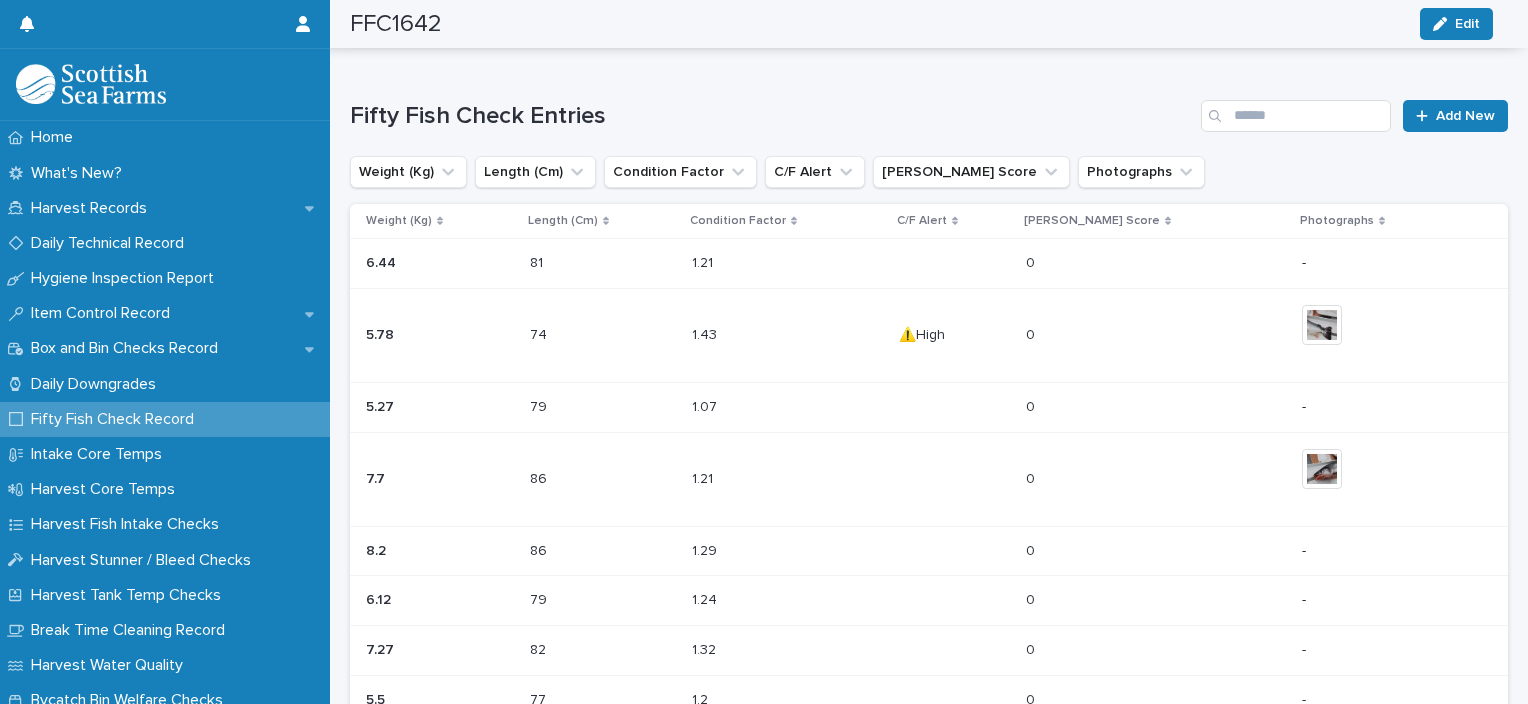 click at bounding box center [954, 479] 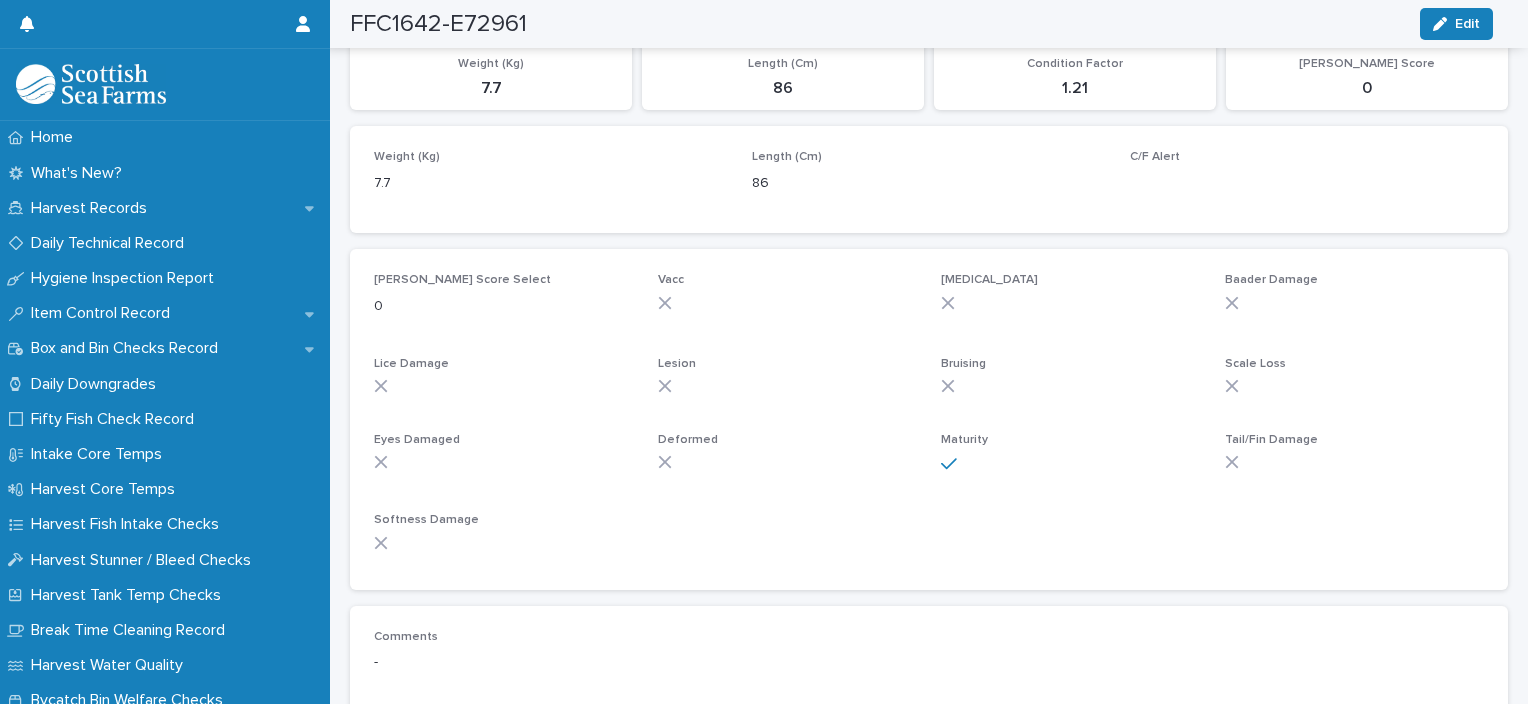 scroll, scrollTop: 0, scrollLeft: 0, axis: both 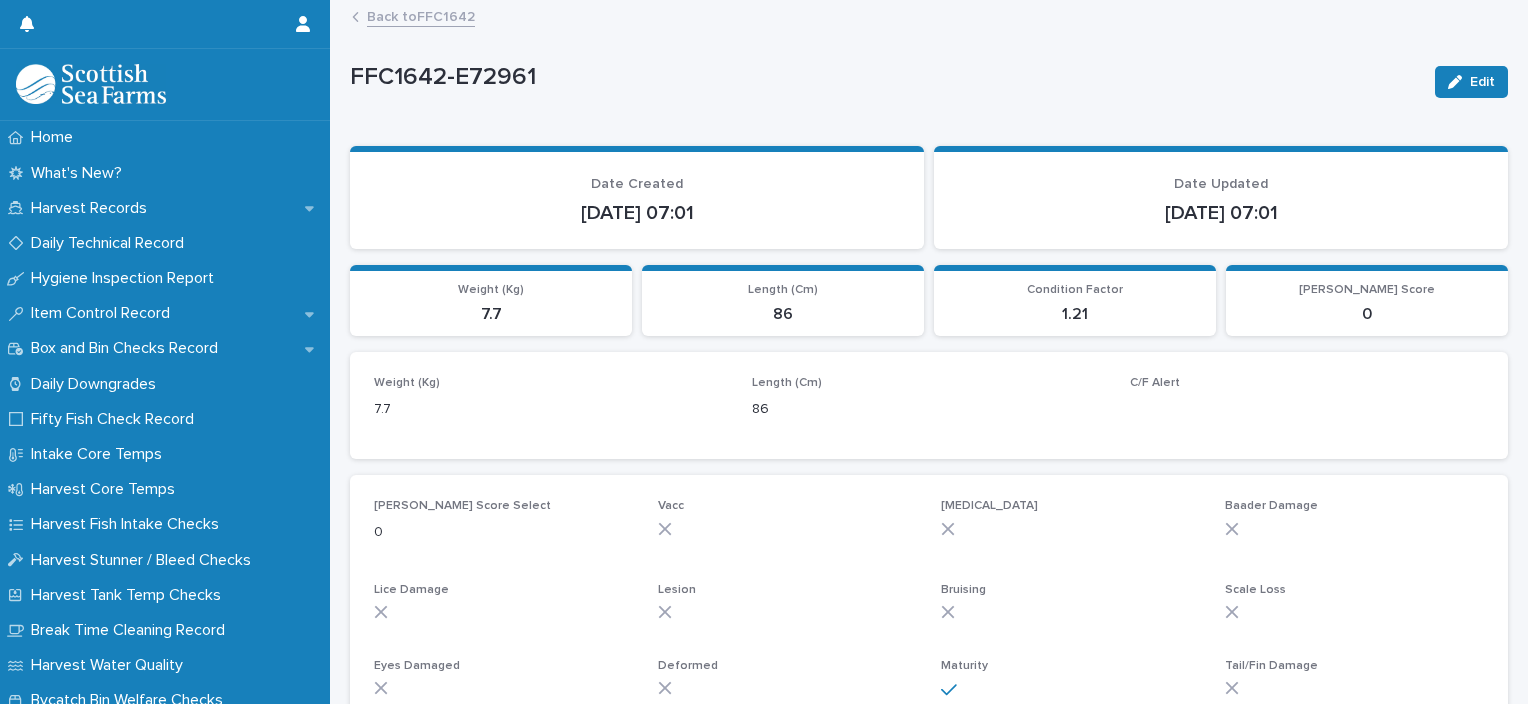 click on "Back to  FFC1642" at bounding box center (421, 15) 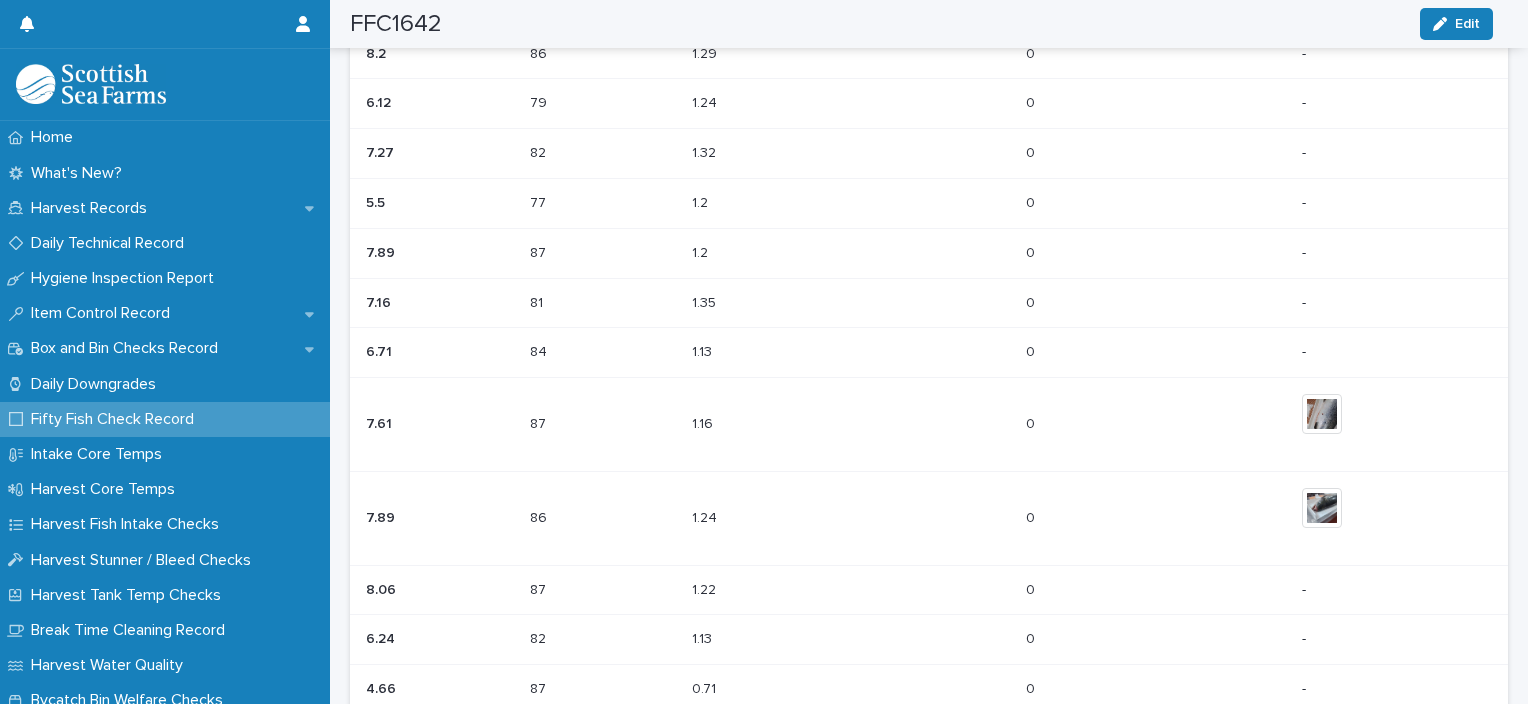 scroll, scrollTop: 962, scrollLeft: 0, axis: vertical 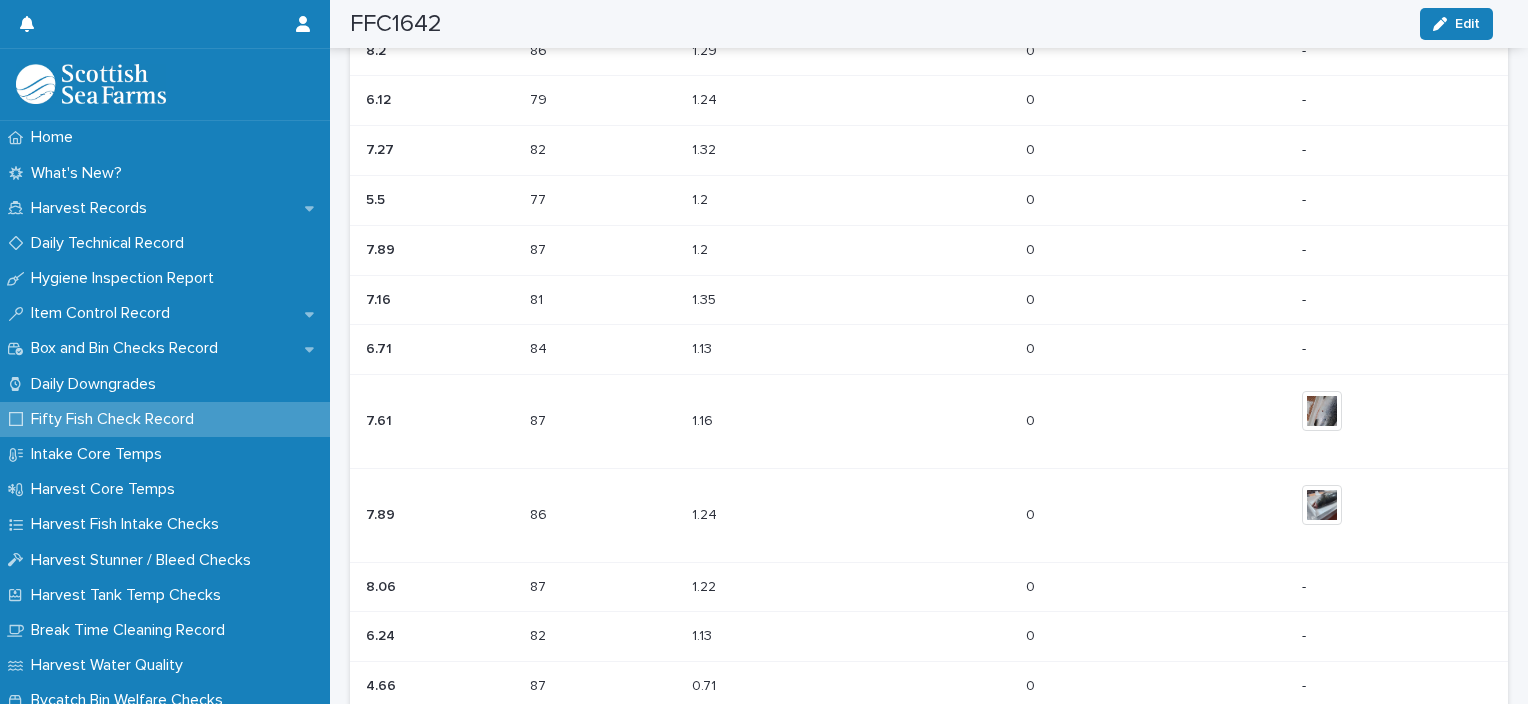 click at bounding box center (954, 515) 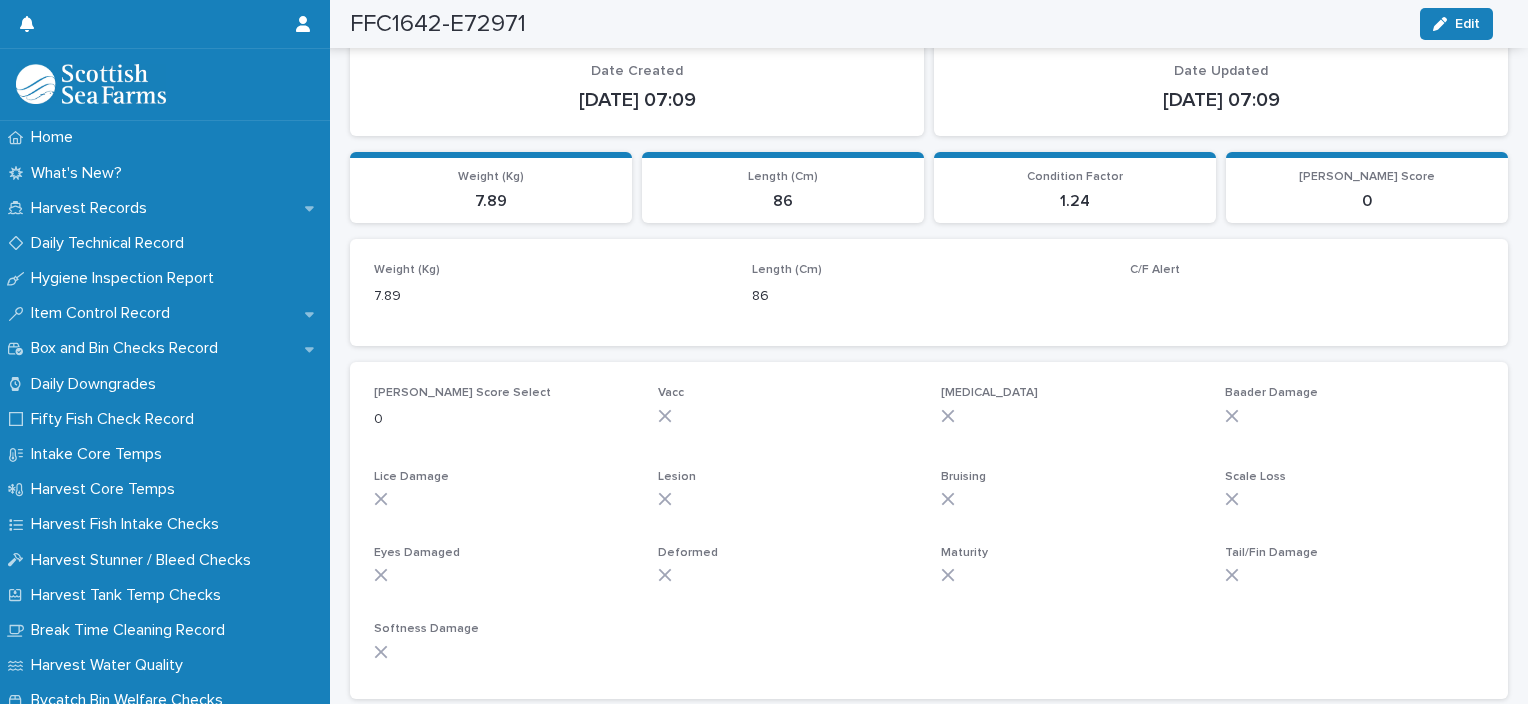 scroll, scrollTop: 0, scrollLeft: 0, axis: both 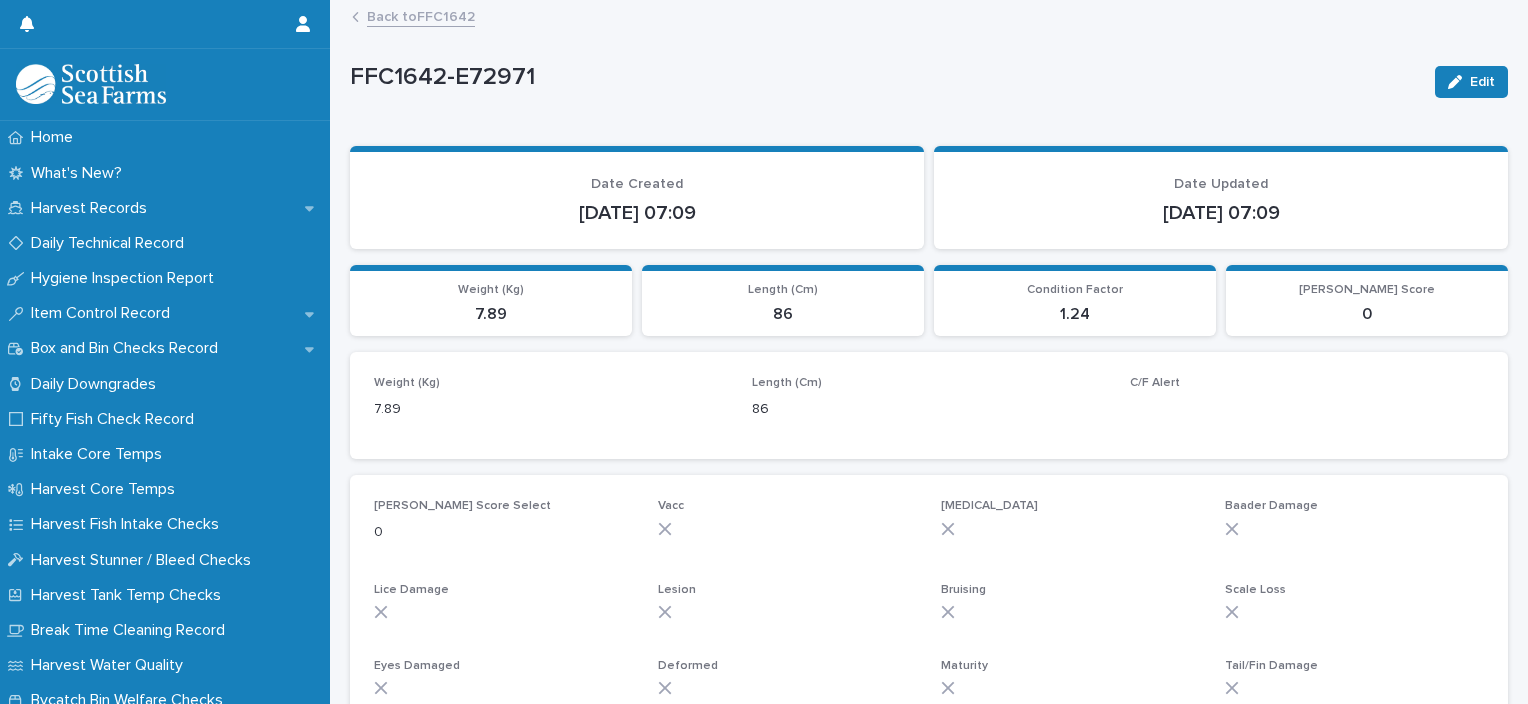 click on "Back to  FFC1642" at bounding box center [421, 15] 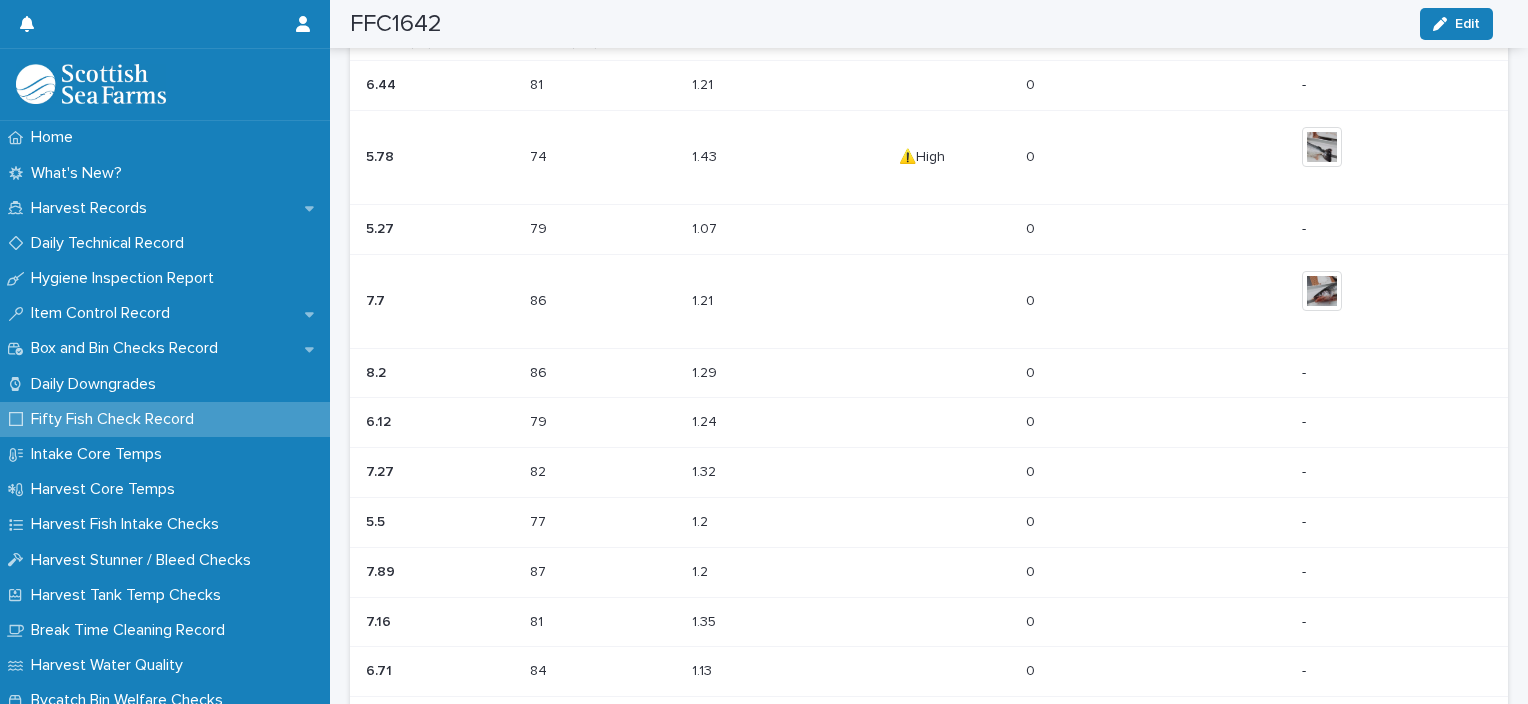 scroll, scrollTop: 636, scrollLeft: 0, axis: vertical 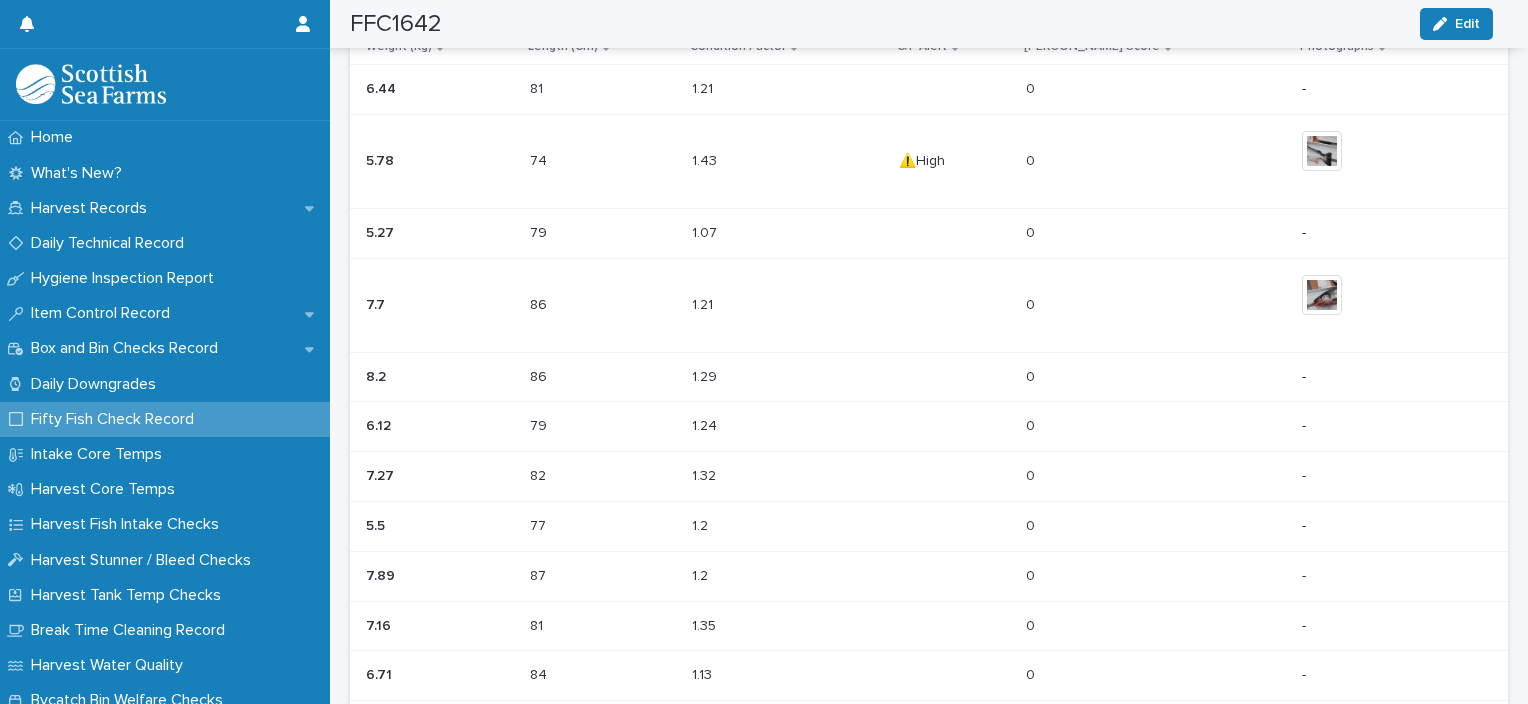 click on "0 0" at bounding box center [1156, 305] 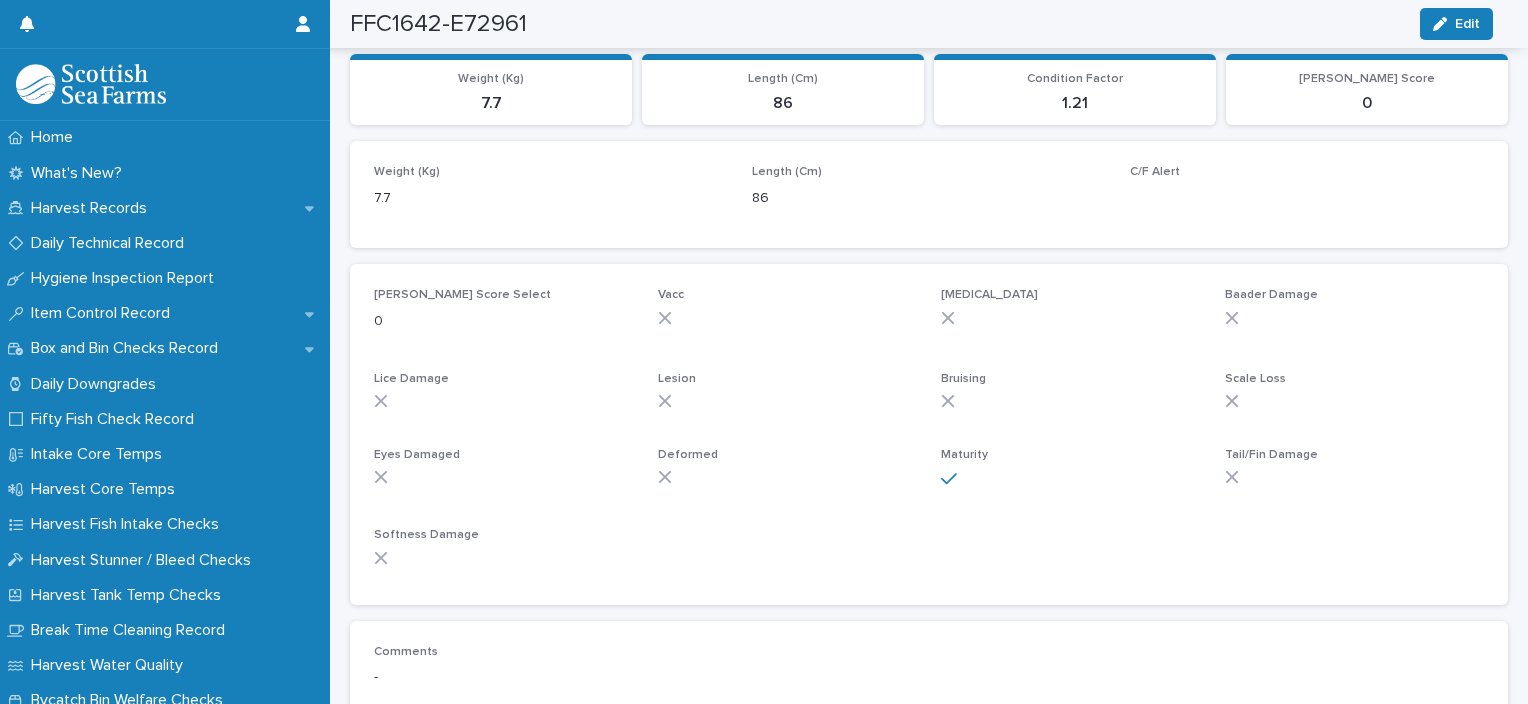 scroll, scrollTop: 0, scrollLeft: 0, axis: both 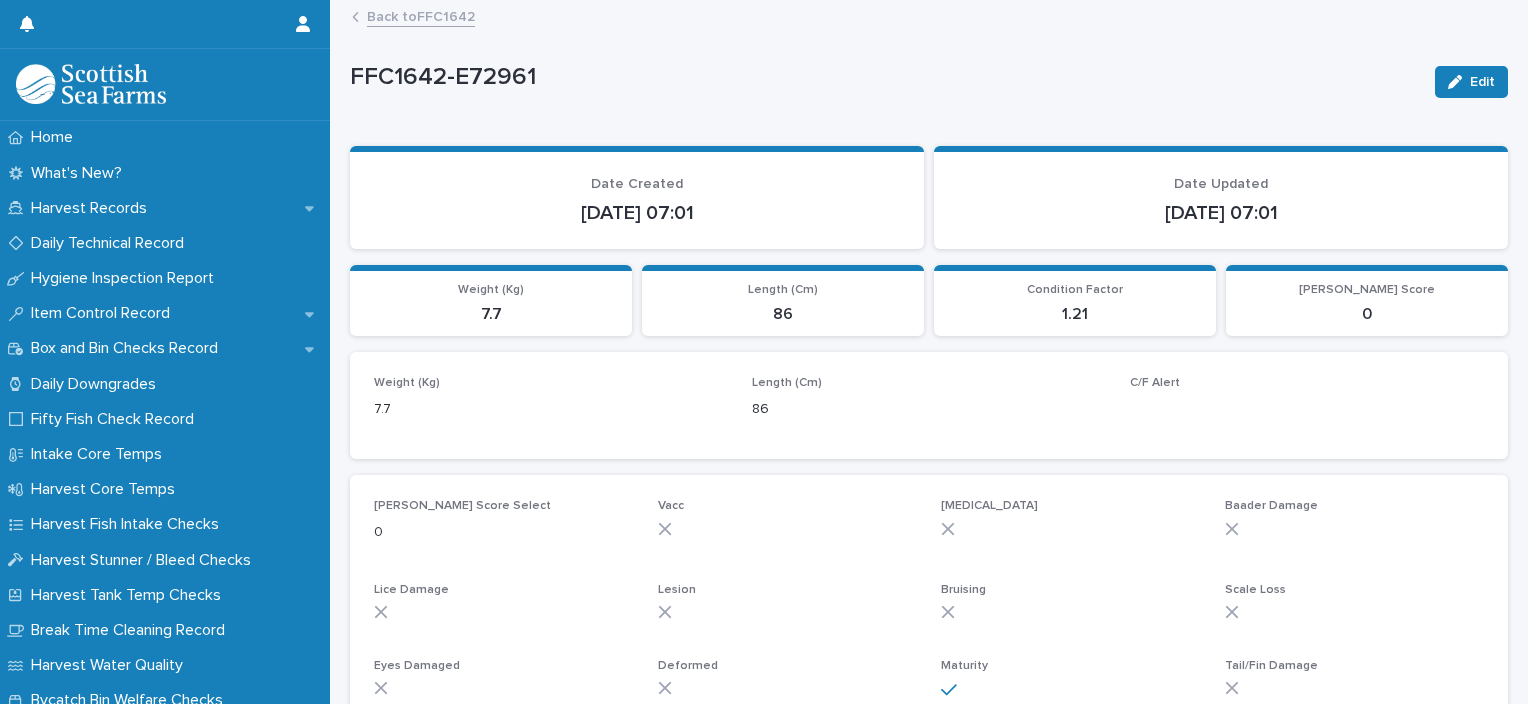 click on "Back to  FFC1642" at bounding box center [421, 15] 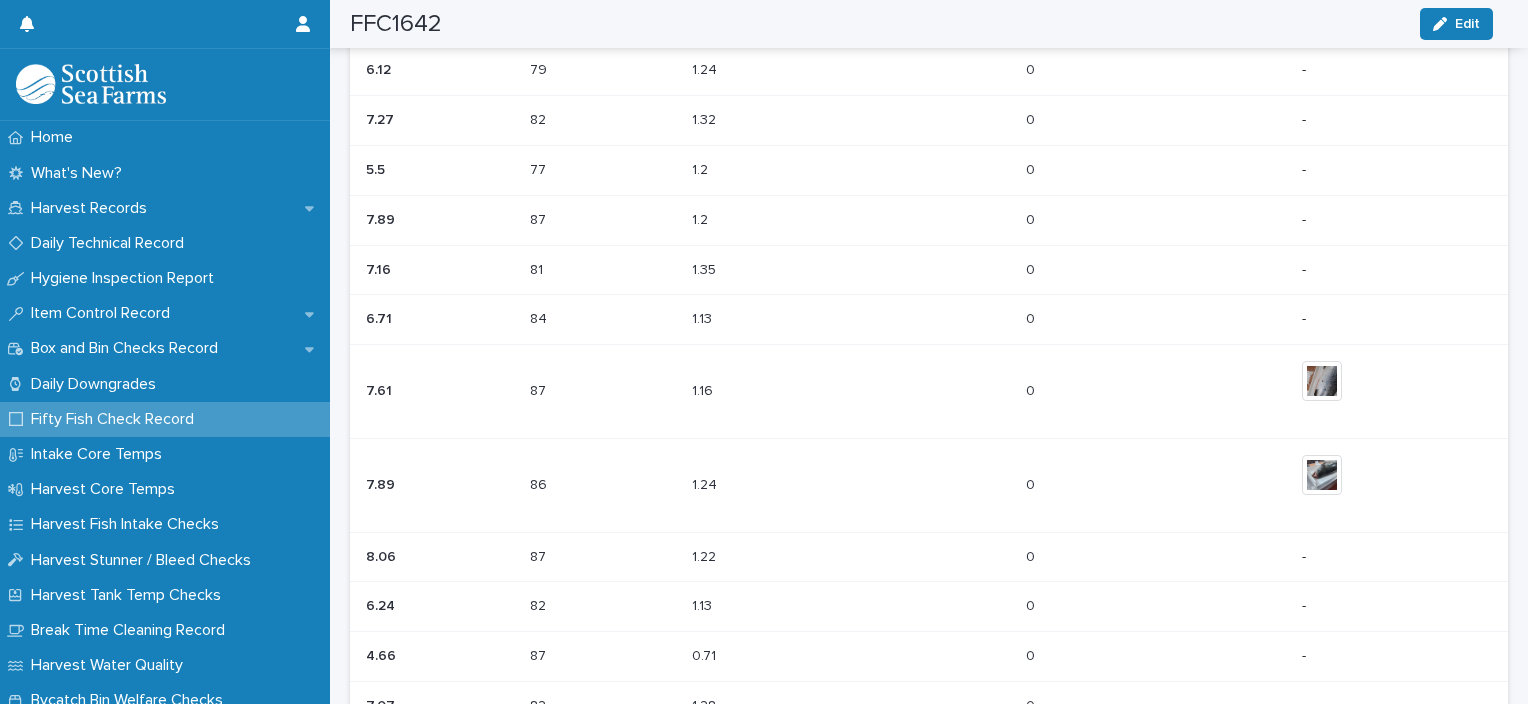scroll, scrollTop: 1010, scrollLeft: 0, axis: vertical 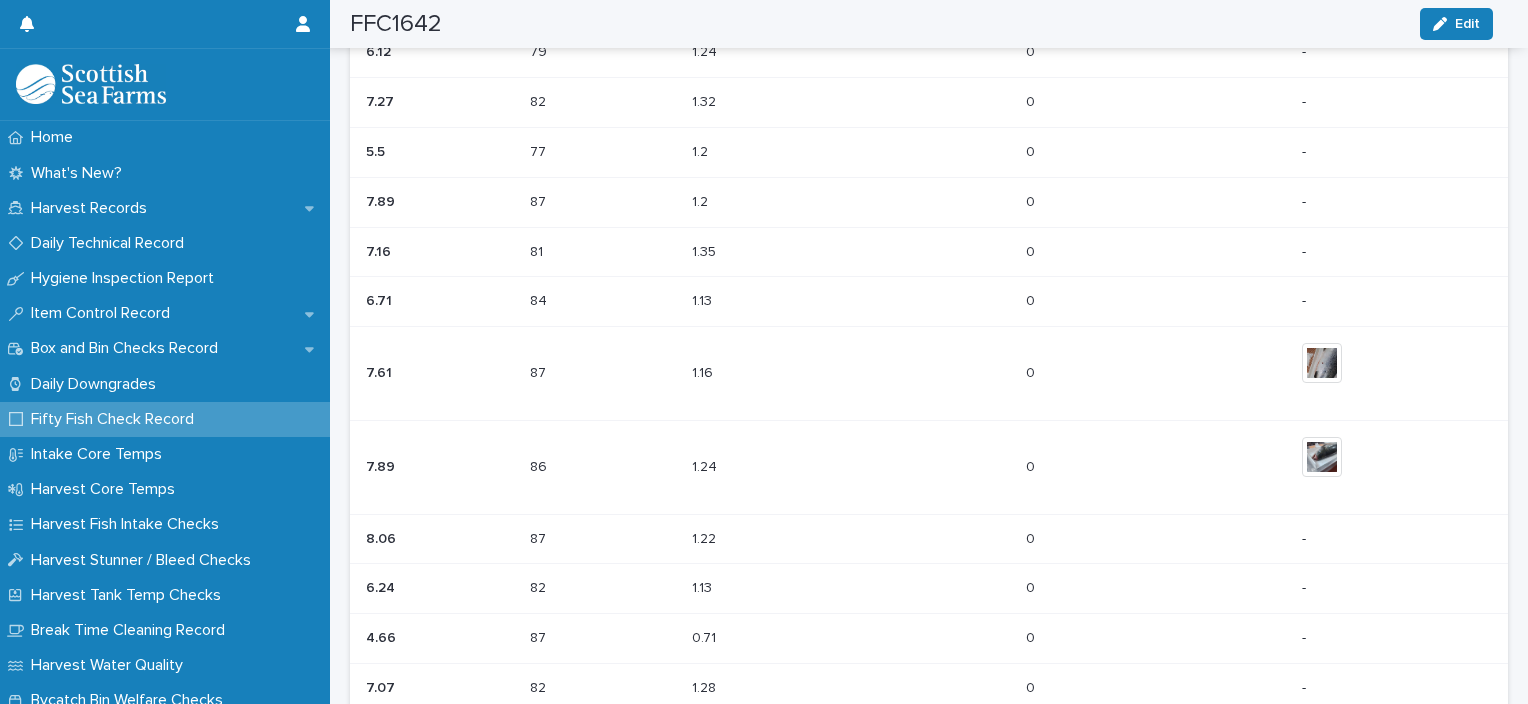 click on "0 0" at bounding box center [1156, 373] 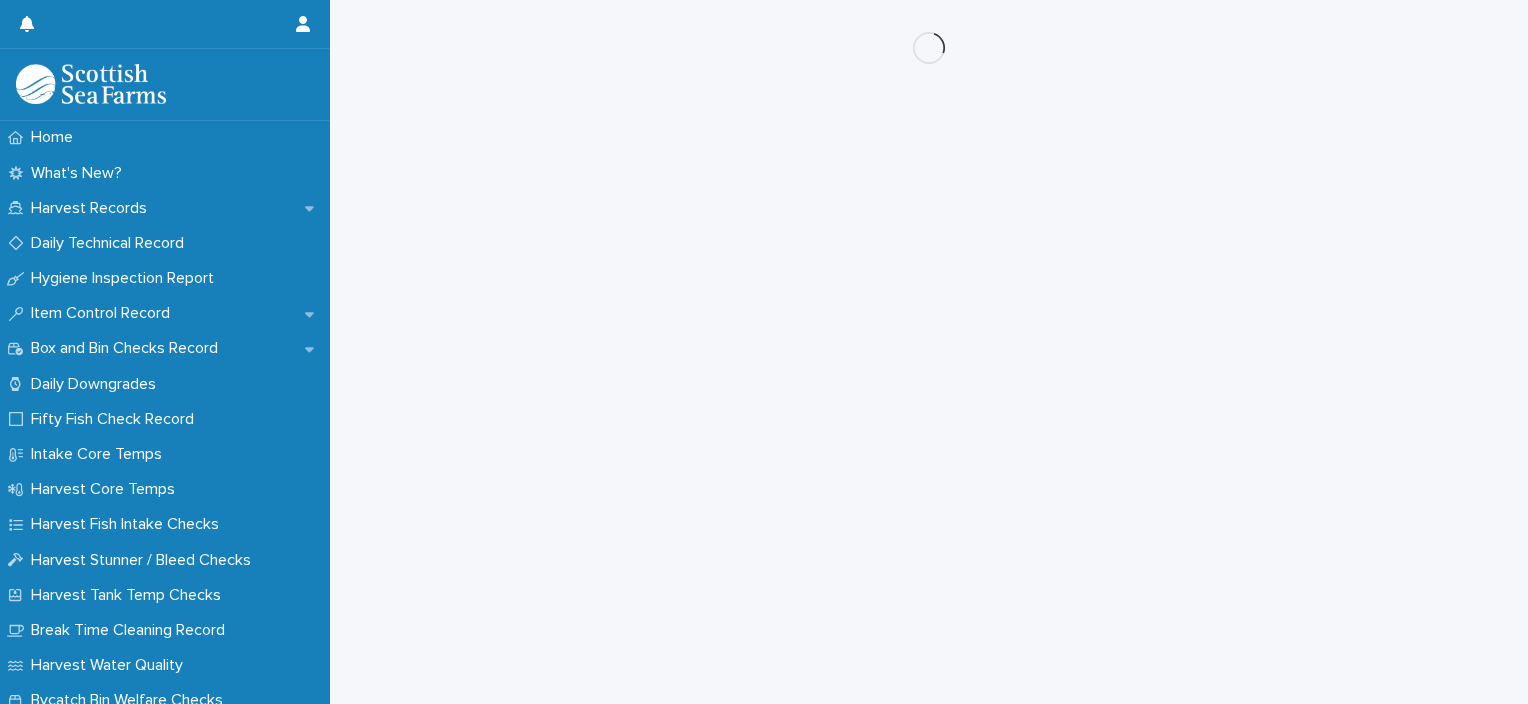 scroll, scrollTop: 0, scrollLeft: 0, axis: both 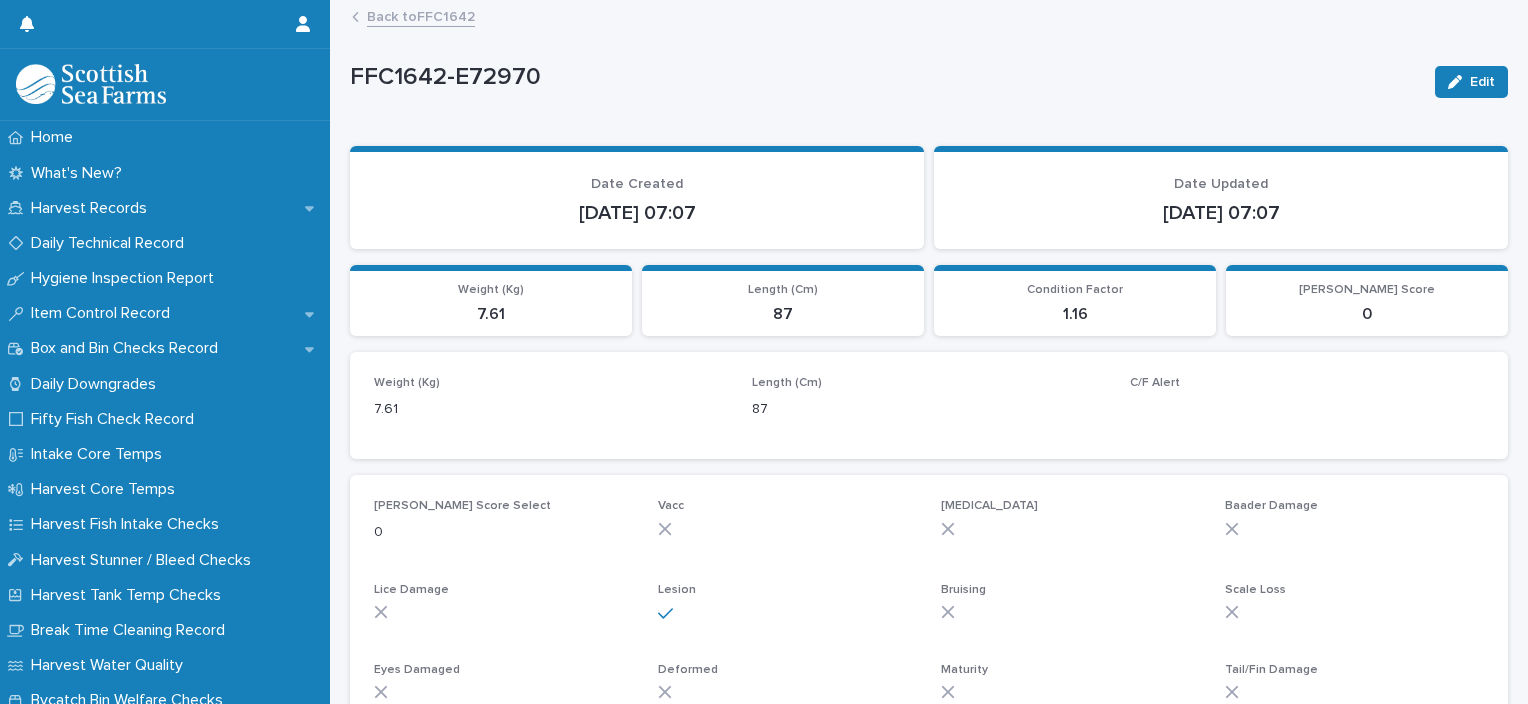 click on "Back to  FFC1642" at bounding box center (421, 15) 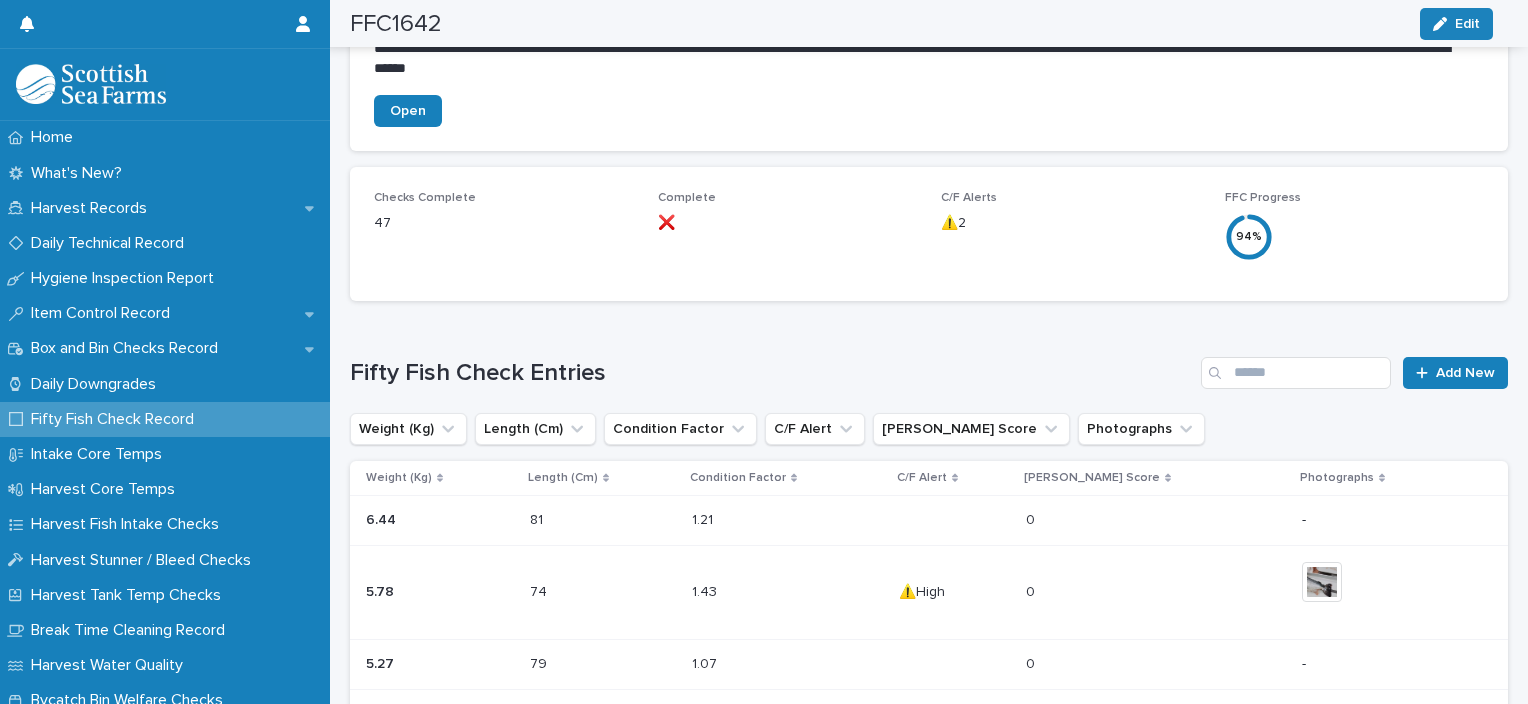 scroll, scrollTop: 0, scrollLeft: 0, axis: both 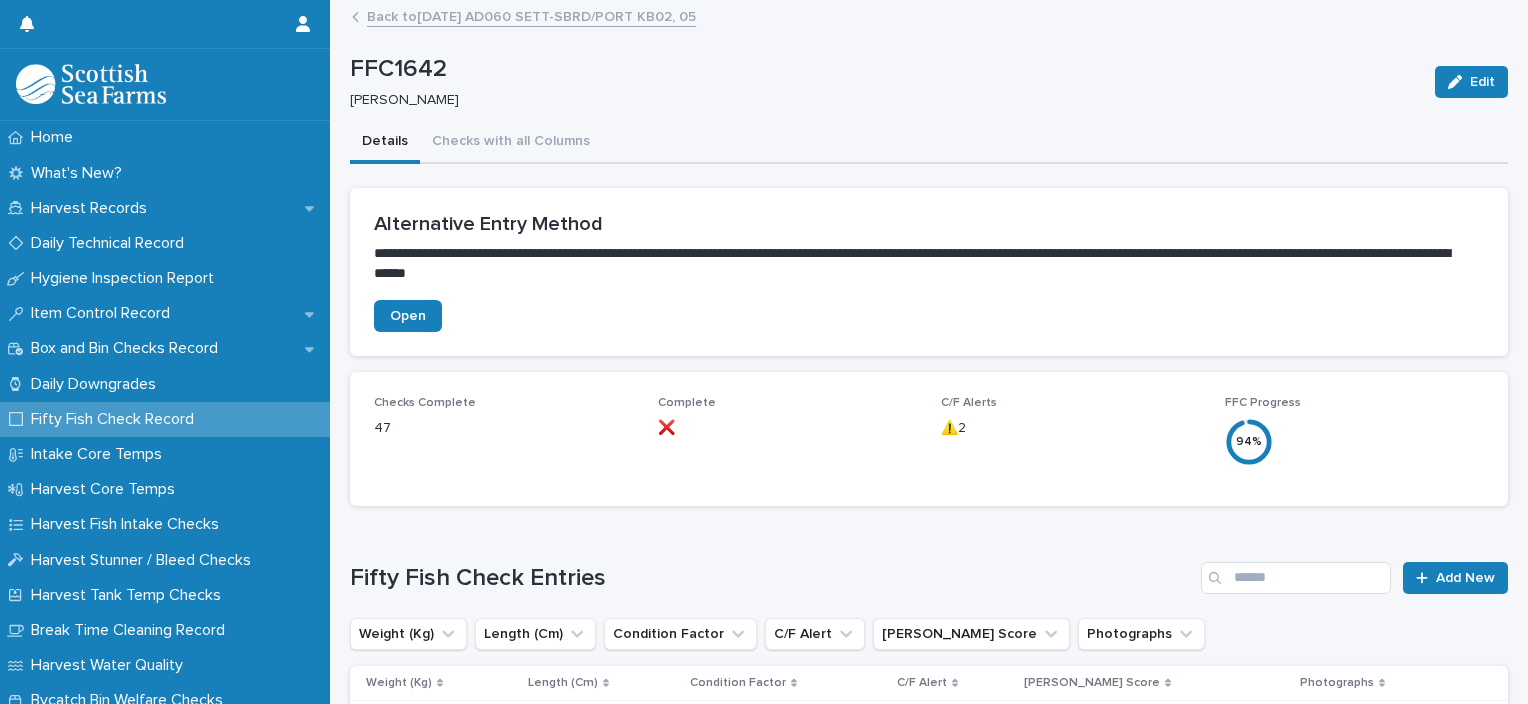 click on "Back to  11-07-2025 AD060 SETT-SBRD/PORT KB02, 05" at bounding box center (531, 15) 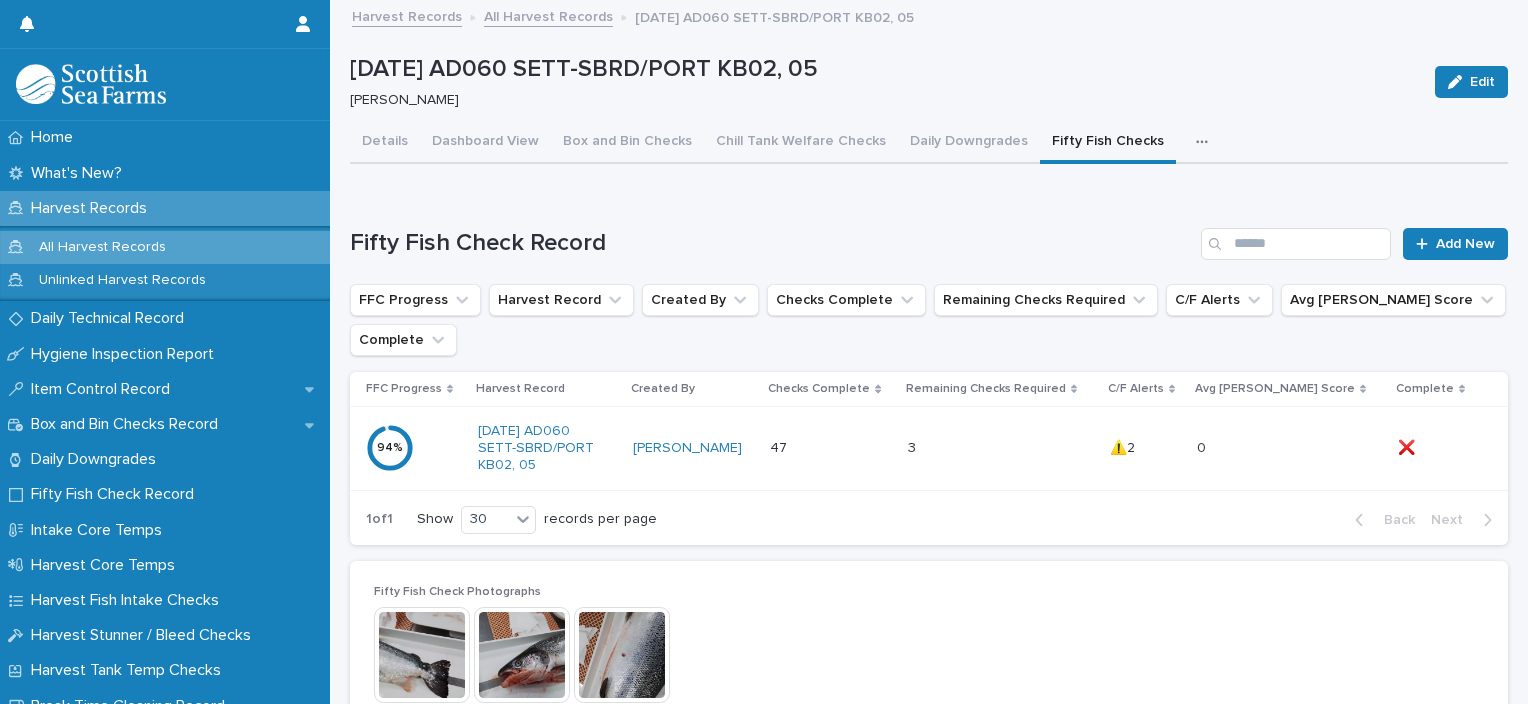 click 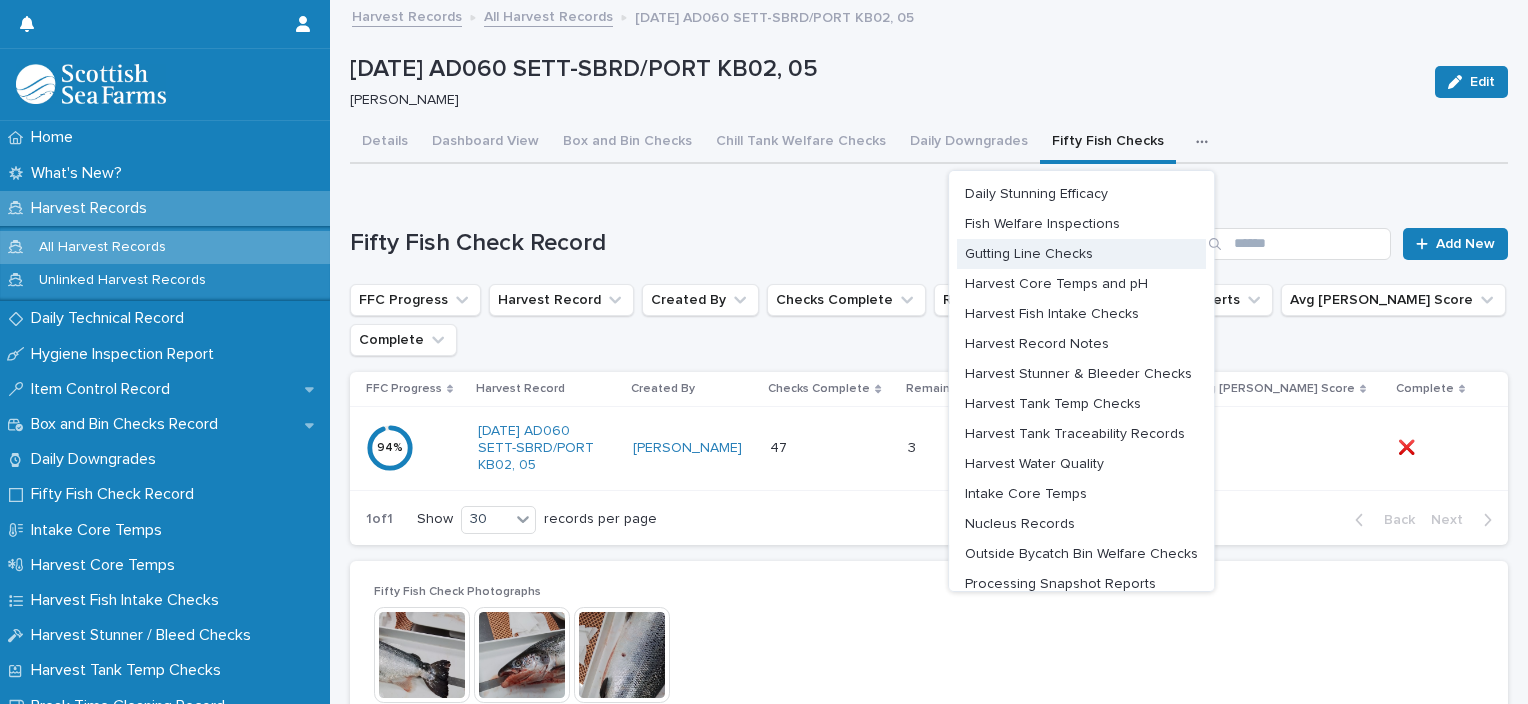 click on "Gutting Line Checks" at bounding box center [1029, 254] 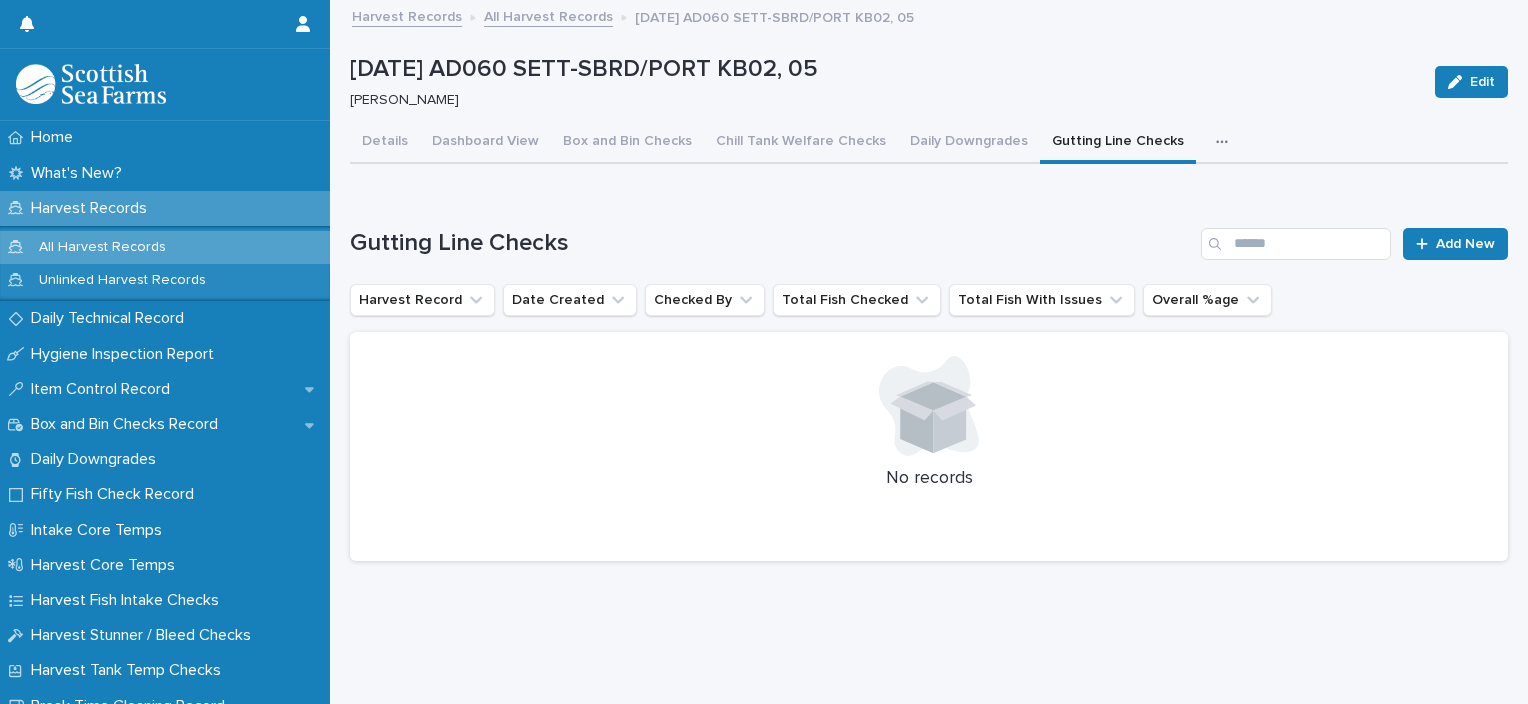 click at bounding box center (1226, 142) 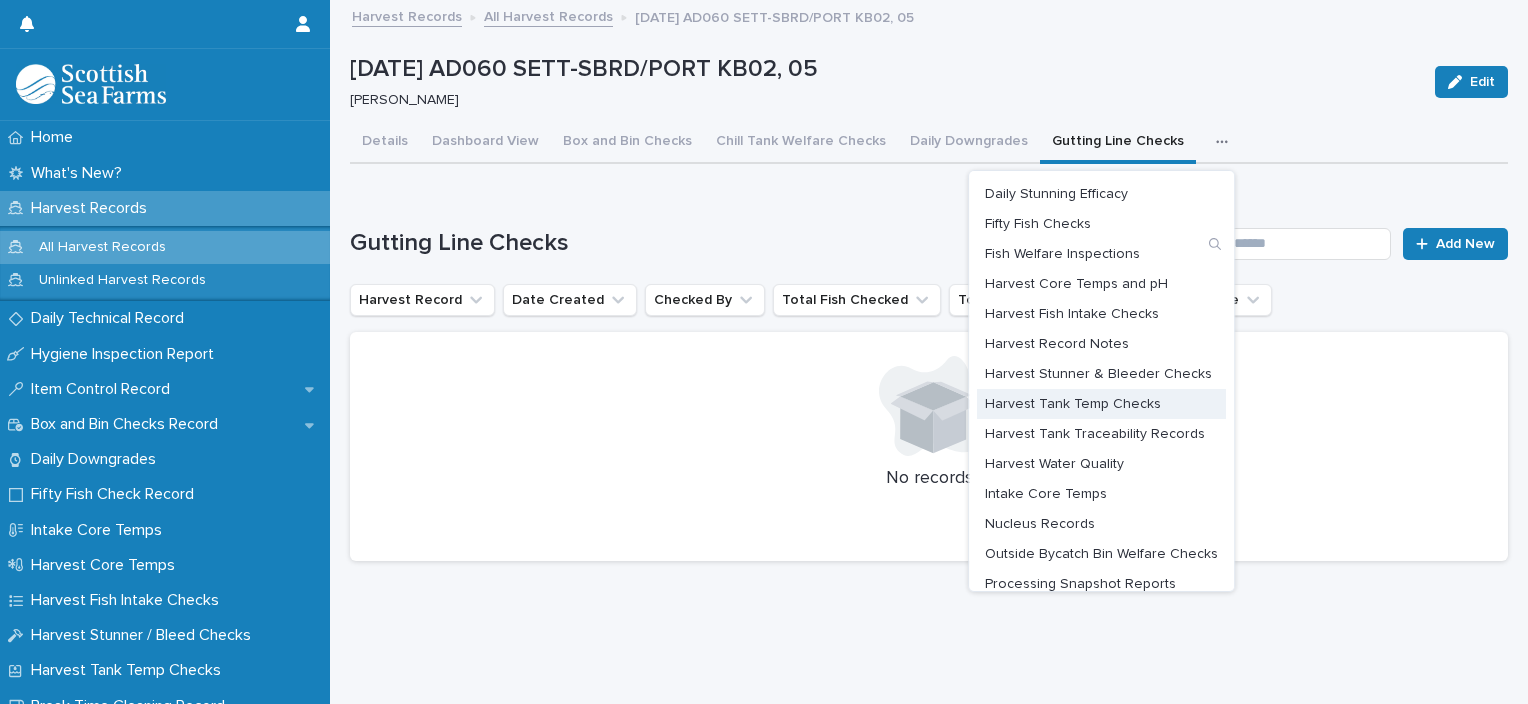 click on "Harvest Tank Temp Checks" at bounding box center (1073, 404) 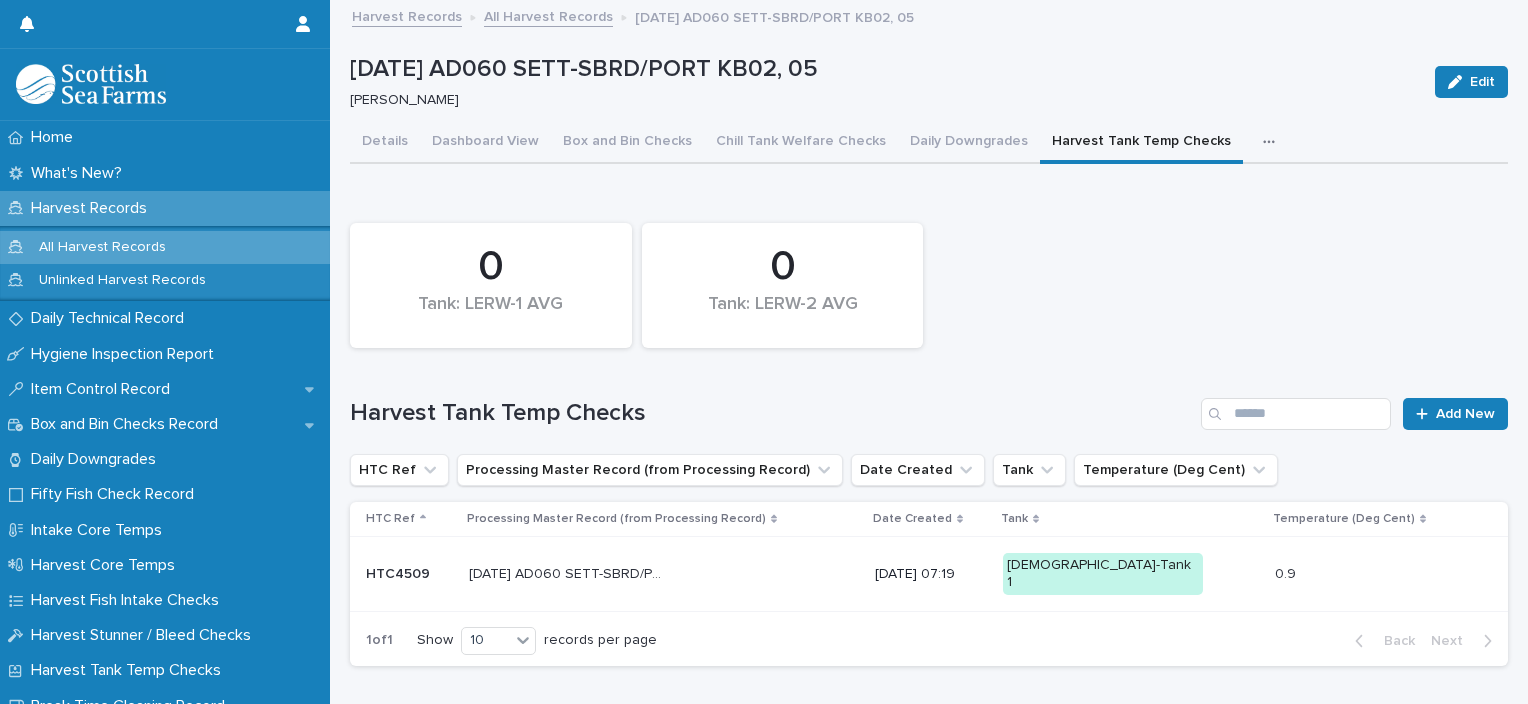 click at bounding box center (1273, 142) 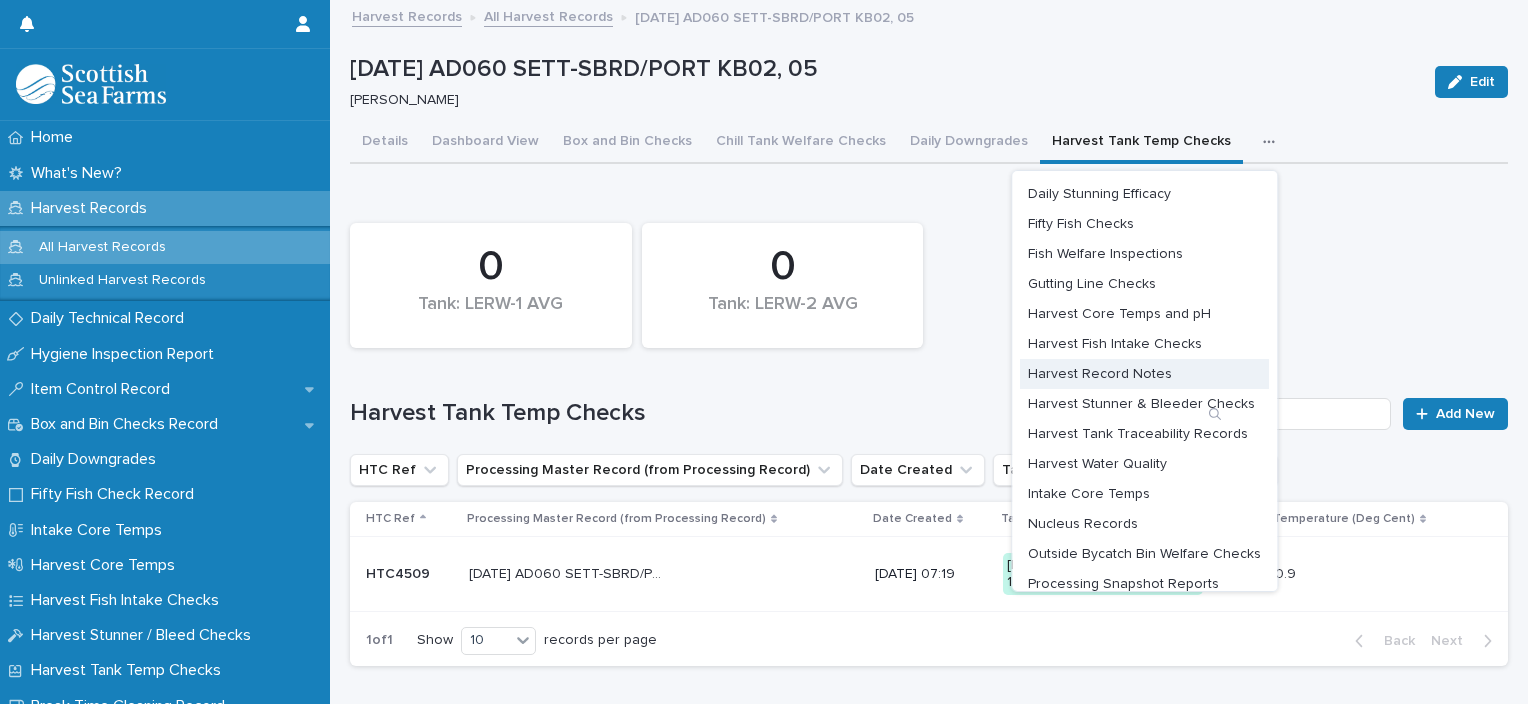 click on "Harvest Record Notes" at bounding box center (1100, 374) 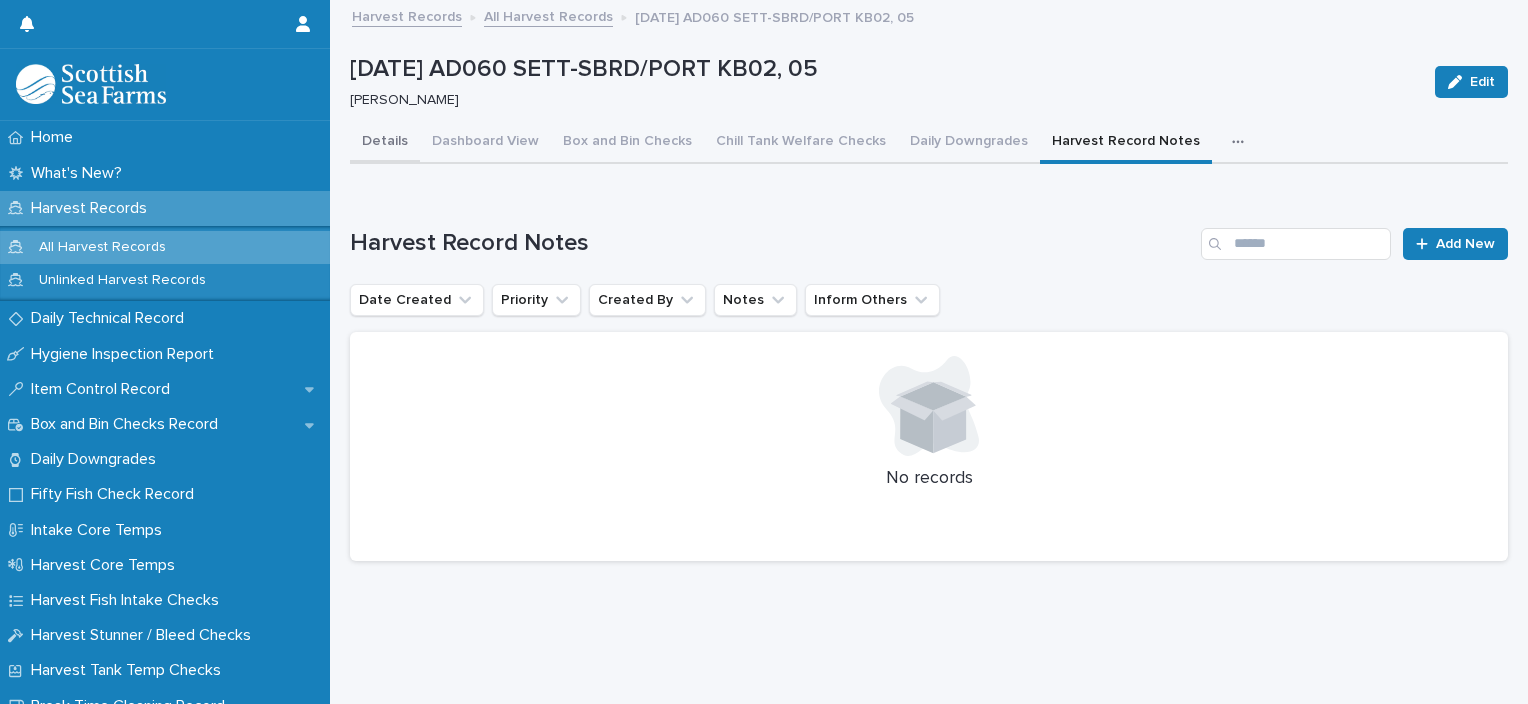 click on "Details" at bounding box center [385, 143] 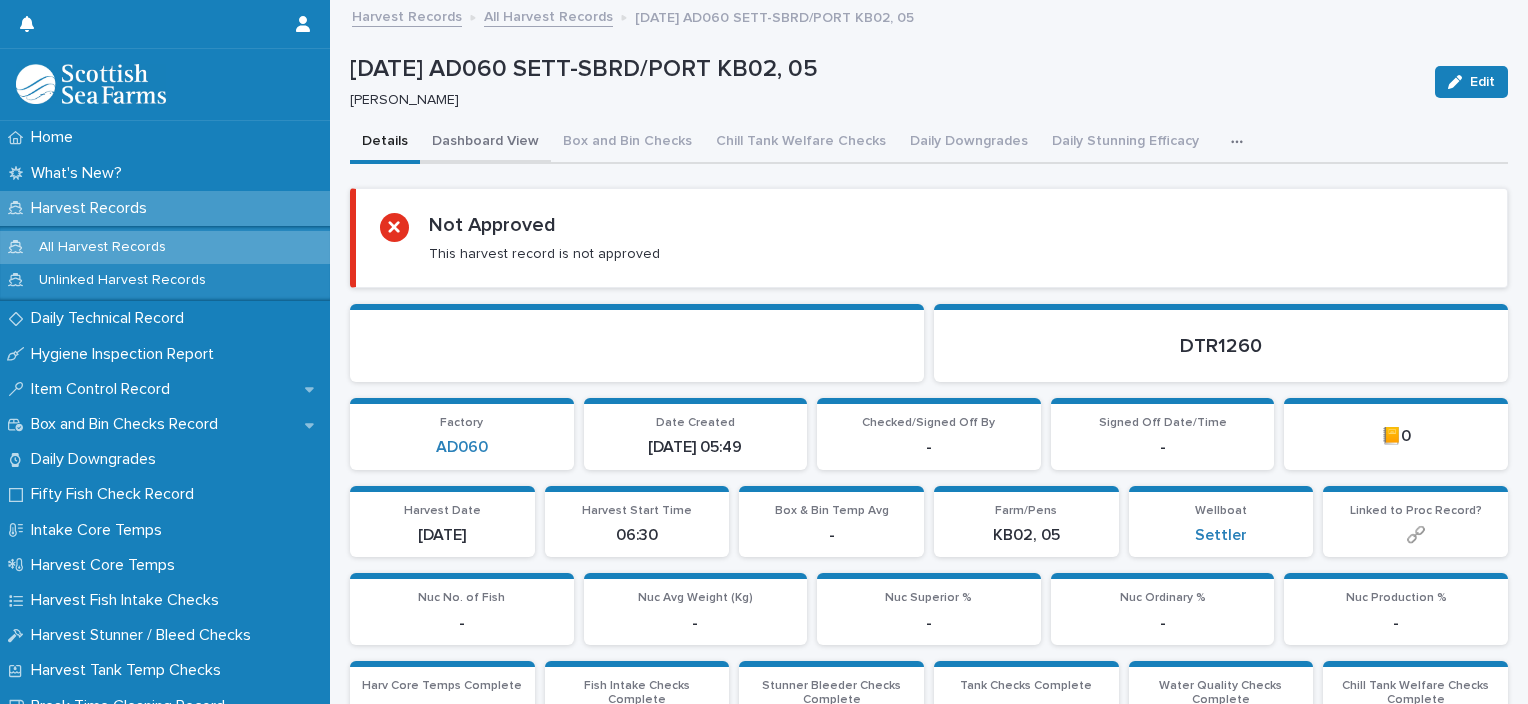 click on "Dashboard View" at bounding box center (485, 143) 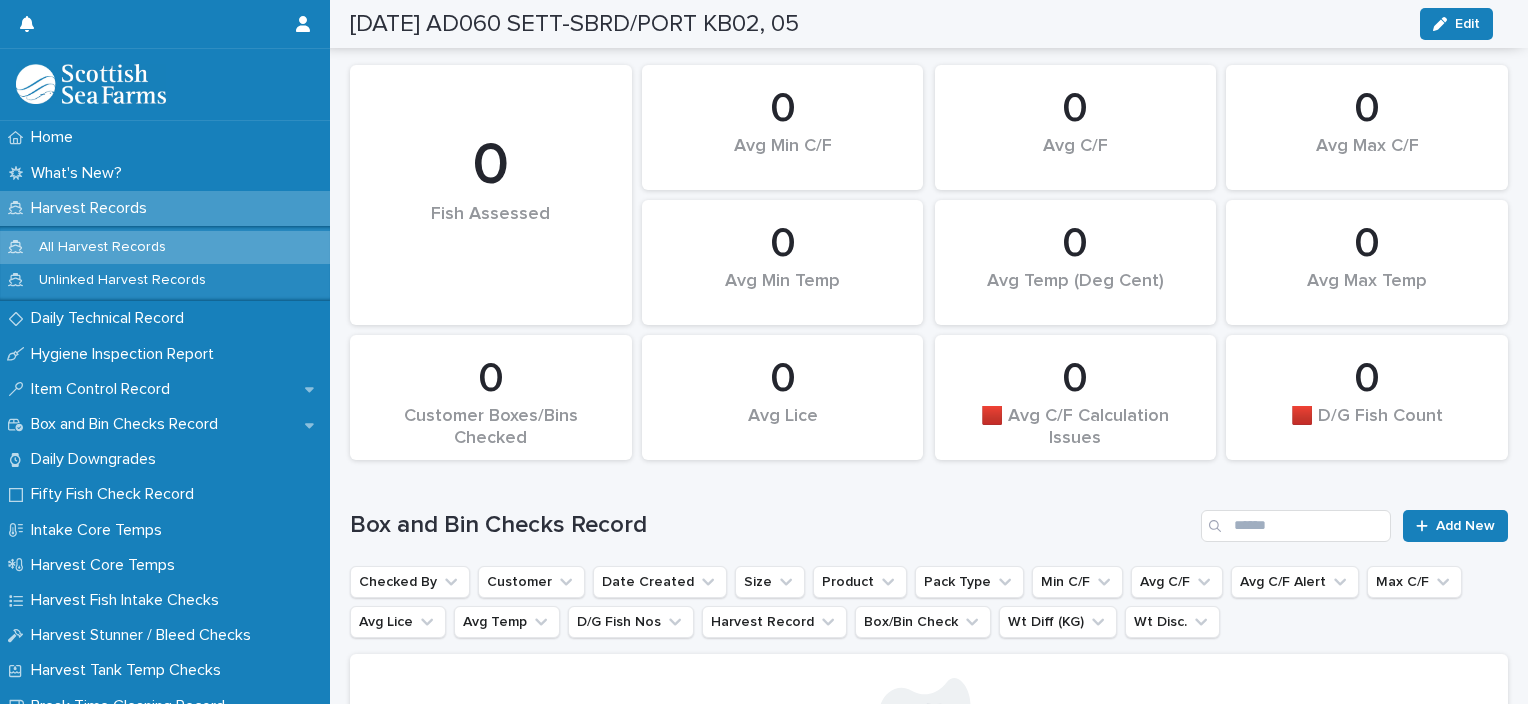 scroll, scrollTop: 0, scrollLeft: 0, axis: both 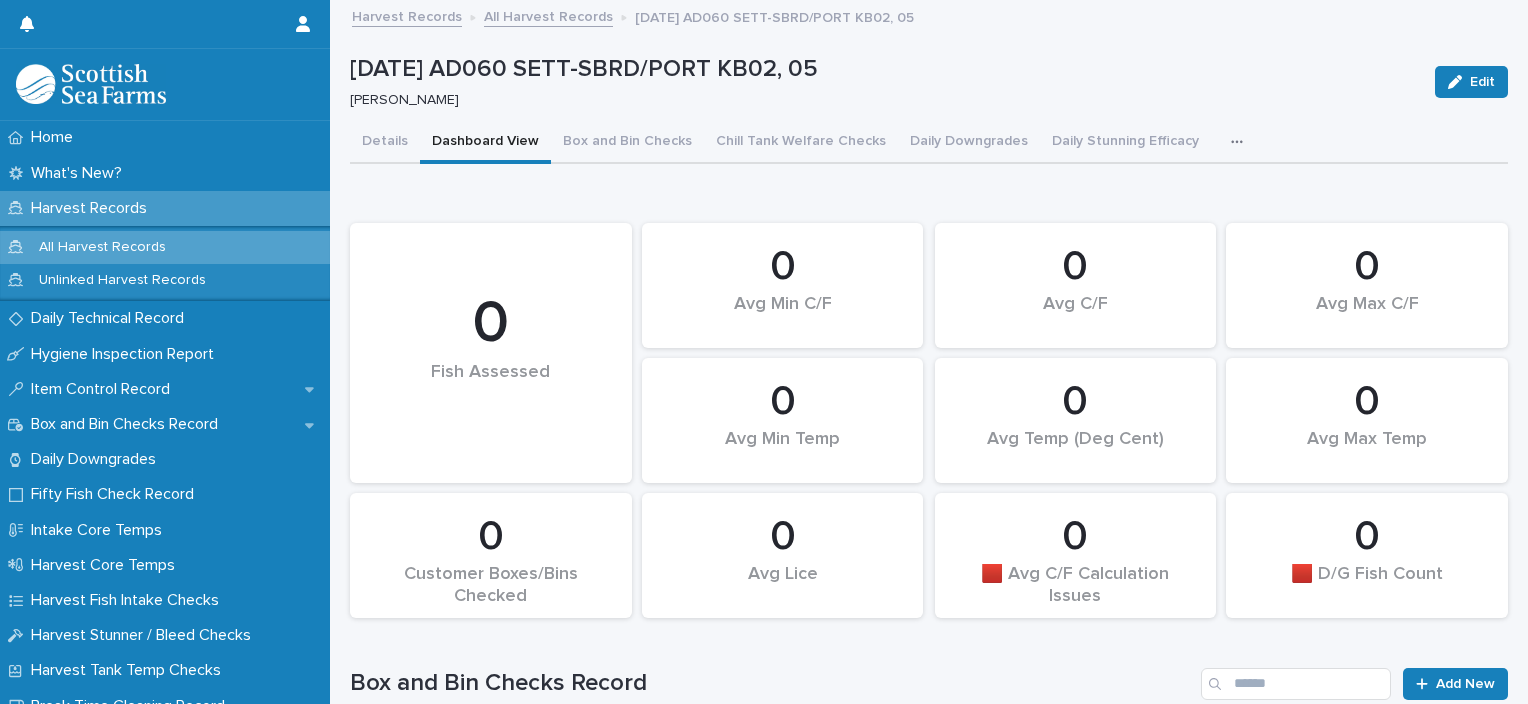 click at bounding box center [1241, 142] 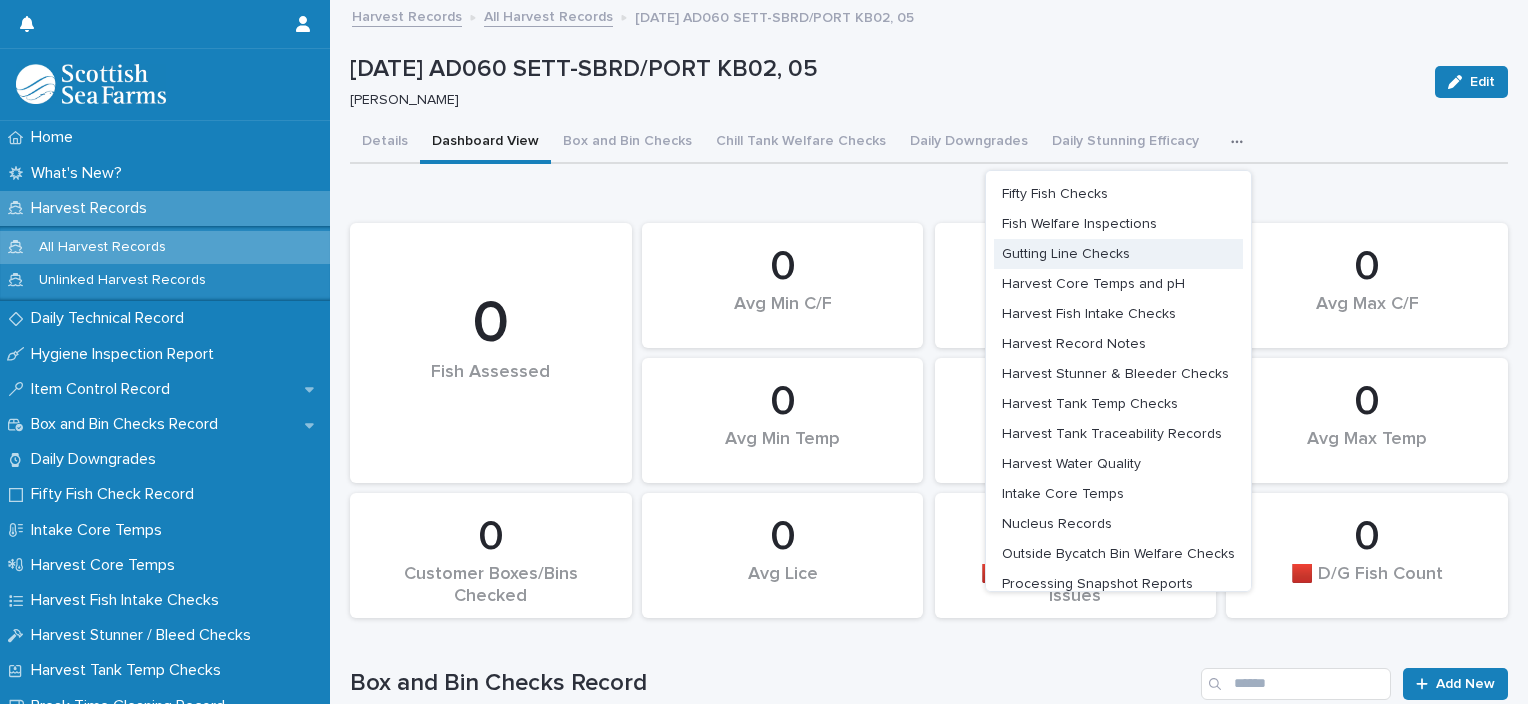 click on "Gutting Line Checks" at bounding box center [1118, 254] 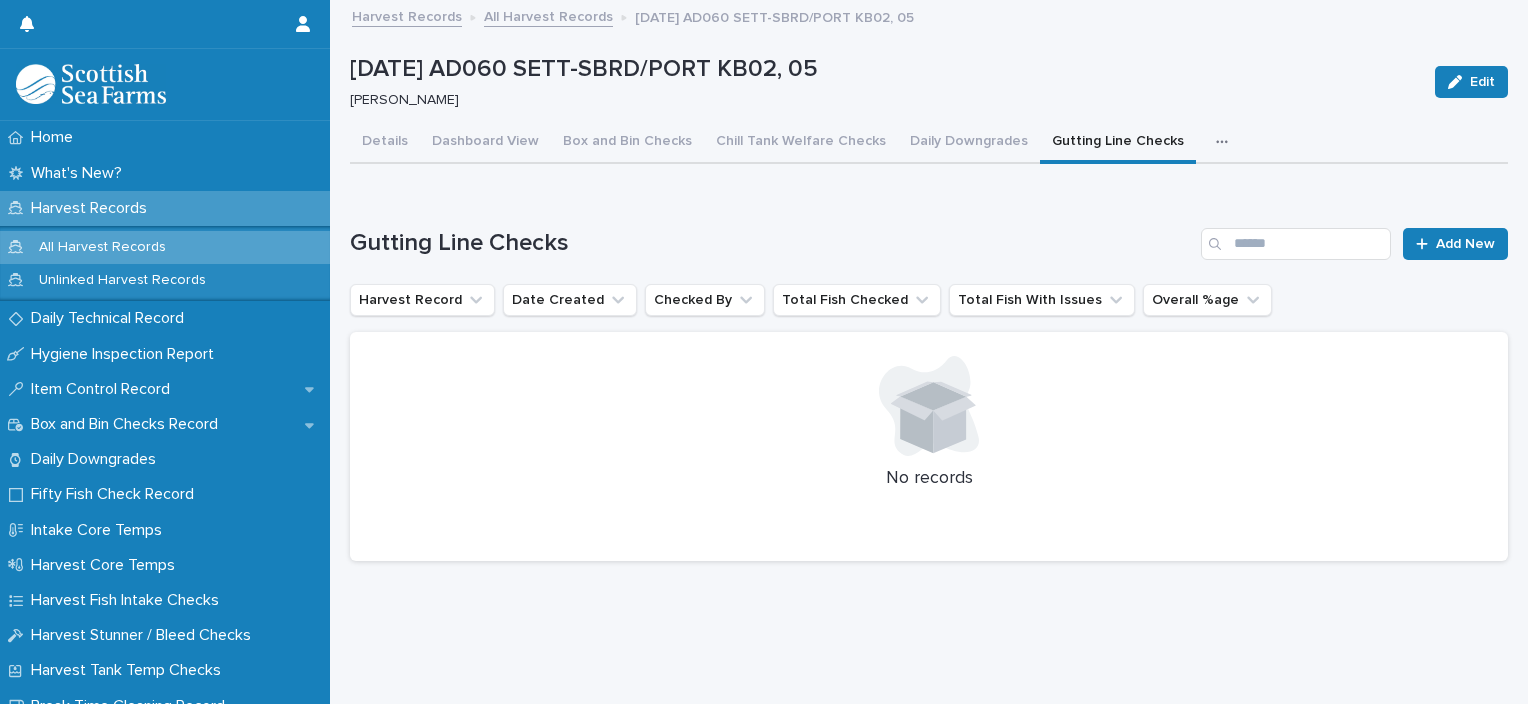 drag, startPoint x: 1205, startPoint y: 134, endPoint x: 1198, endPoint y: 145, distance: 13.038404 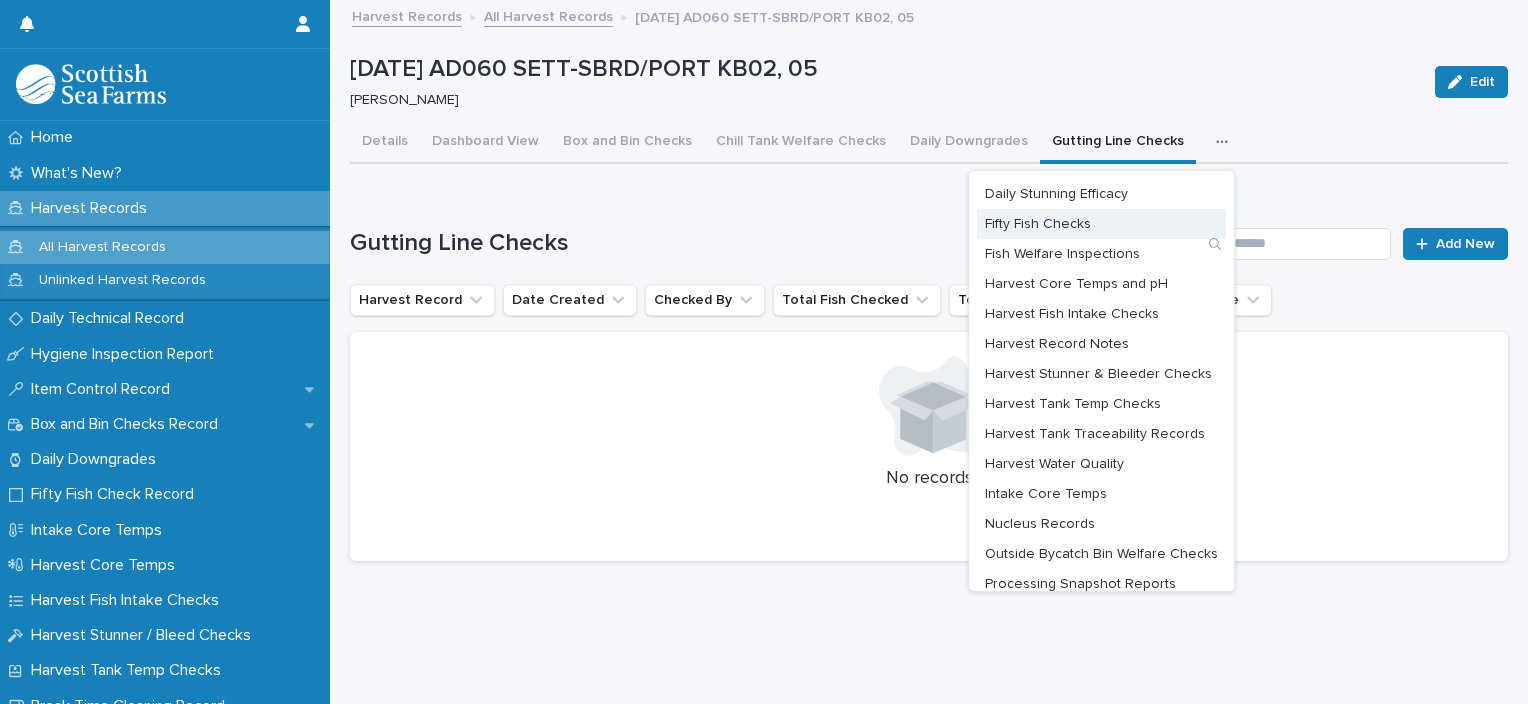 click on "Fifty Fish Checks" at bounding box center (1038, 224) 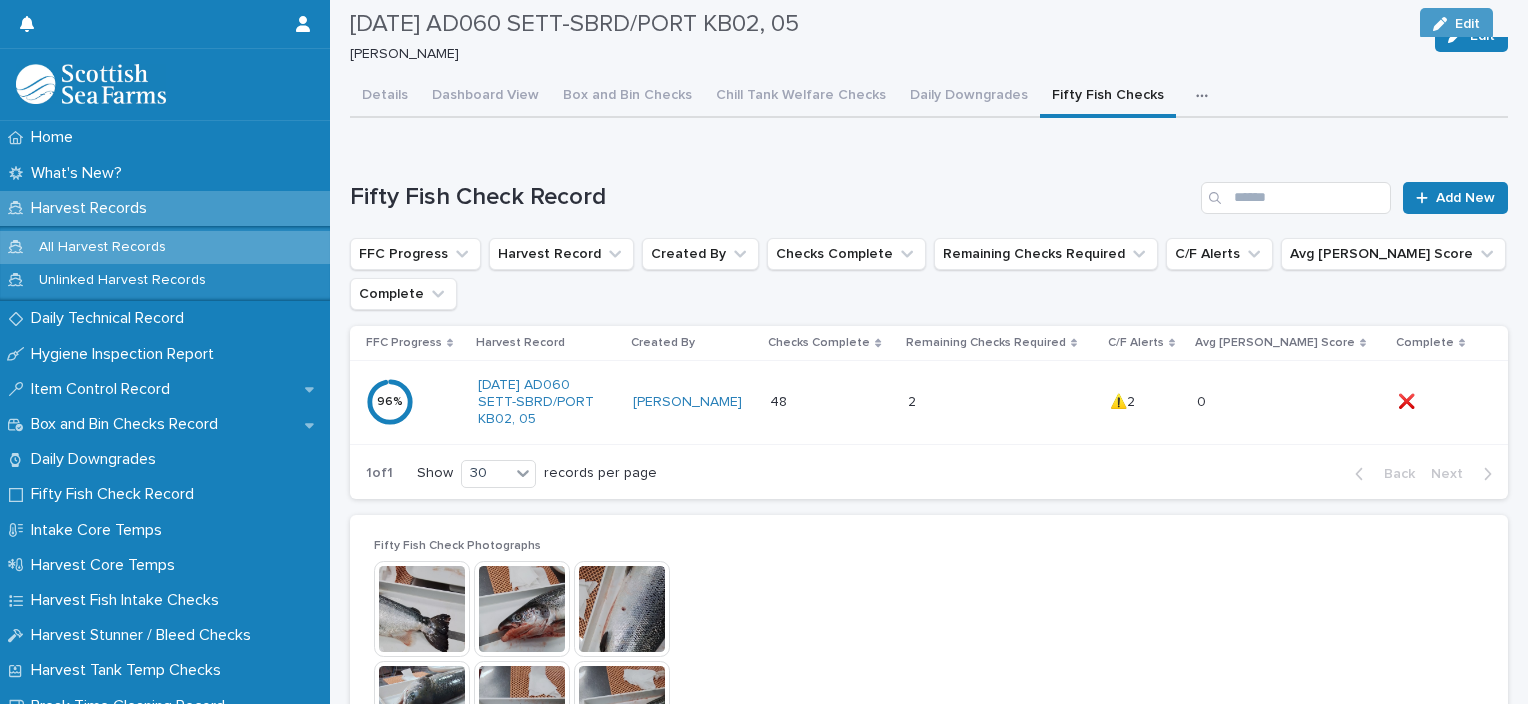 scroll, scrollTop: 0, scrollLeft: 0, axis: both 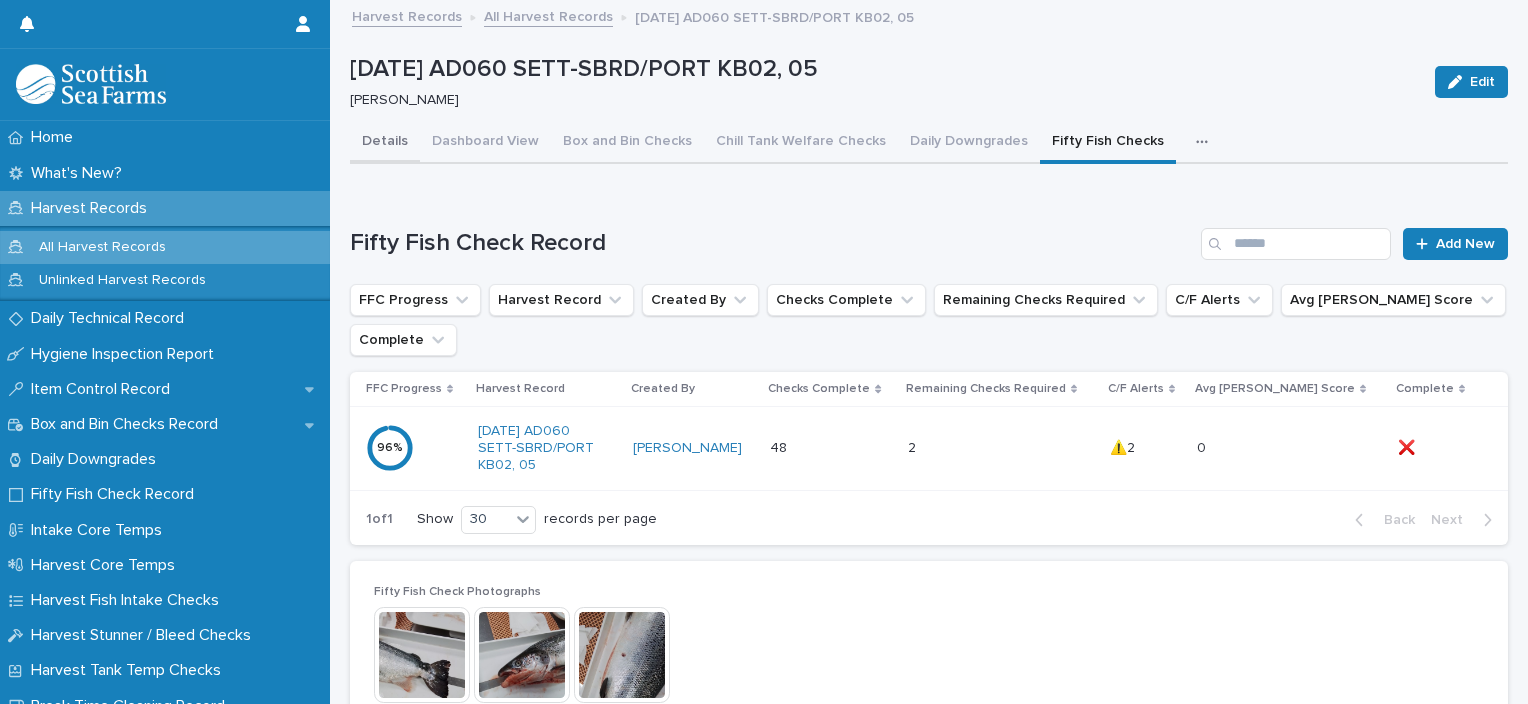 click on "Details" at bounding box center [385, 143] 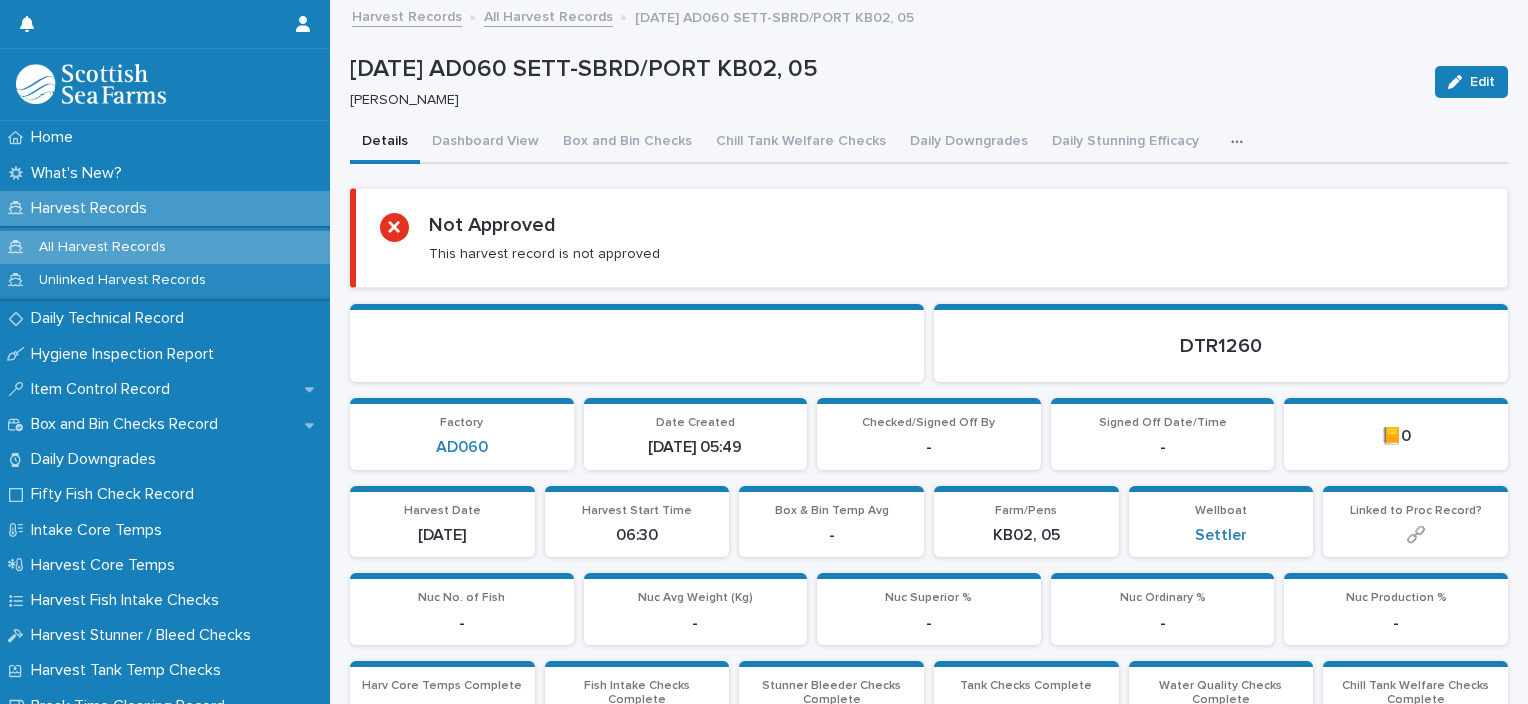 click at bounding box center [1241, 142] 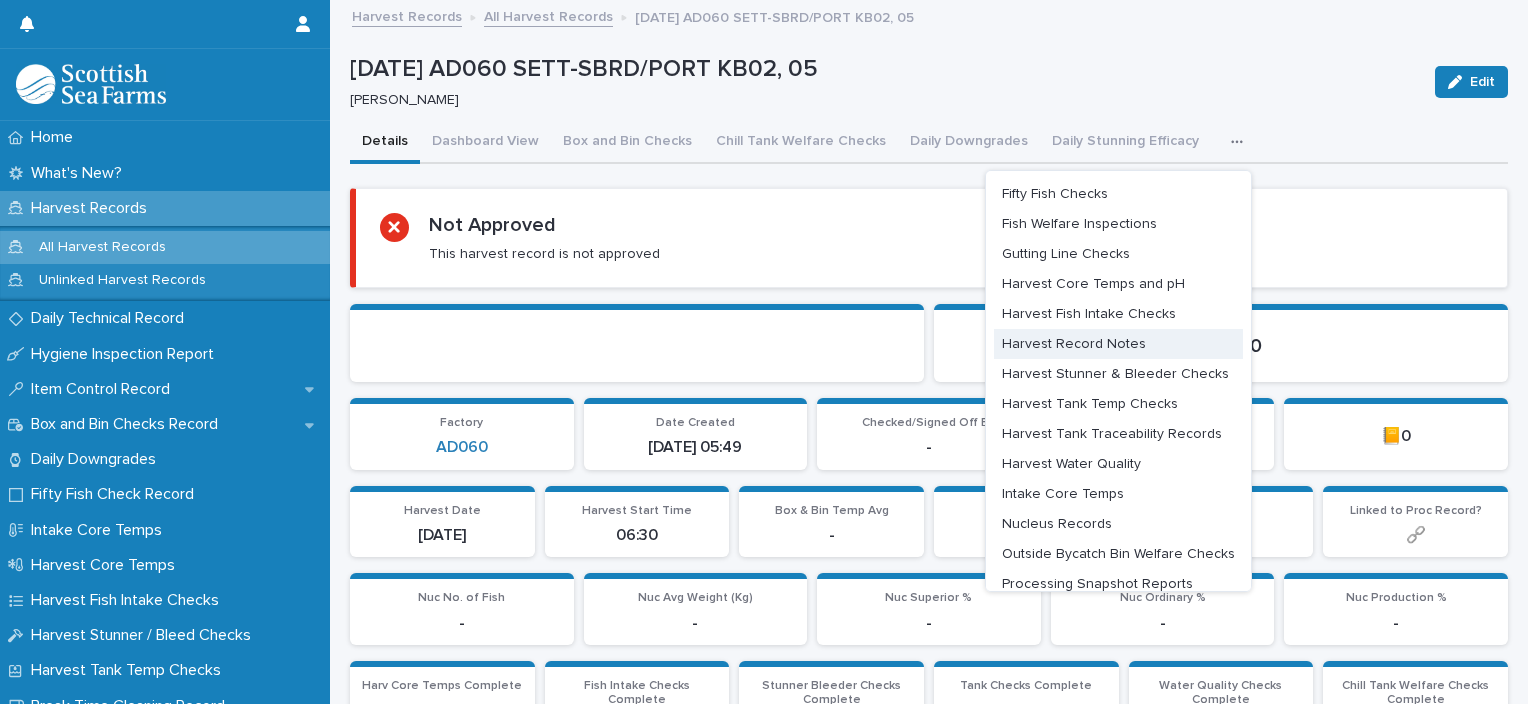 click on "Harvest Record Notes" at bounding box center [1118, 344] 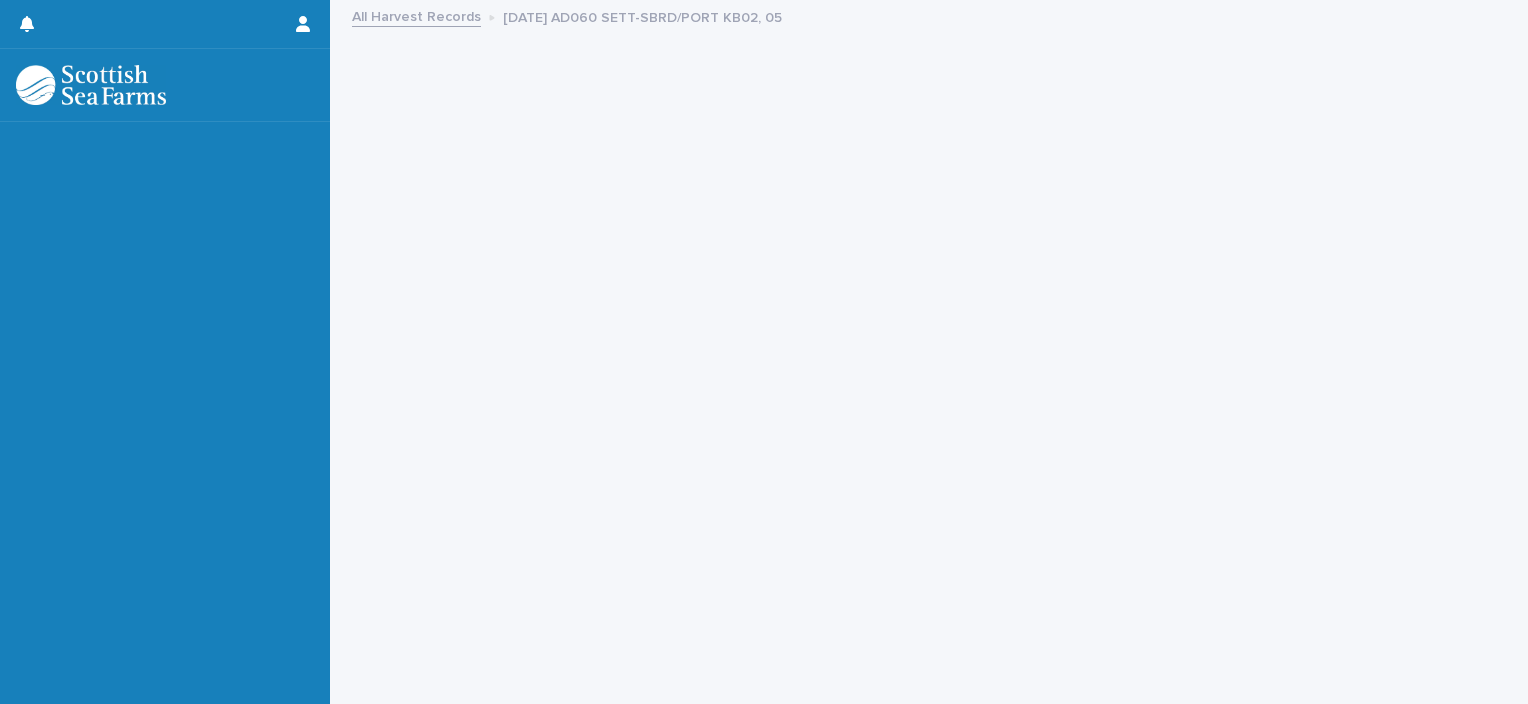 scroll, scrollTop: 0, scrollLeft: 0, axis: both 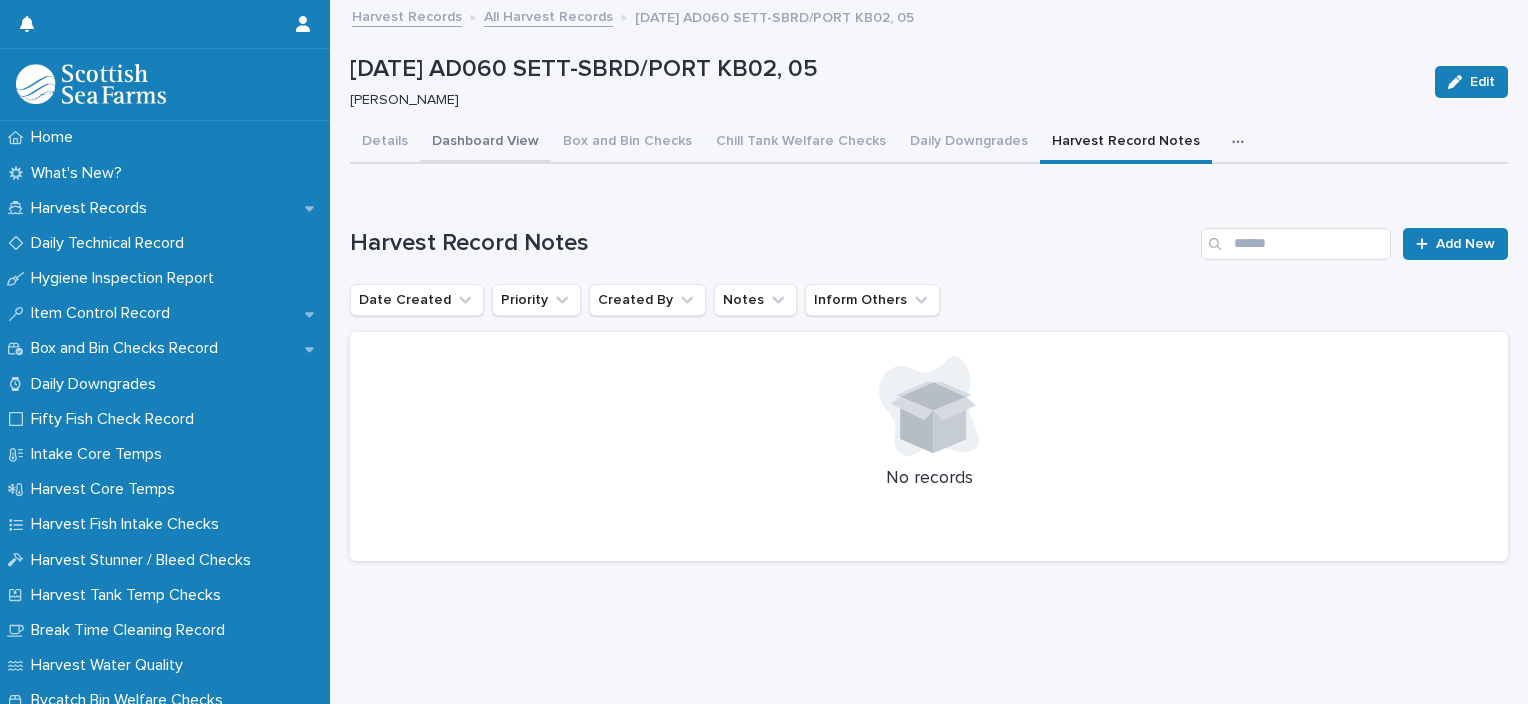 click on "Dashboard View" at bounding box center [485, 143] 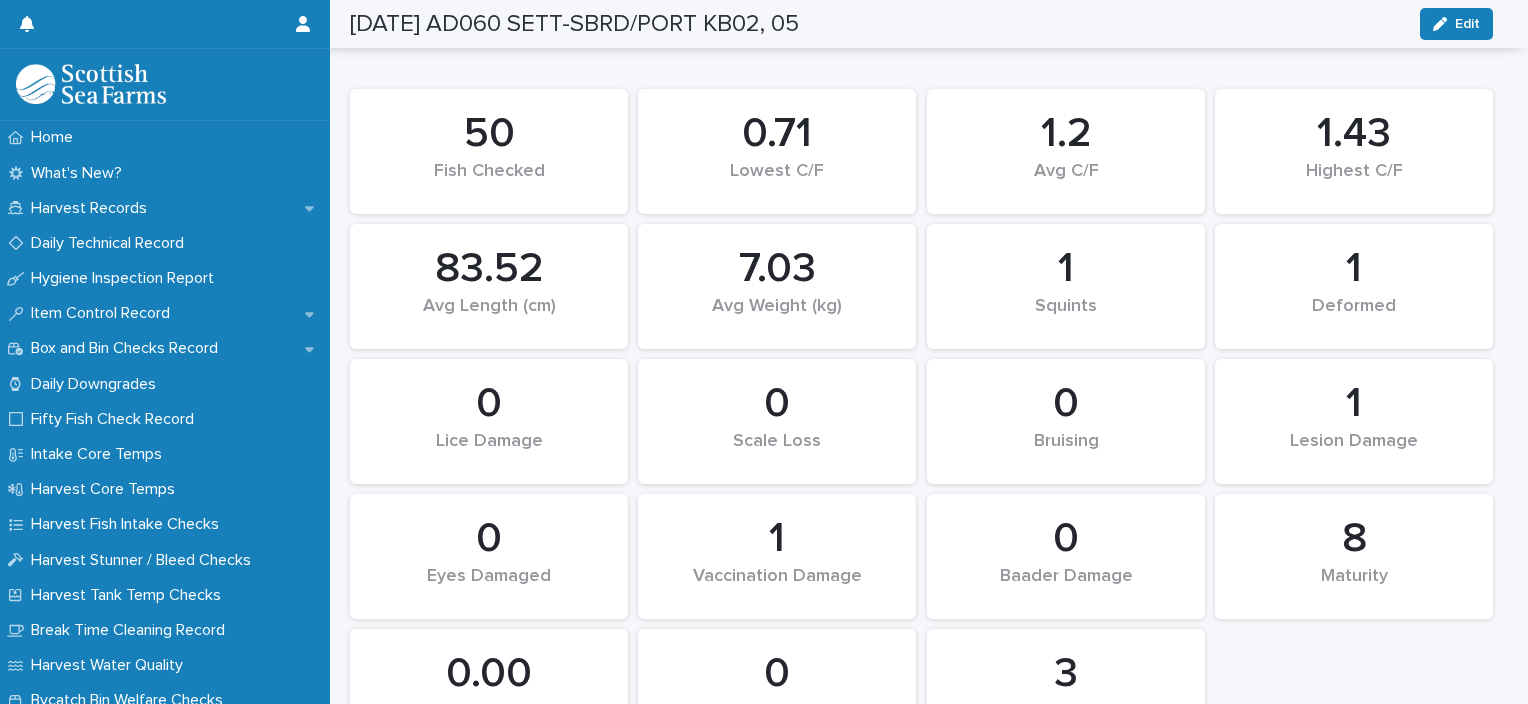 scroll, scrollTop: 1055, scrollLeft: 0, axis: vertical 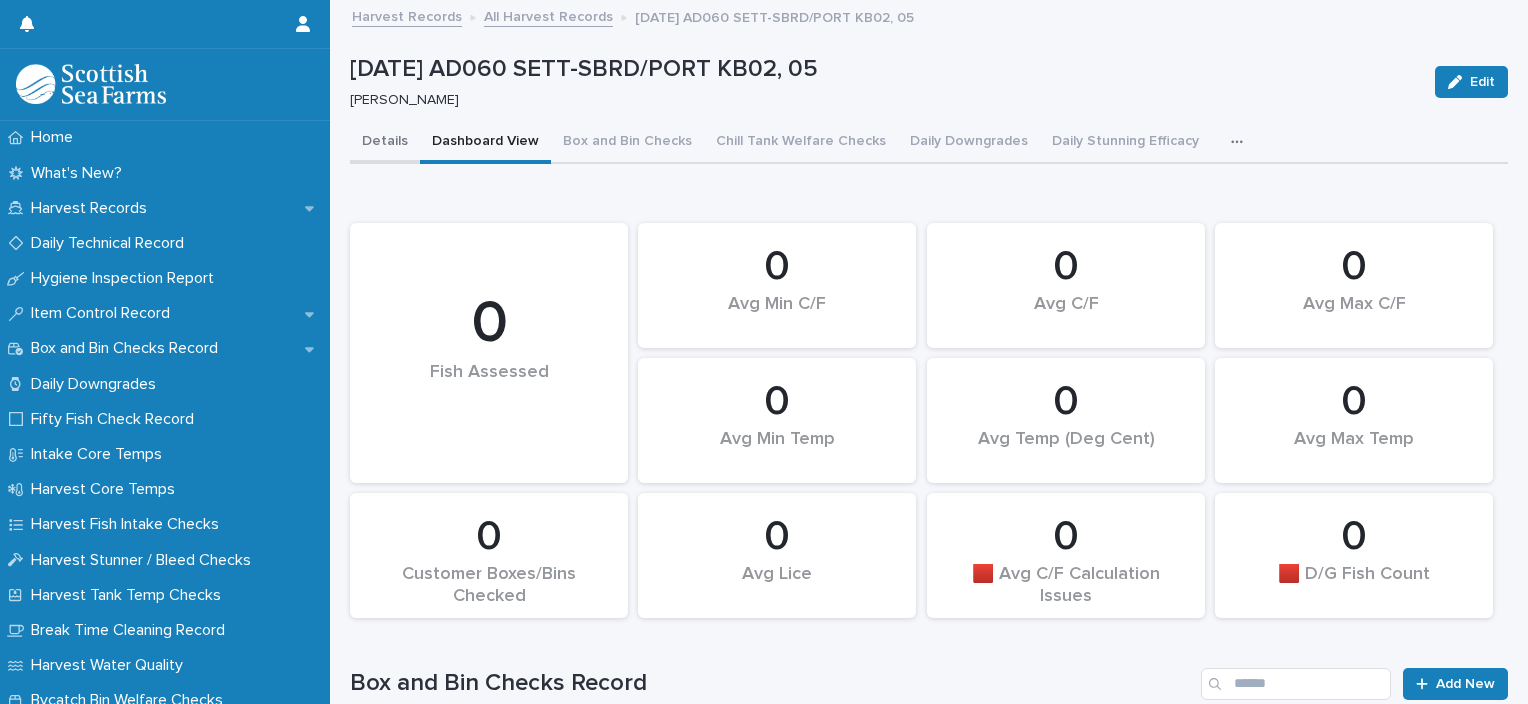 click on "Details" at bounding box center (385, 143) 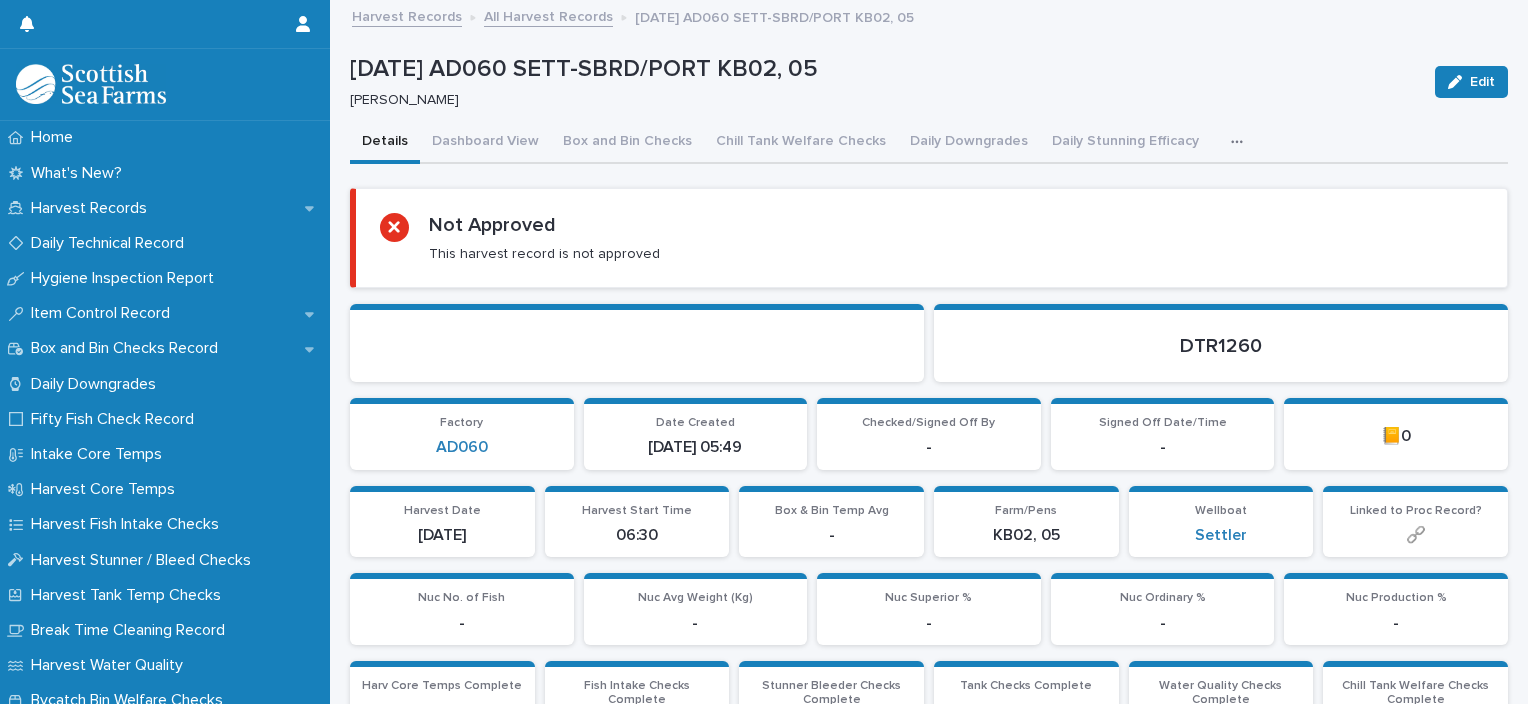 click 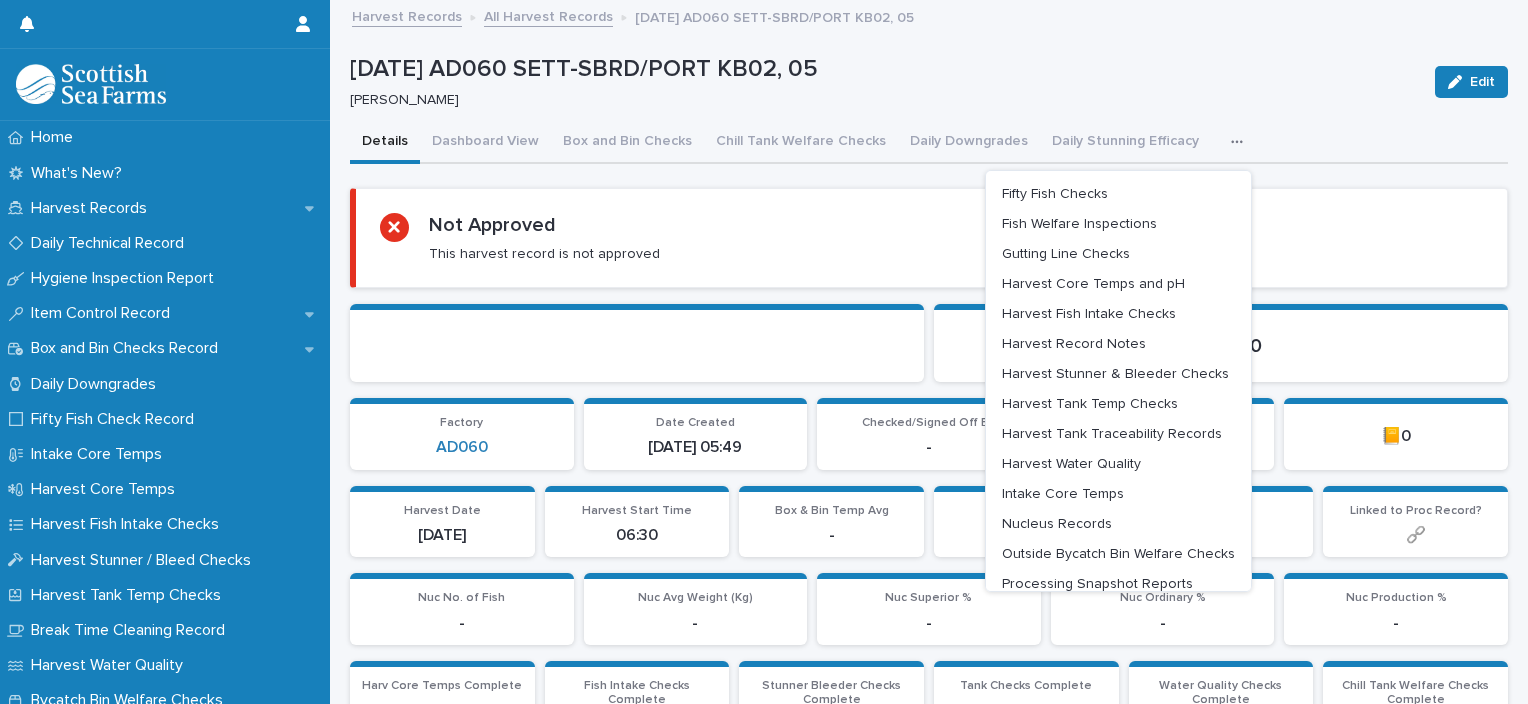 click 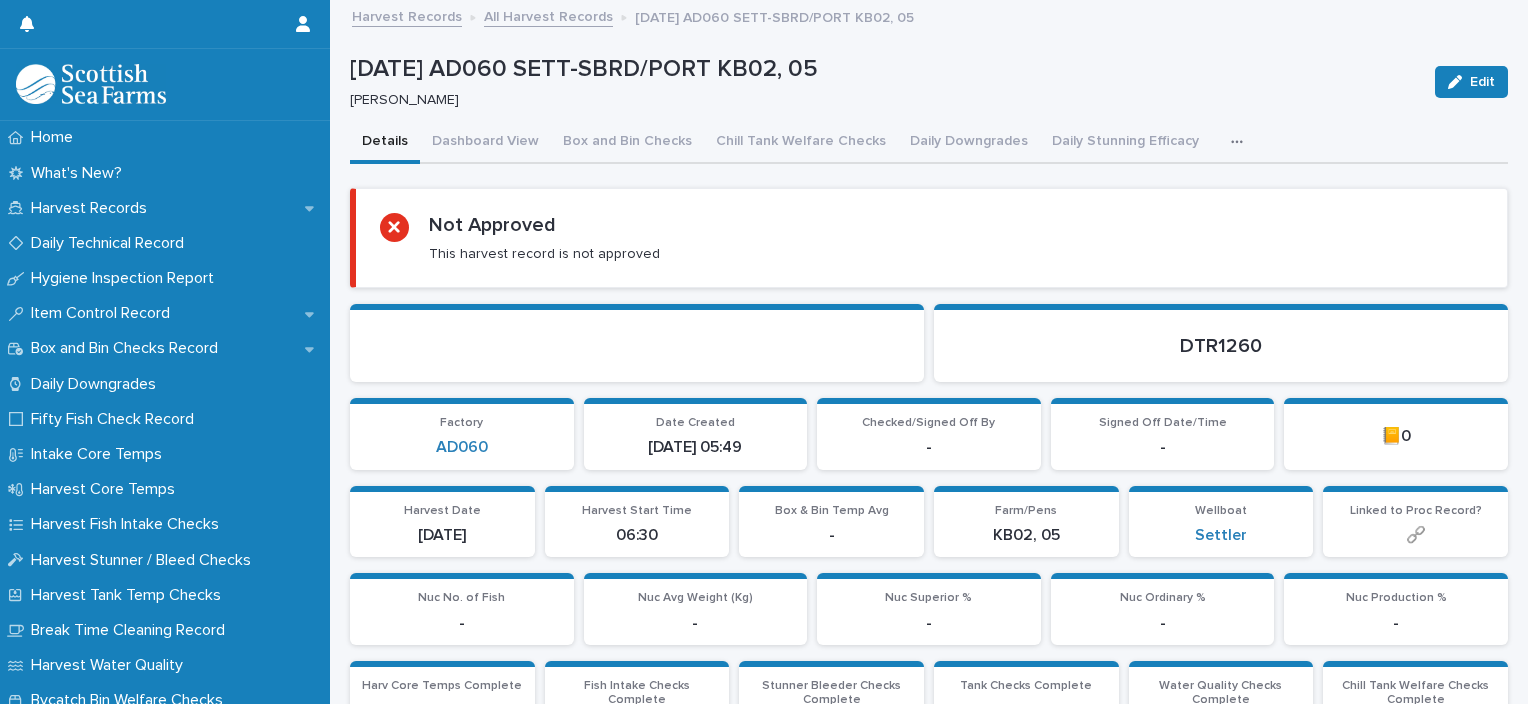 click 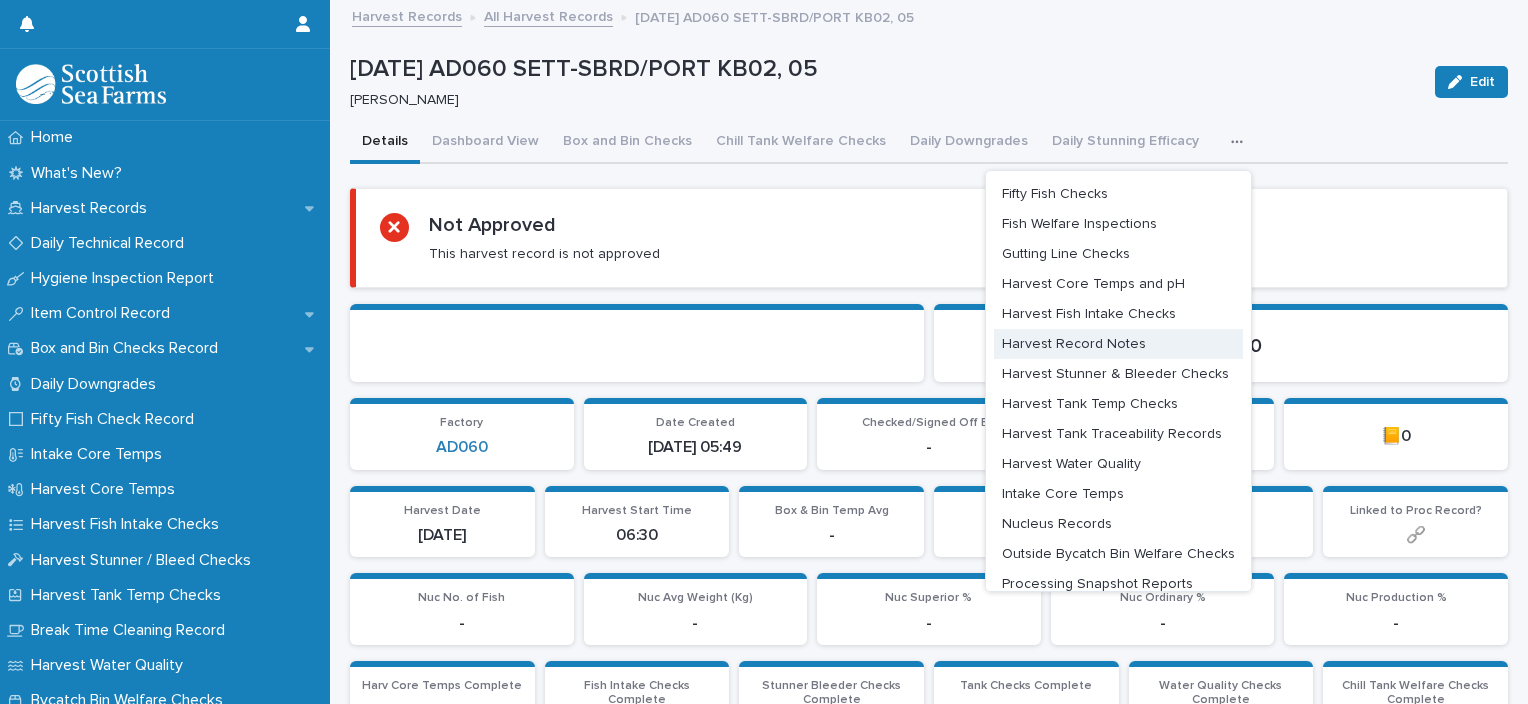 click on "Harvest Record Notes" at bounding box center [1074, 344] 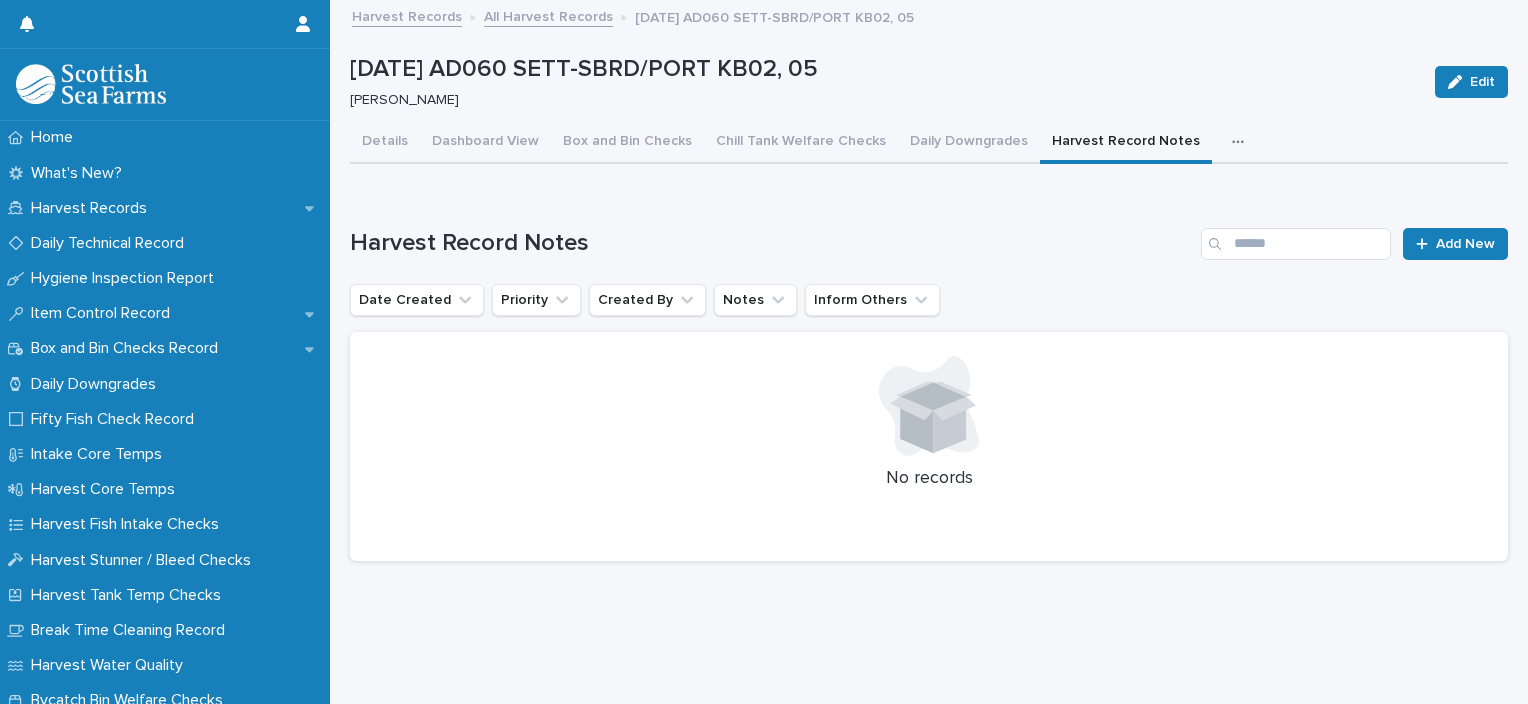 click 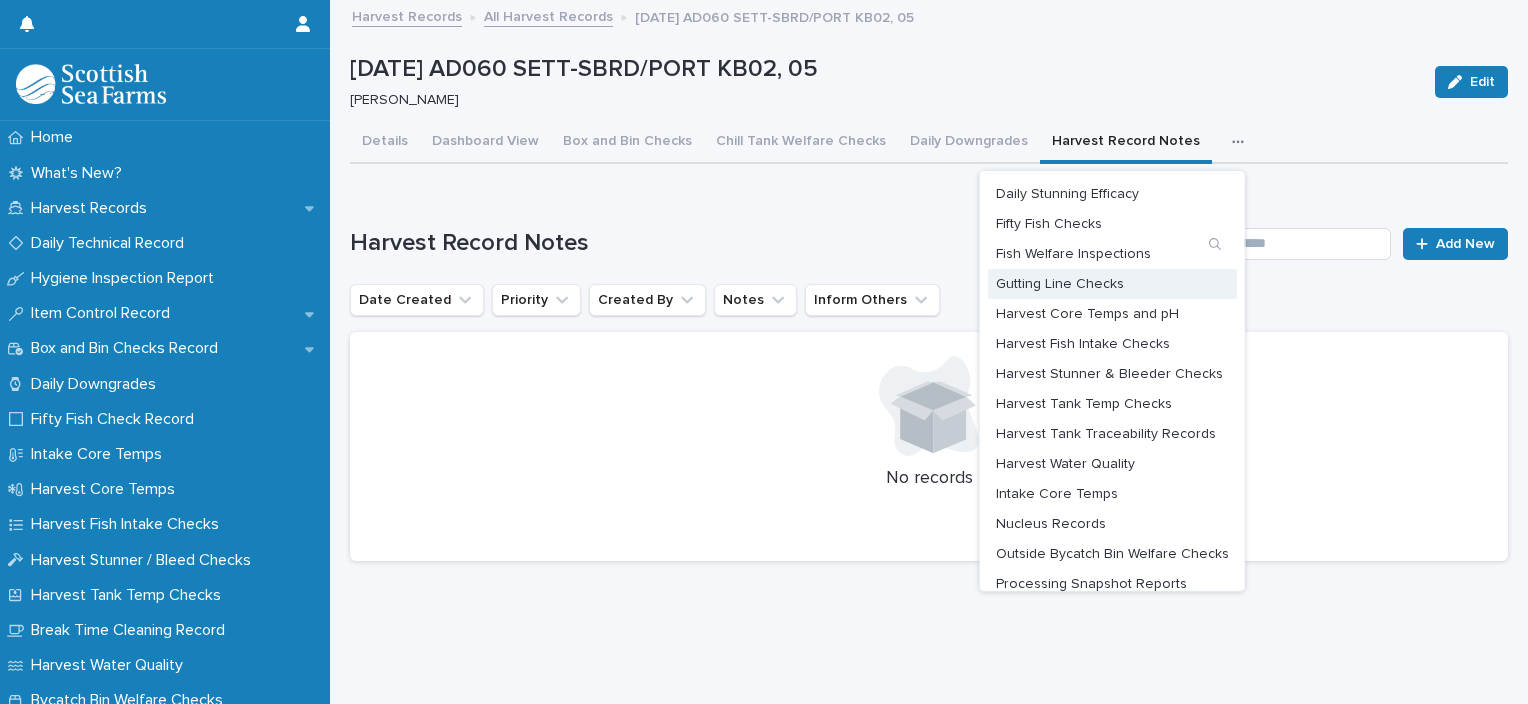 click on "Gutting Line Checks" at bounding box center (1060, 284) 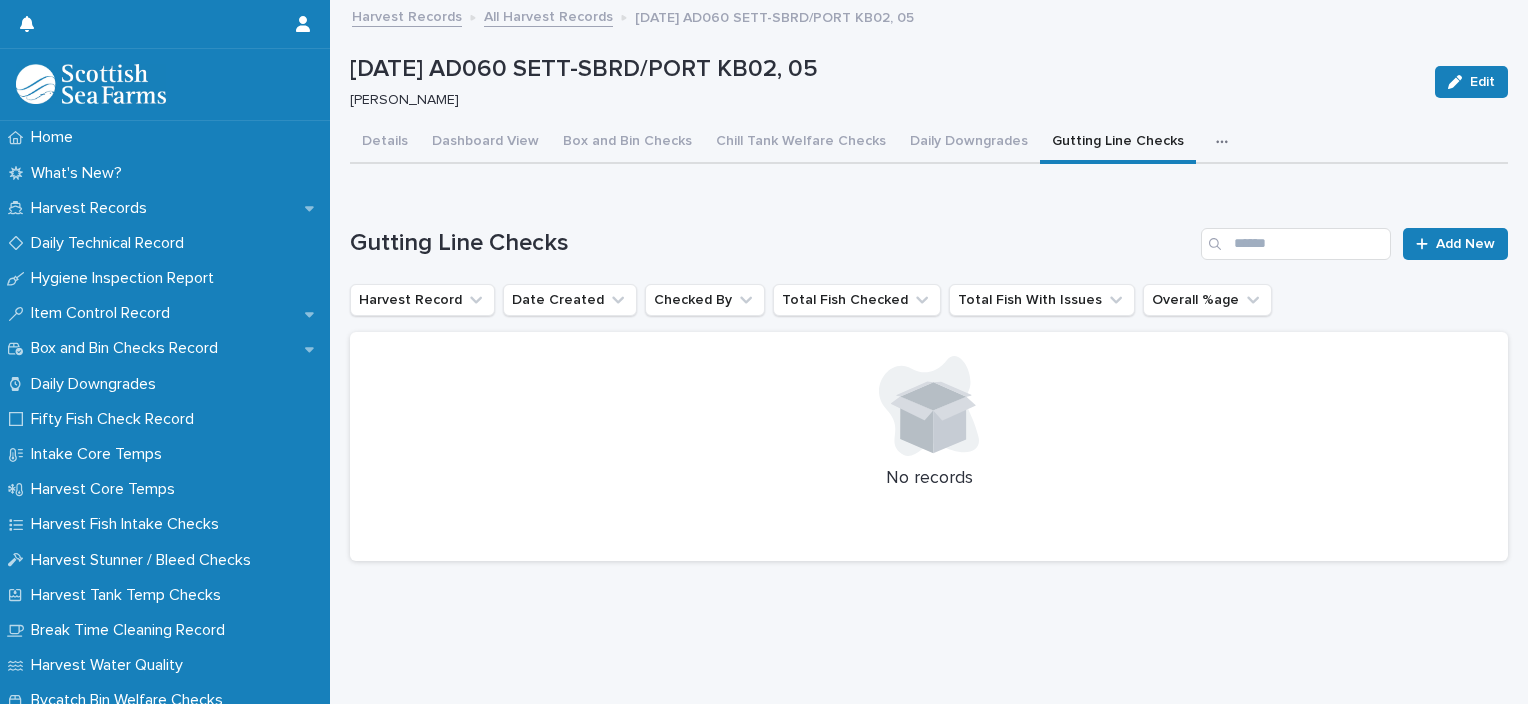 click on "Loading... Saving… Loading... Saving… 11-07-2025 AD060 SETT-SBRD/PORT KB02, 05 Edit 11-07-2025 AD060 SETT-SBRD/PORT KB02, 05 Marta Milewska Edit Sorry, there was an error saving your record. Please try again. Please fill out the required fields below. Details Dashboard View Box and Bin Checks Chill Tank Welfare Checks Daily Downgrades Gutting Line Checks Daily Stunning Efficacy Fifty Fish Checks Fish Welfare Inspections Harvest Core Temps and pH Harvest Fish Intake Checks Harvest Record Notes Harvest Stunner & Bleeder Checks Harvest Tank Temp Checks Harvest Tank Traceability Records Harvest Water Quality Intake Core Temps Nucleus Records Outside Bycatch Bin Welfare Checks Processing Snapshot Reports Reject Fish Secondary Stunning Efficacy Trace Report Can't display tree at index  0 Can't display tree at index  24 Can't display tree at index  14 Can't display tree at index  8 Can't display tree at index  12 Loading... Saving… Loading... Saving… Loading... Saving… Gutting Line Checks Add New" at bounding box center (929, 328) 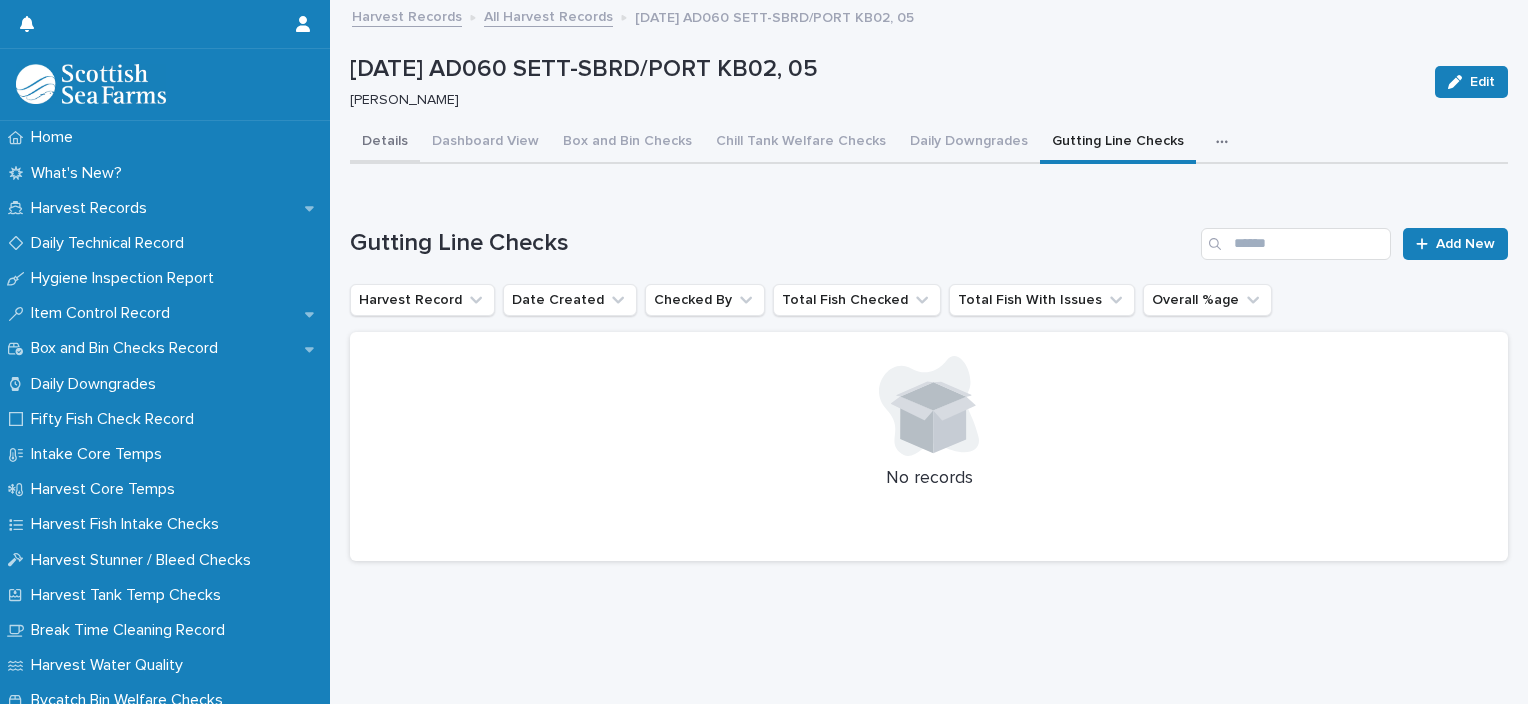 click on "Details" at bounding box center (385, 143) 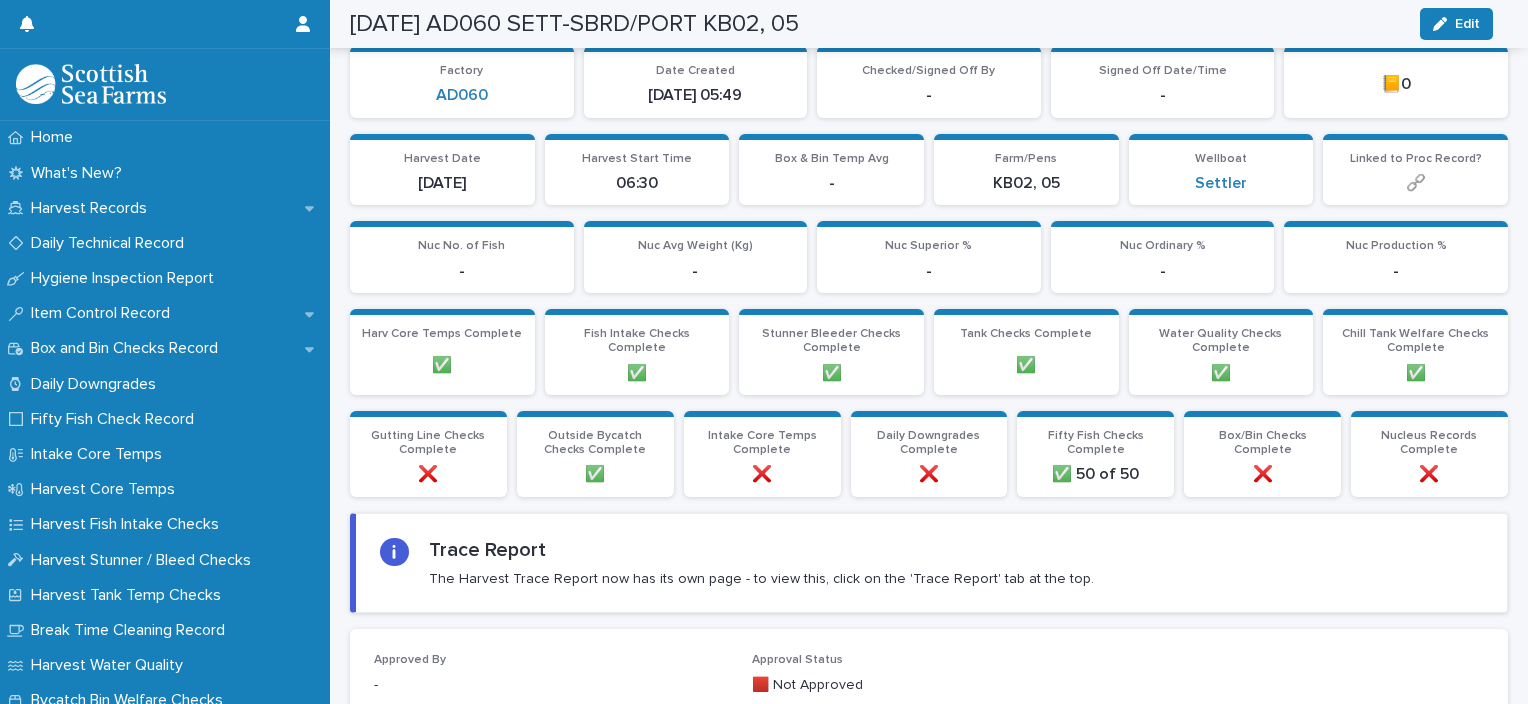scroll, scrollTop: 0, scrollLeft: 0, axis: both 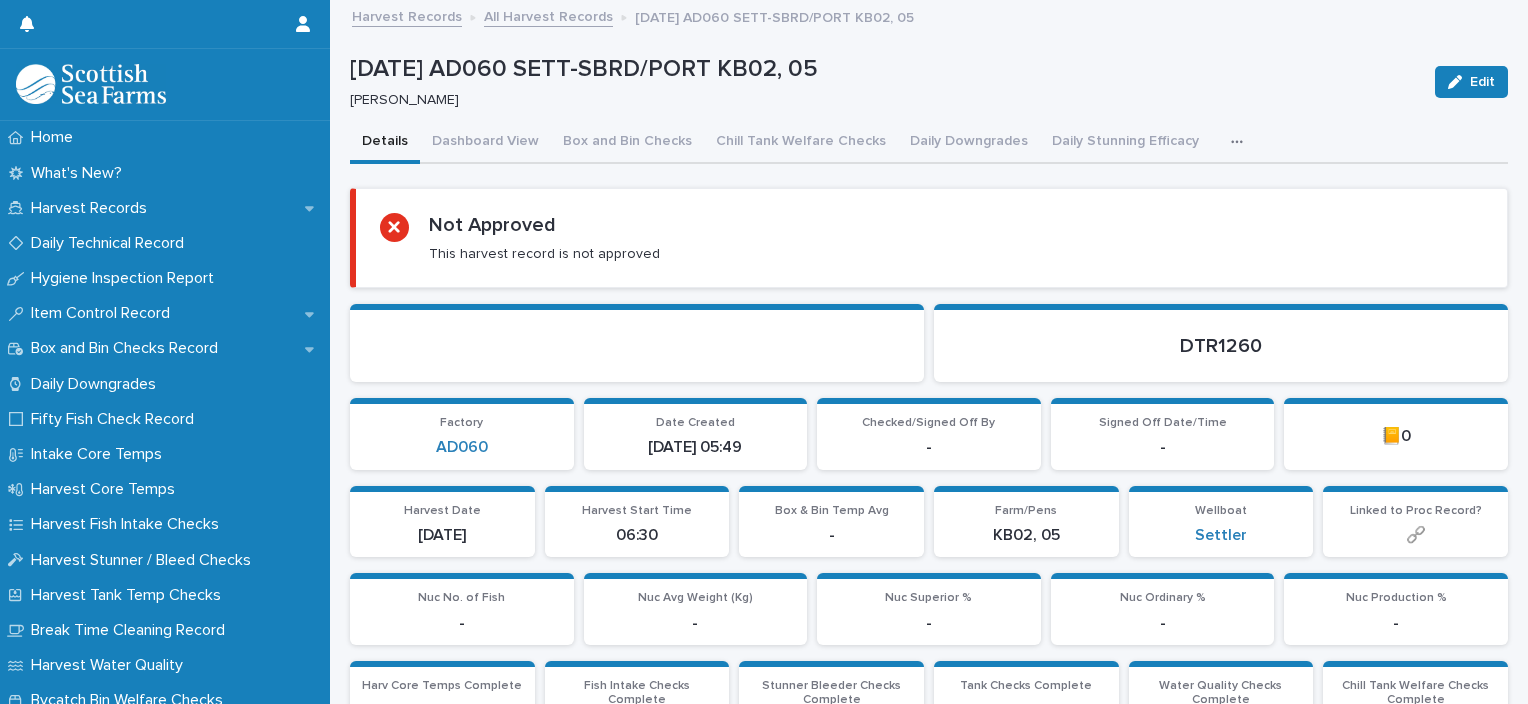 click at bounding box center (1241, 142) 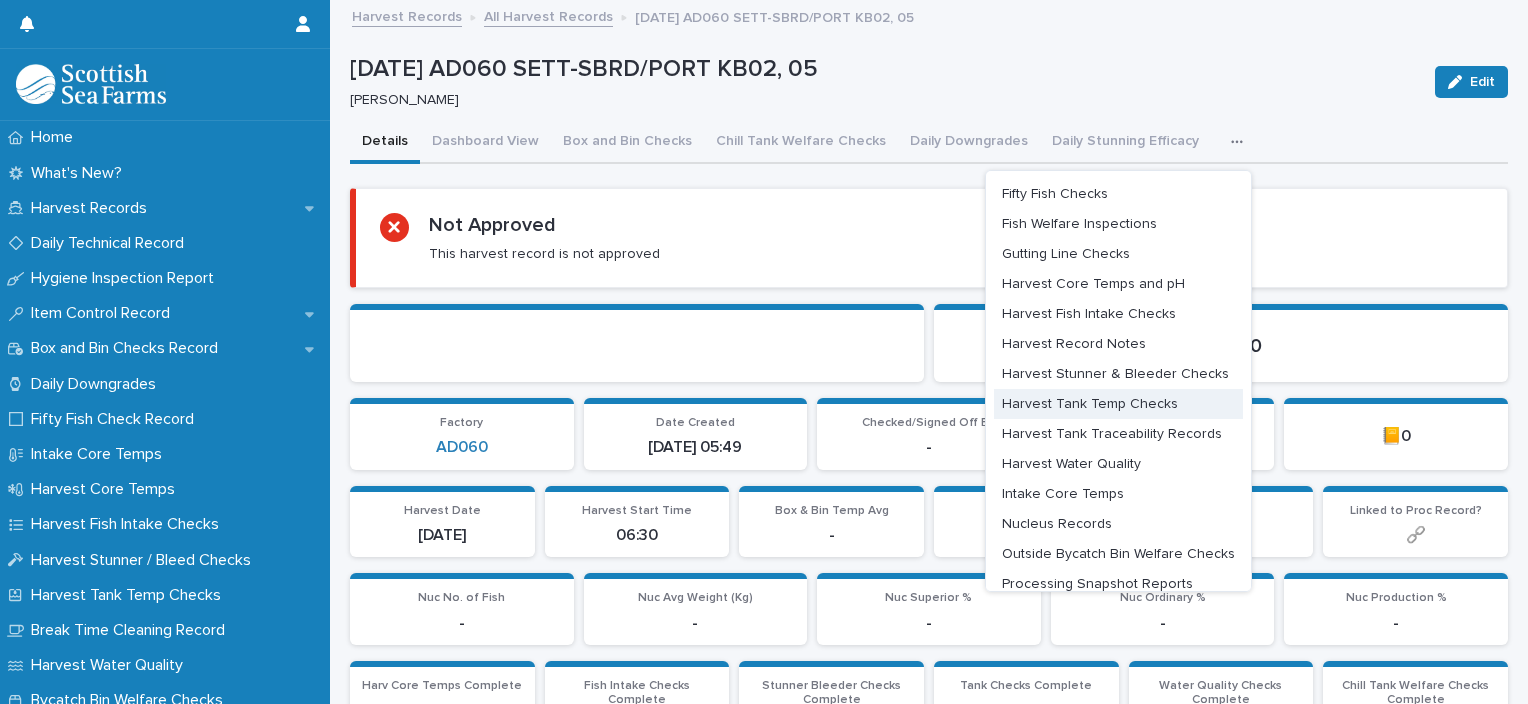 click on "Harvest Tank Temp Checks" at bounding box center (1090, 404) 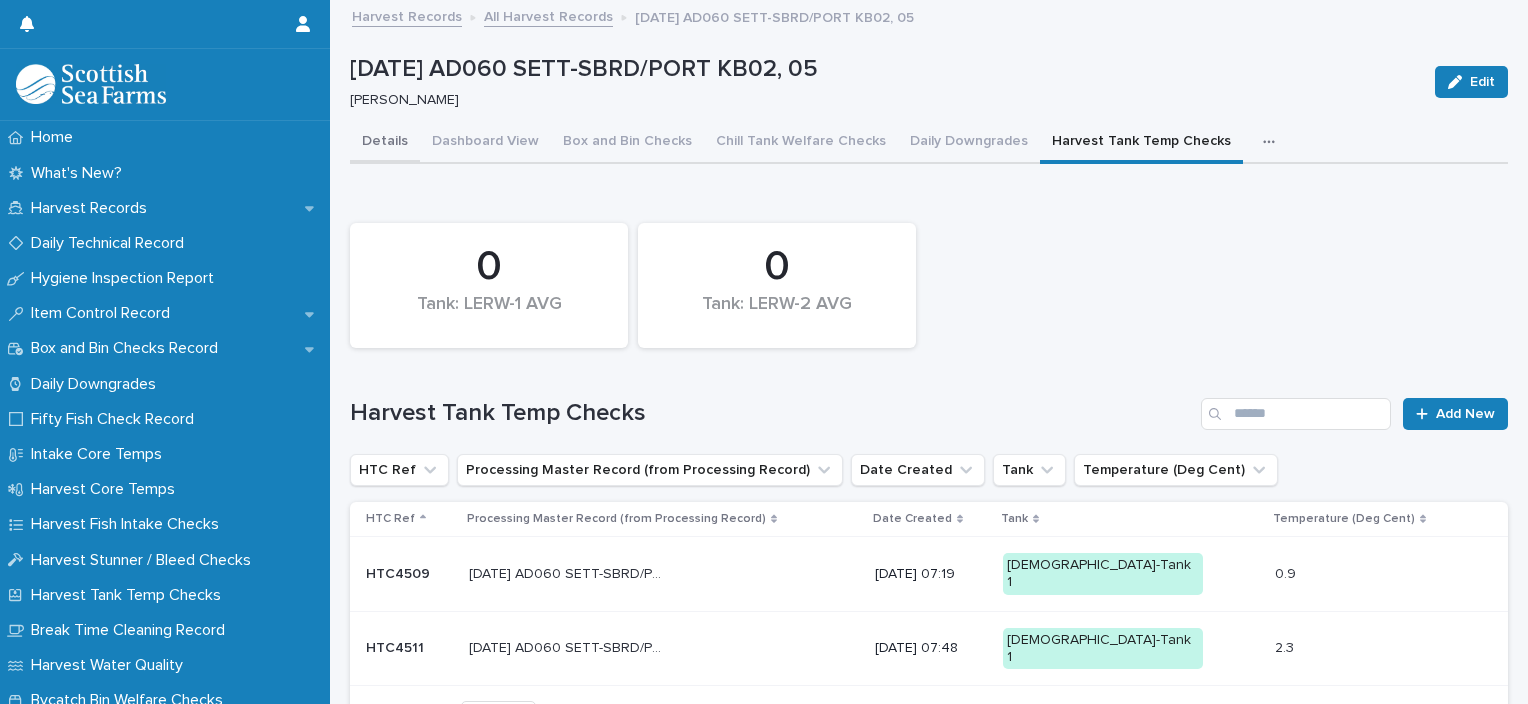 click on "Details" at bounding box center (385, 143) 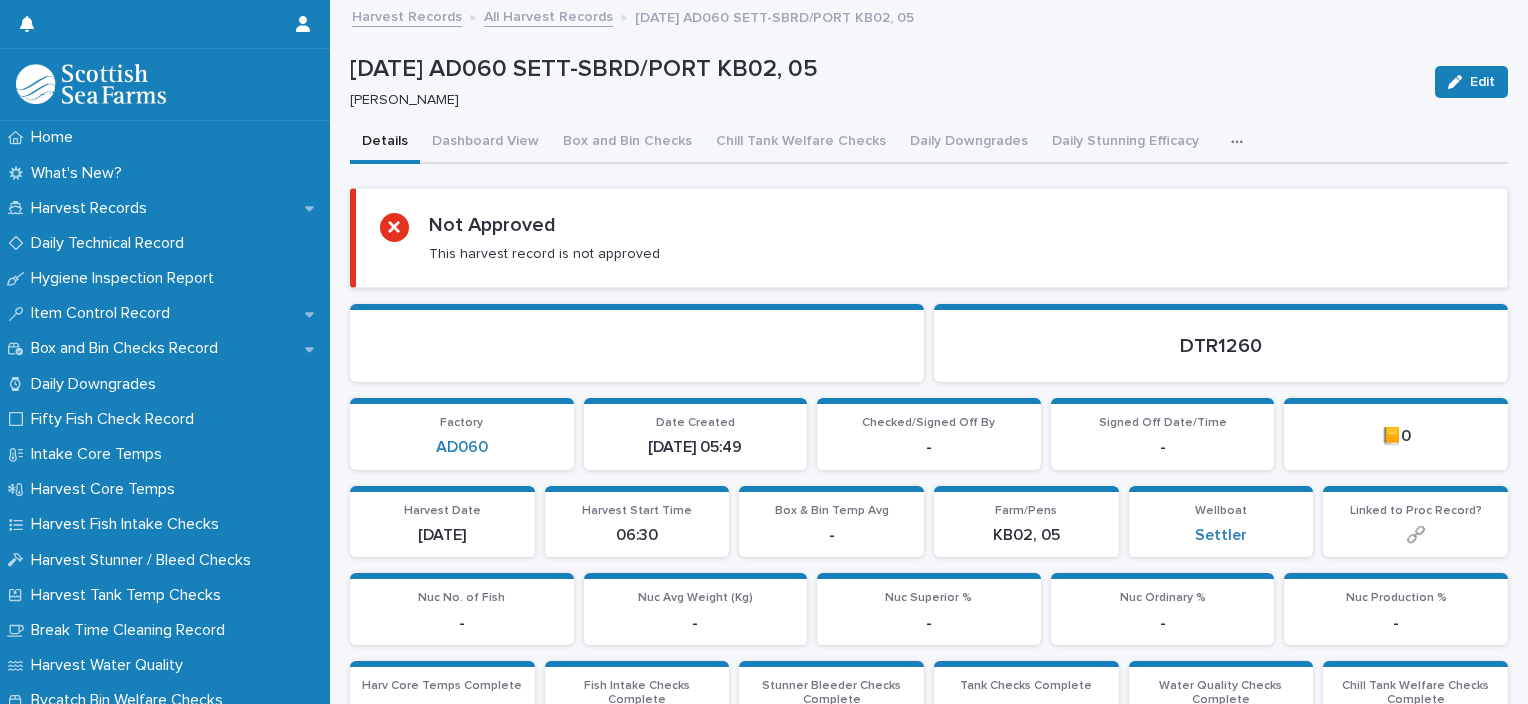 click 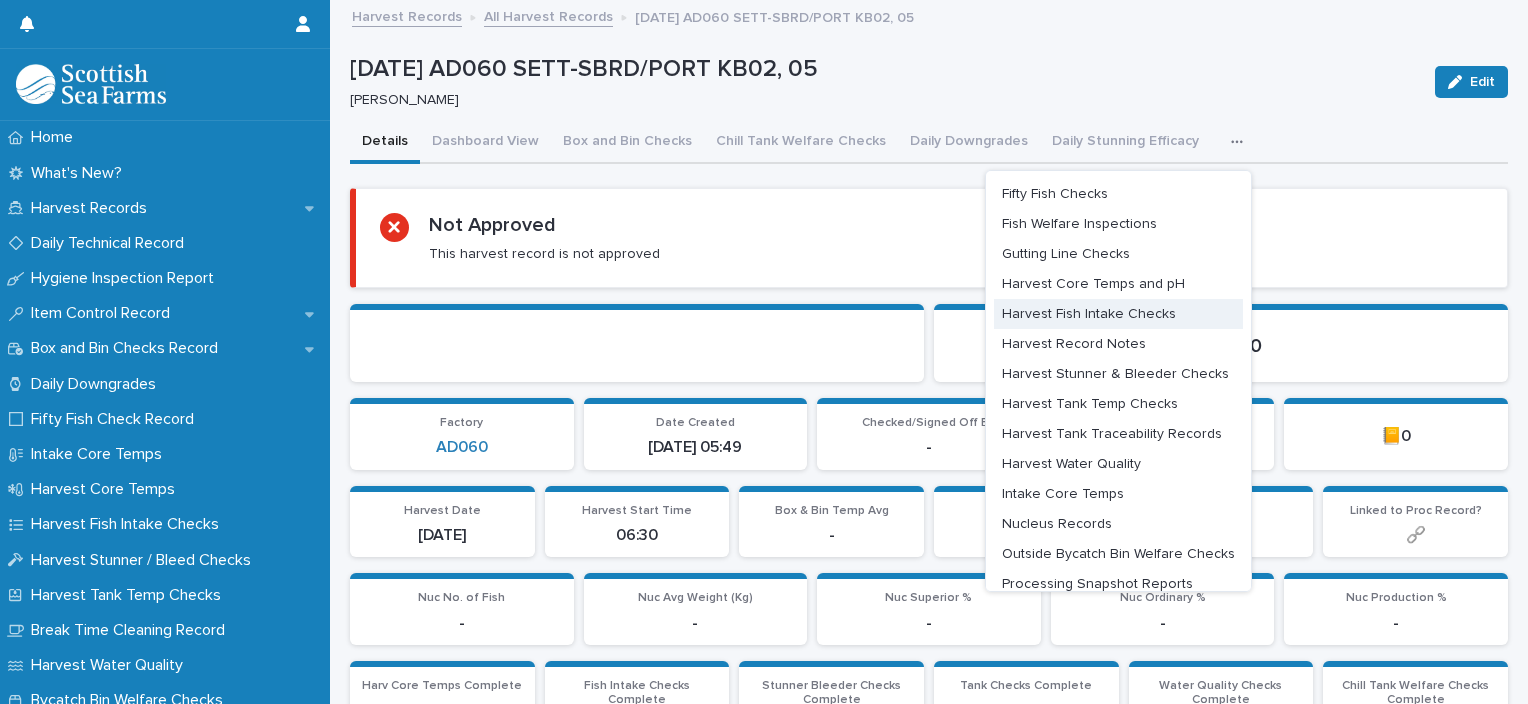 click on "Harvest Record Notes" at bounding box center (1118, 344) 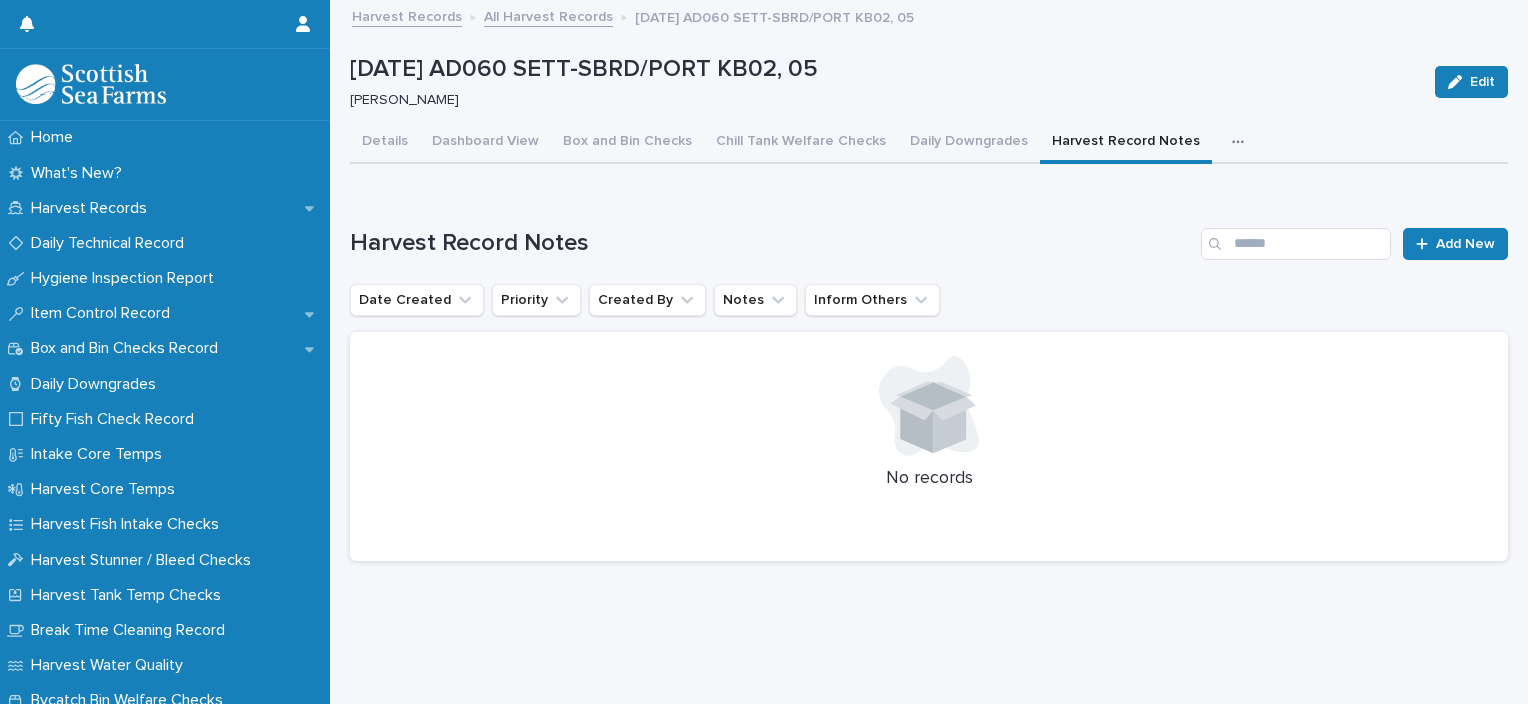click at bounding box center (1242, 142) 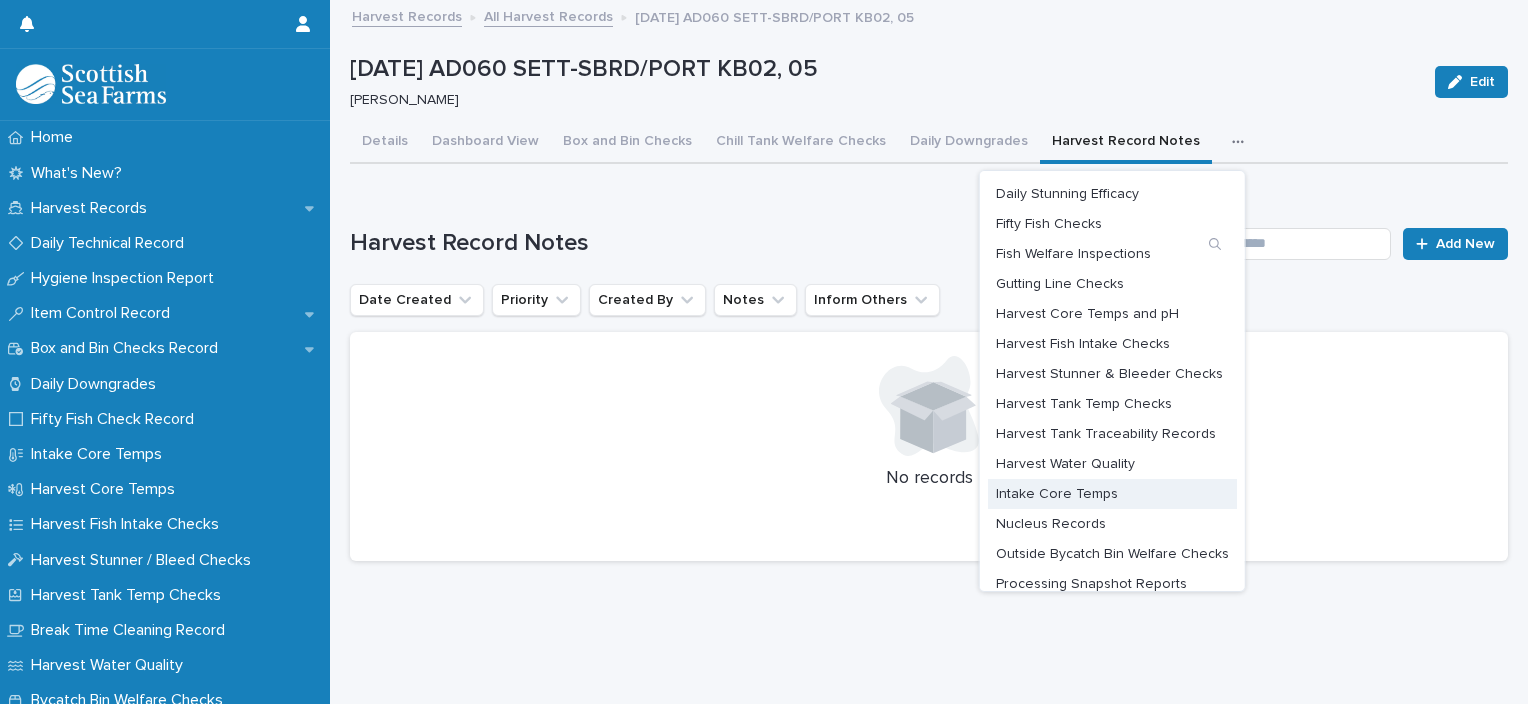 click on "Intake Core Temps" at bounding box center (1112, 494) 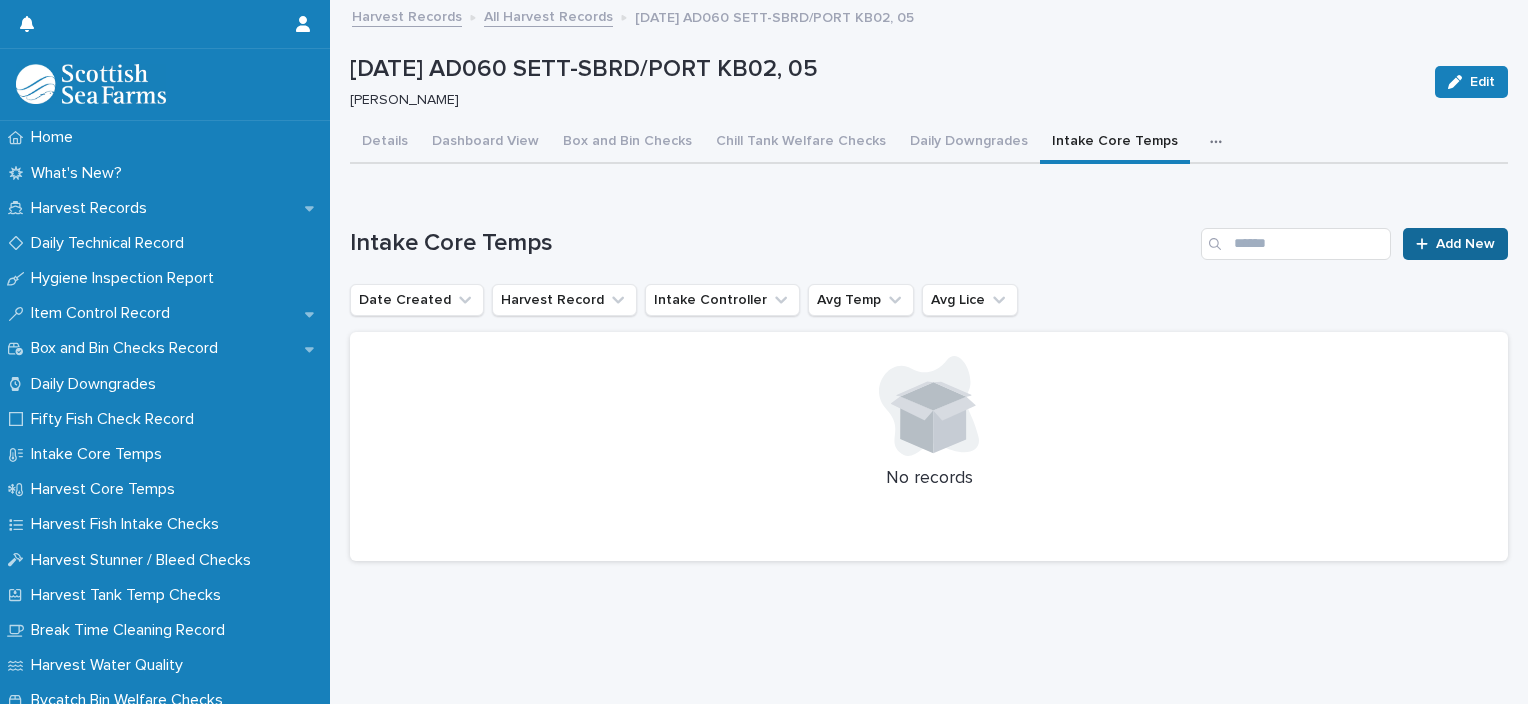 click on "Add New" at bounding box center (1465, 244) 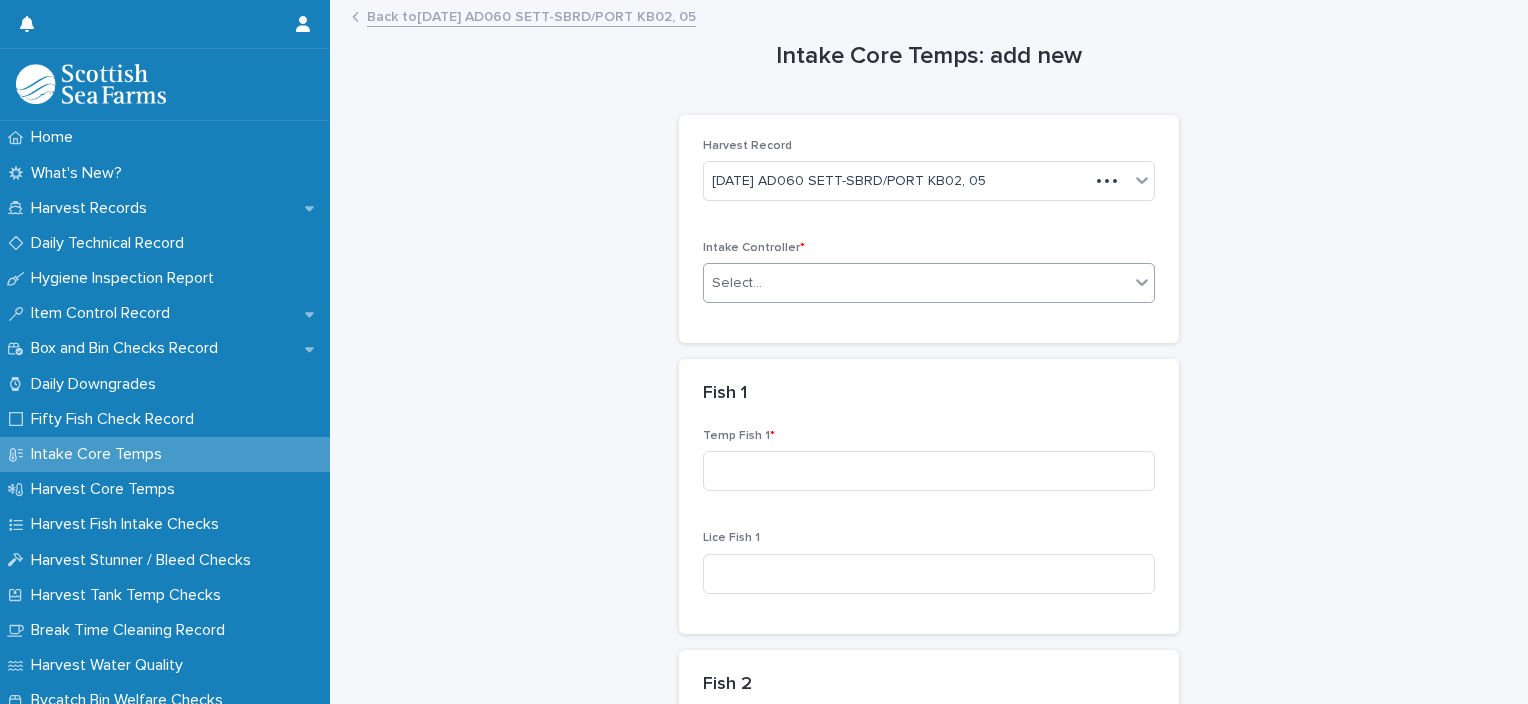 click on "Select..." at bounding box center (916, 283) 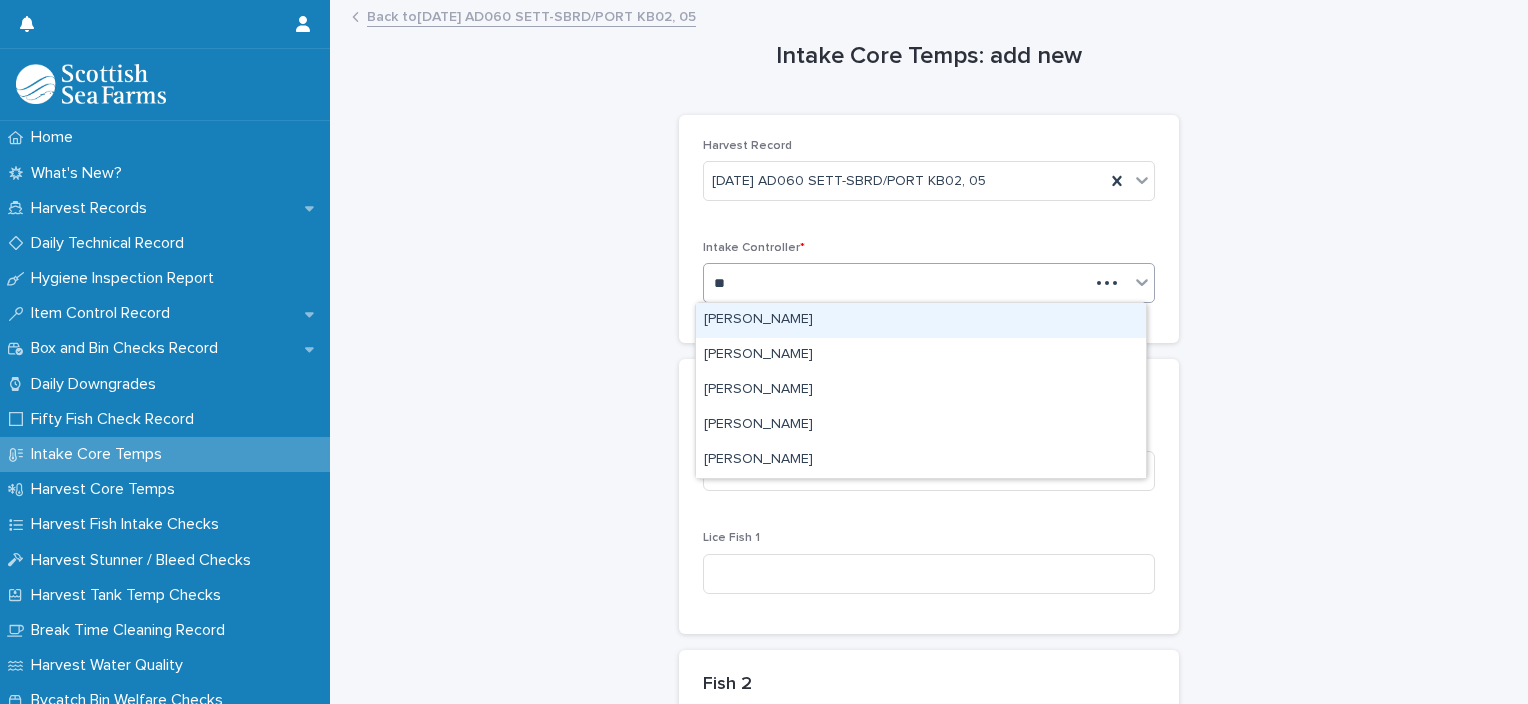 type on "***" 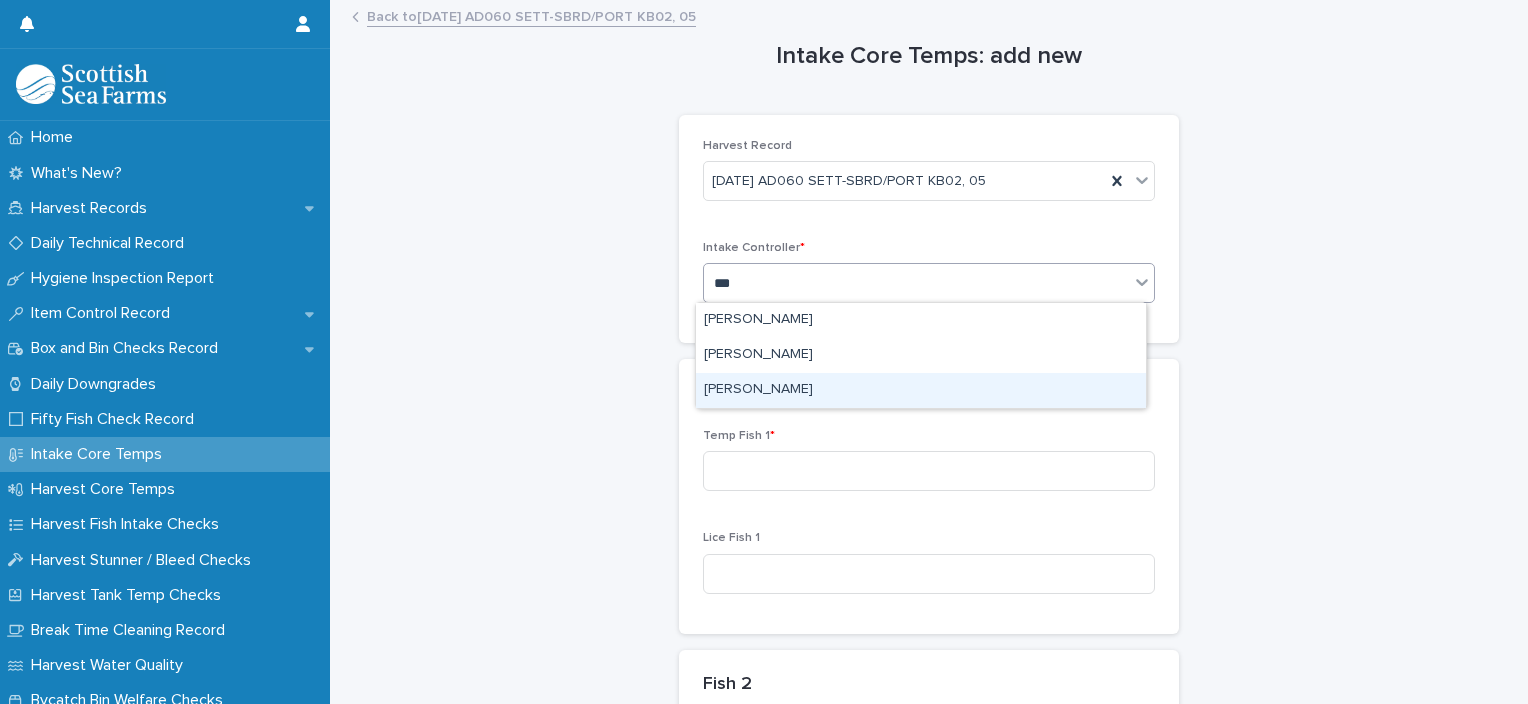 click on "[PERSON_NAME]" at bounding box center [921, 390] 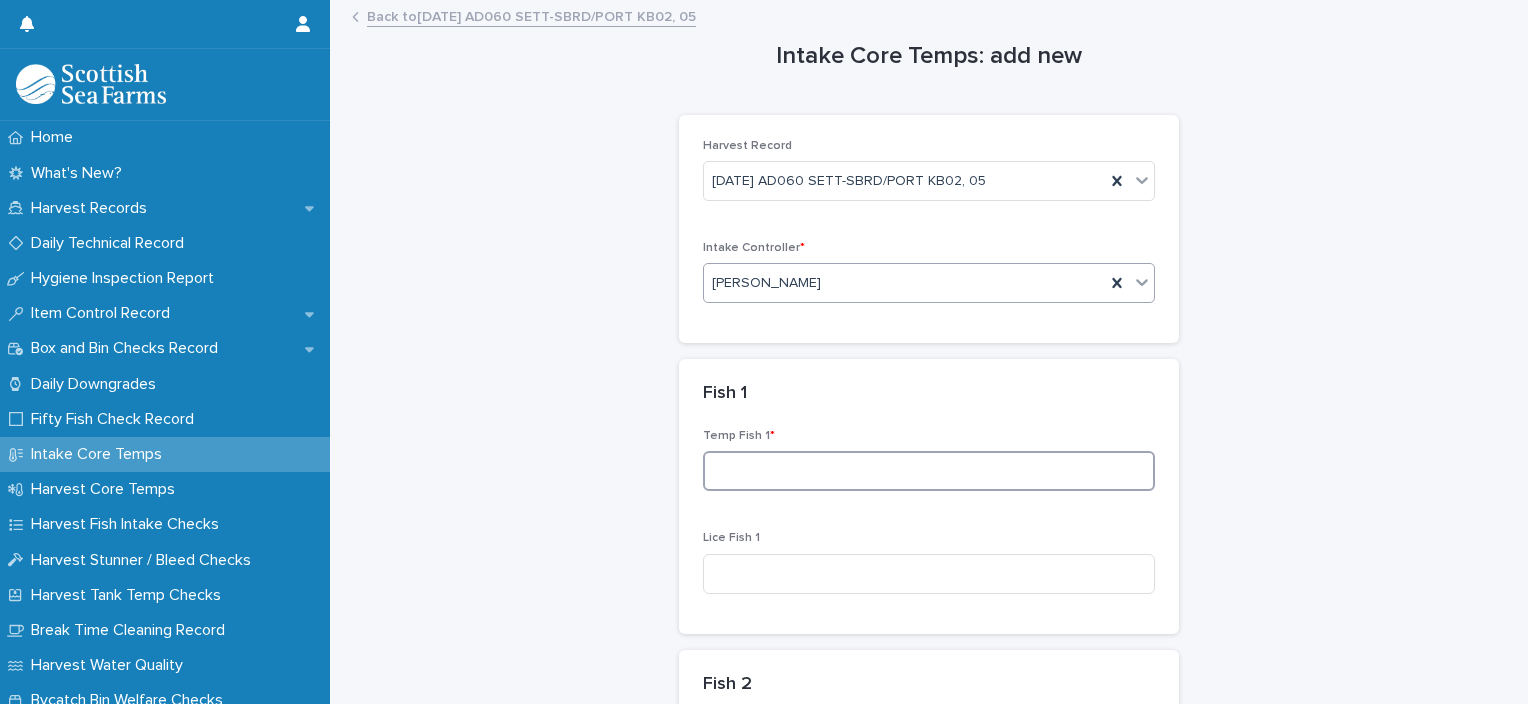 click at bounding box center (929, 471) 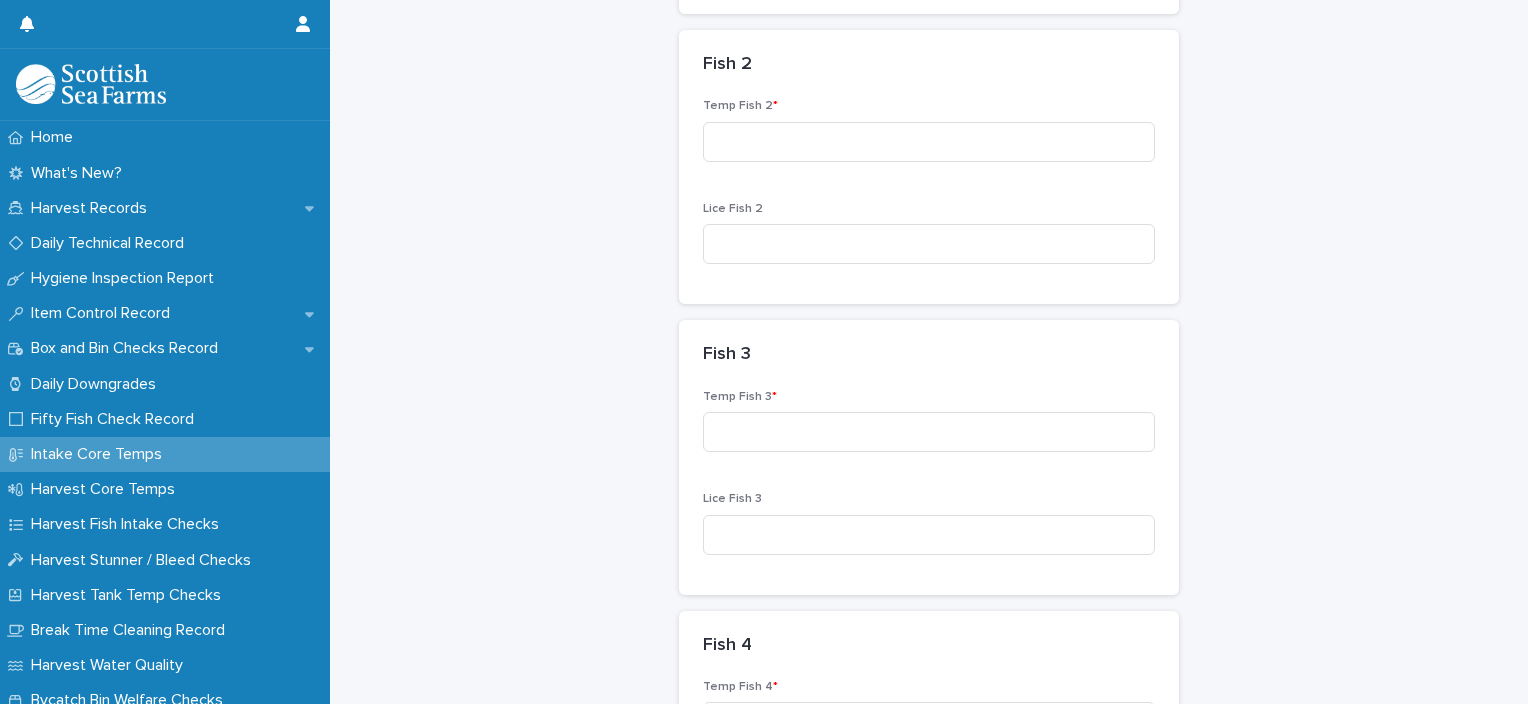 scroll, scrollTop: 656, scrollLeft: 0, axis: vertical 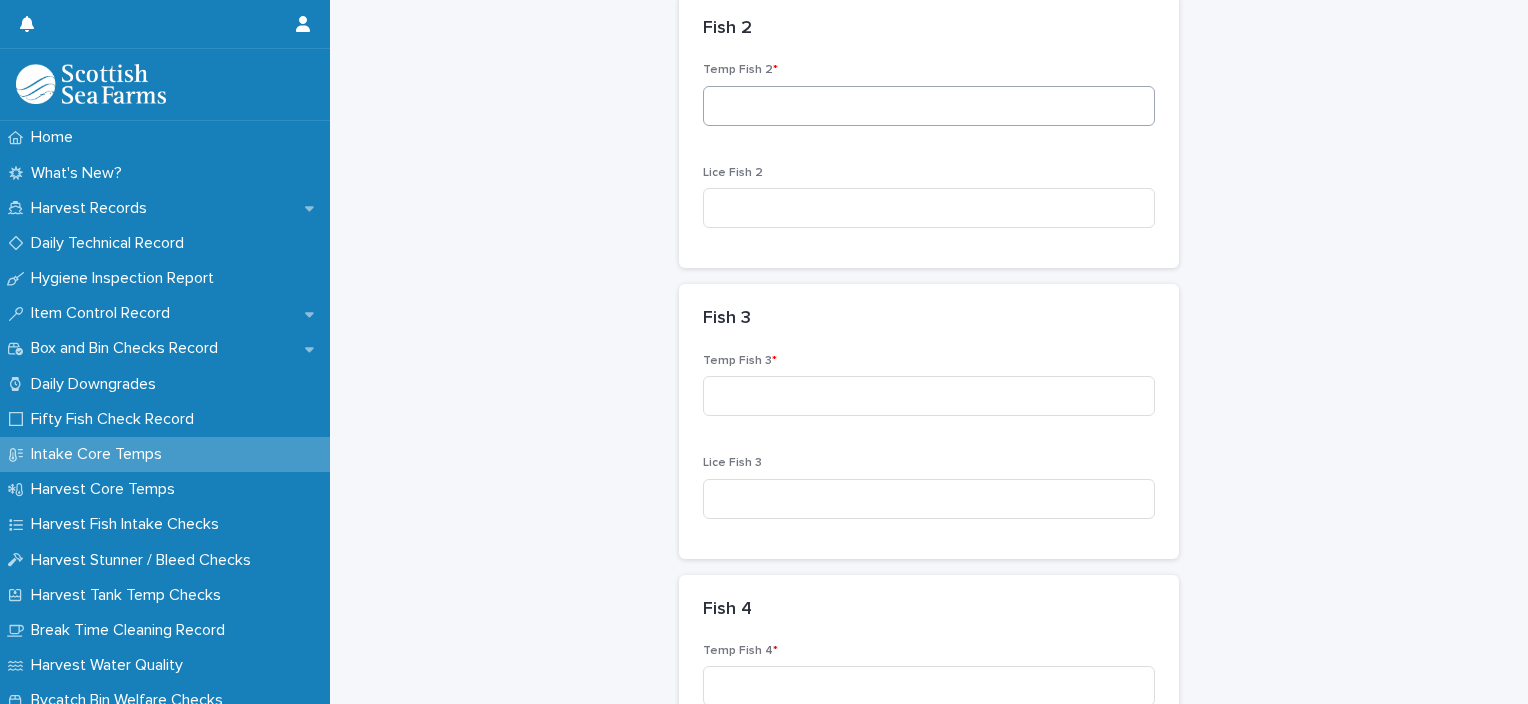 type on "***" 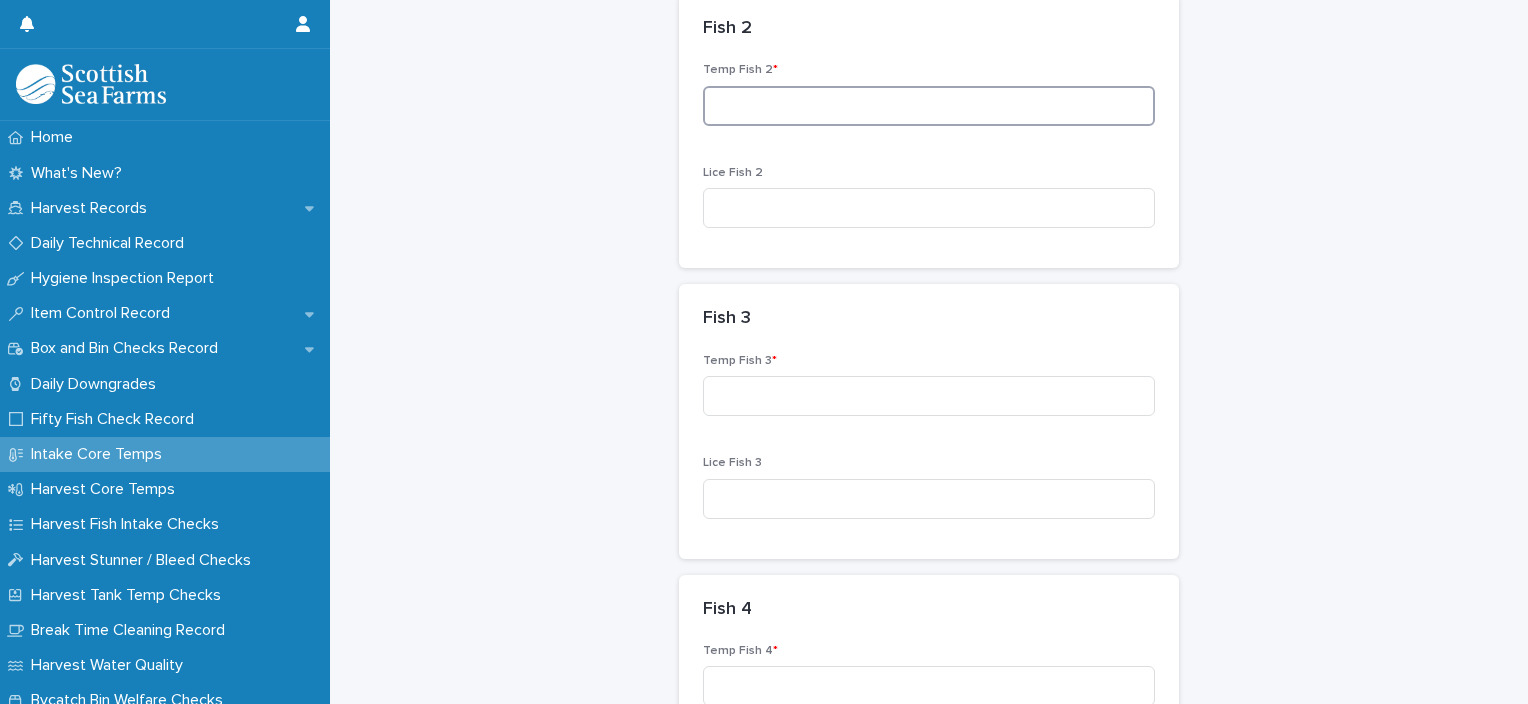 click at bounding box center (929, 106) 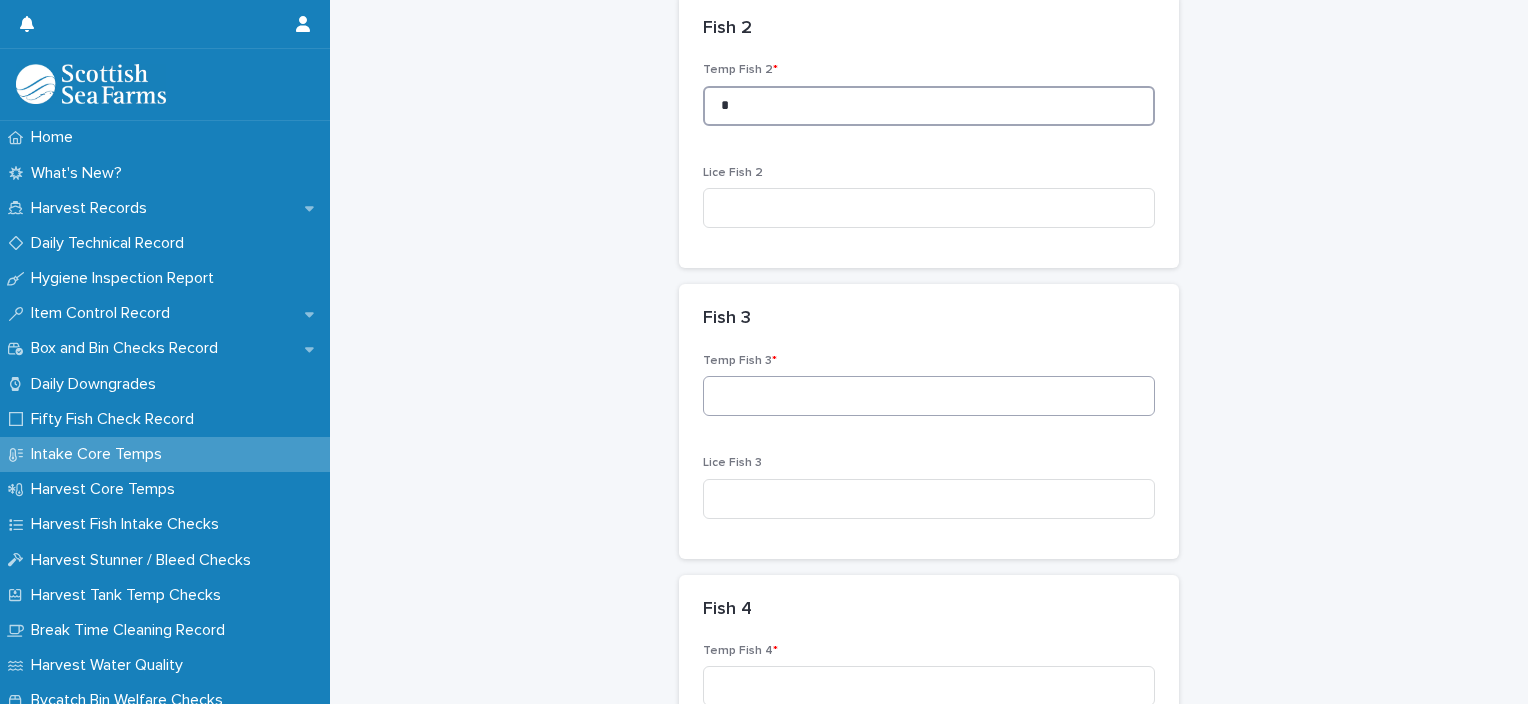 type on "*" 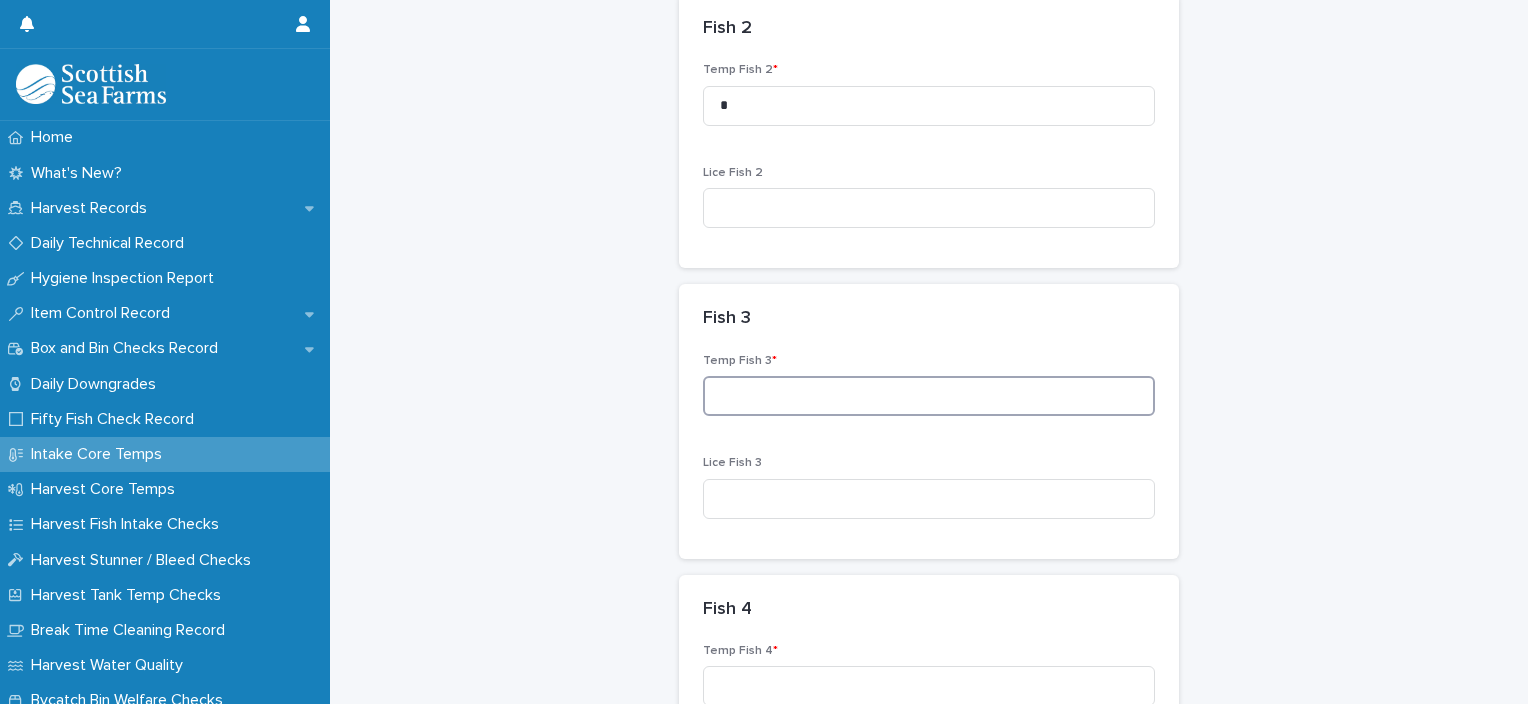 click at bounding box center (929, 396) 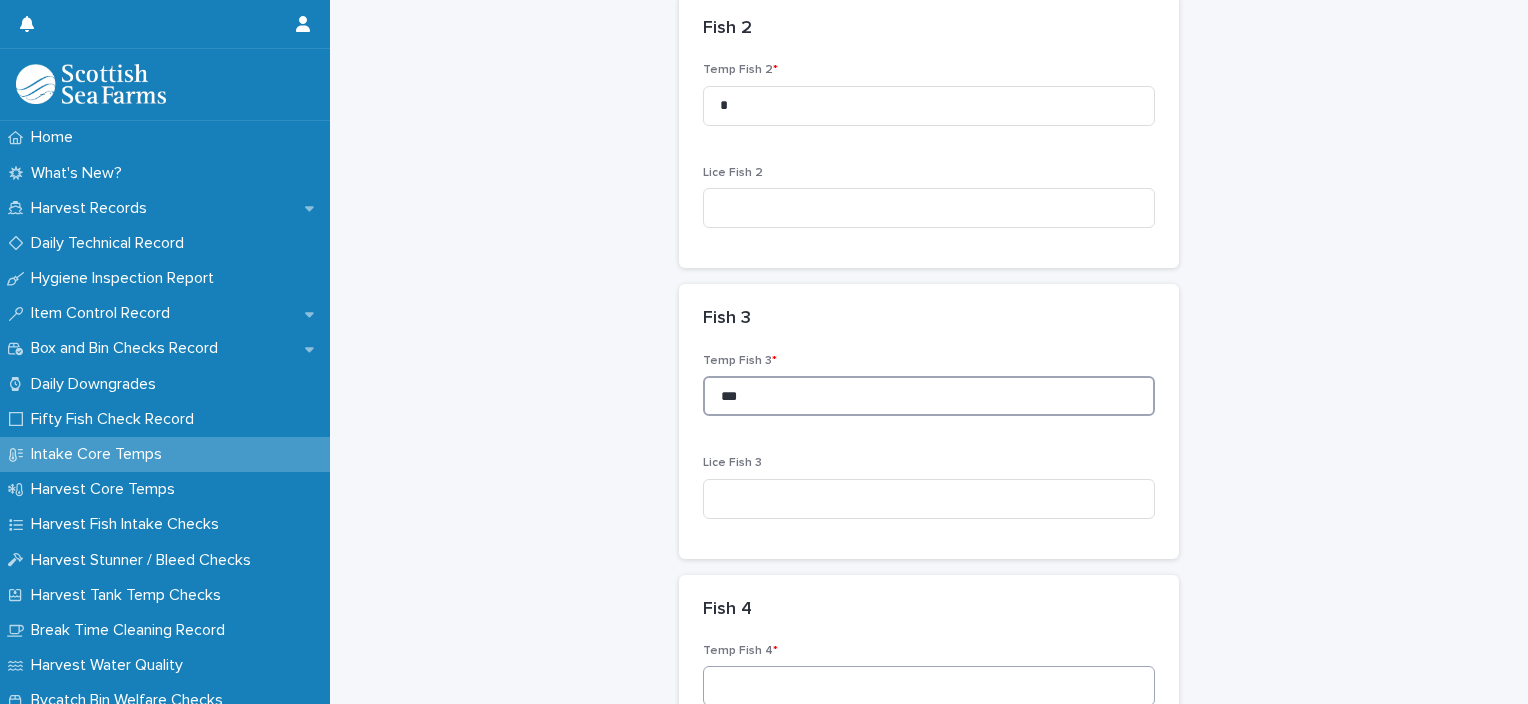 type on "***" 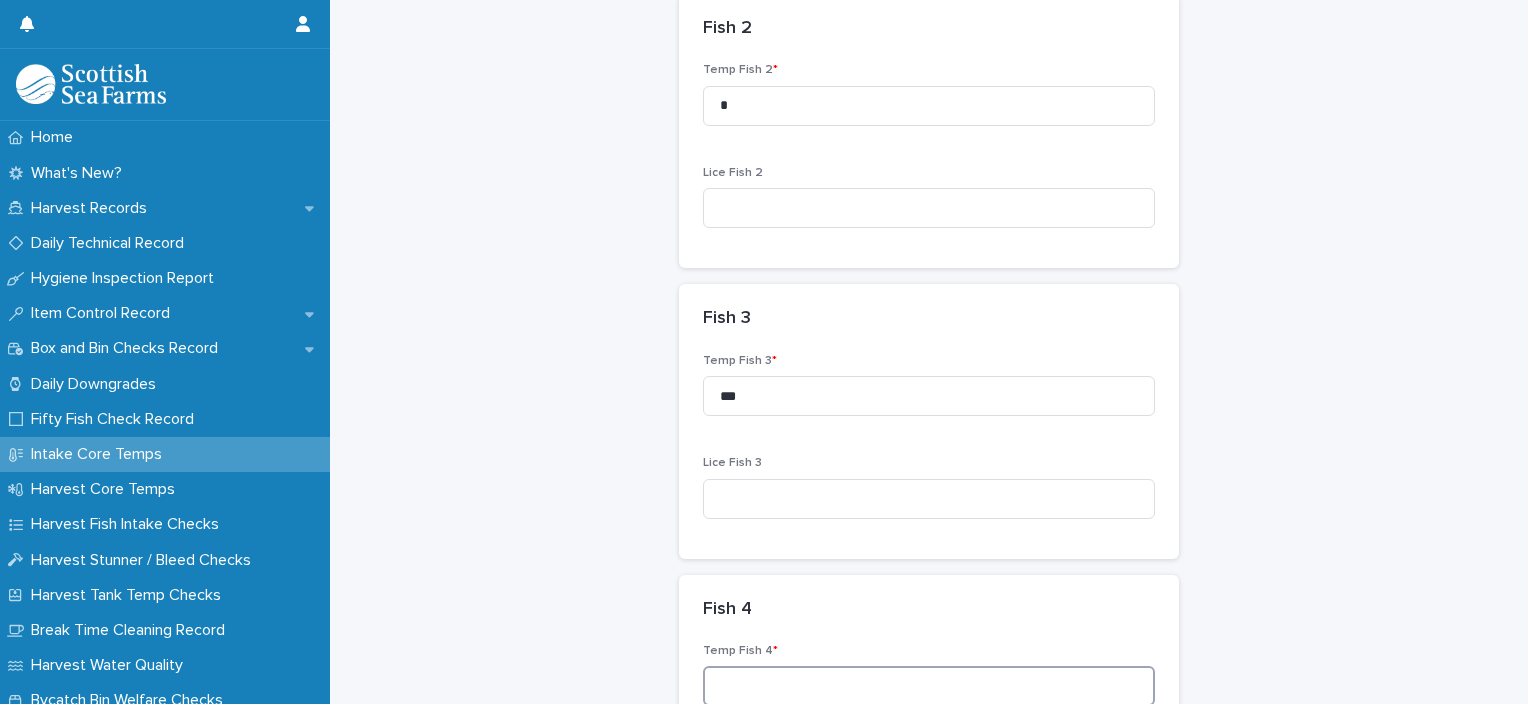 click at bounding box center [929, 686] 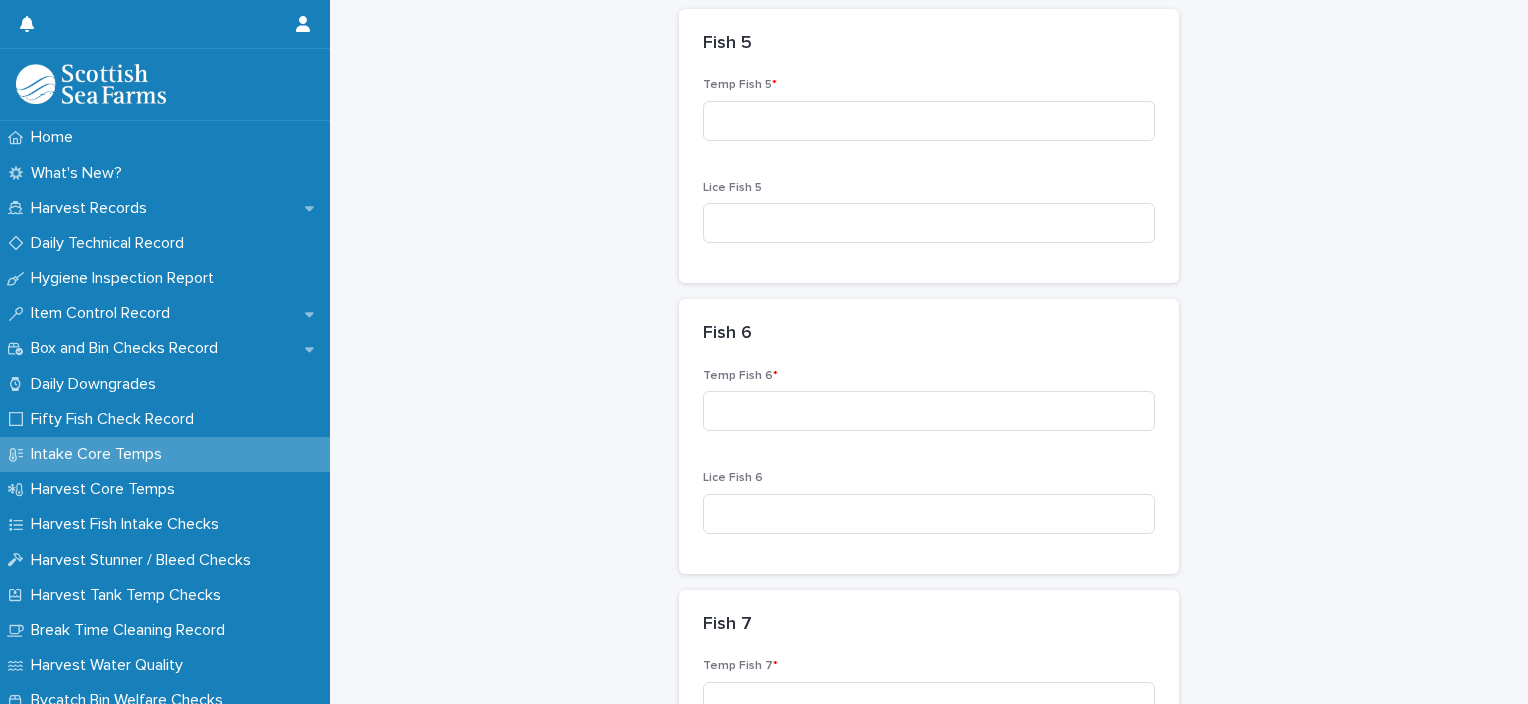 scroll, scrollTop: 1517, scrollLeft: 0, axis: vertical 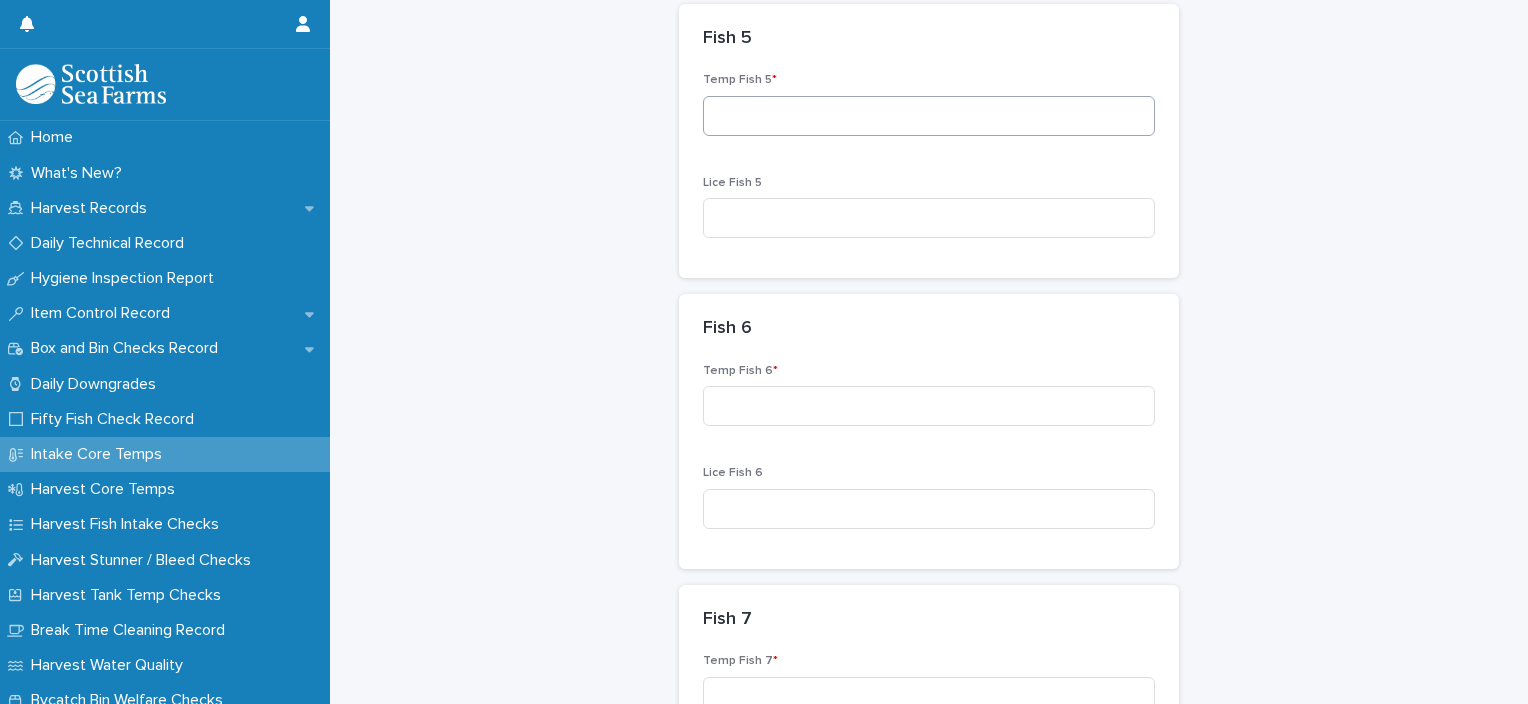 type on "***" 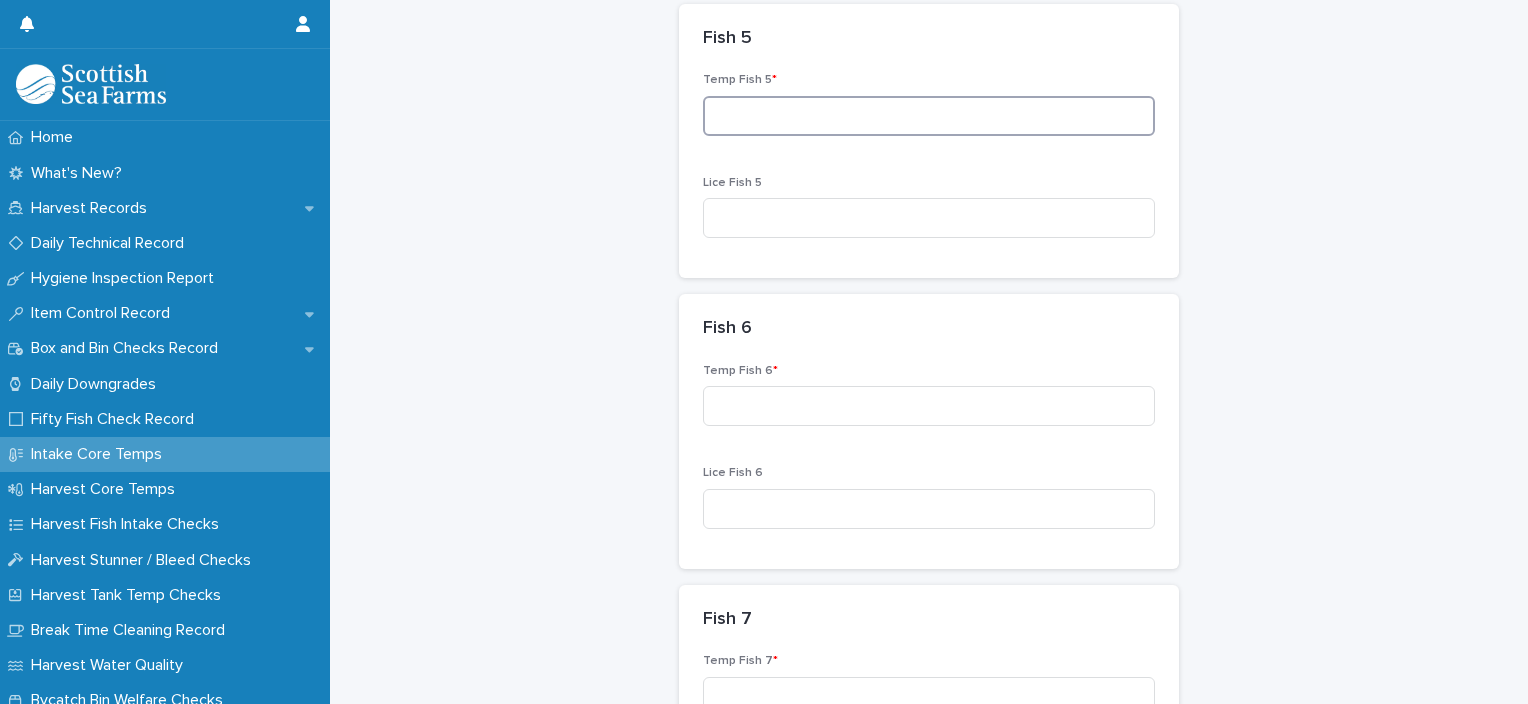 click at bounding box center [929, 116] 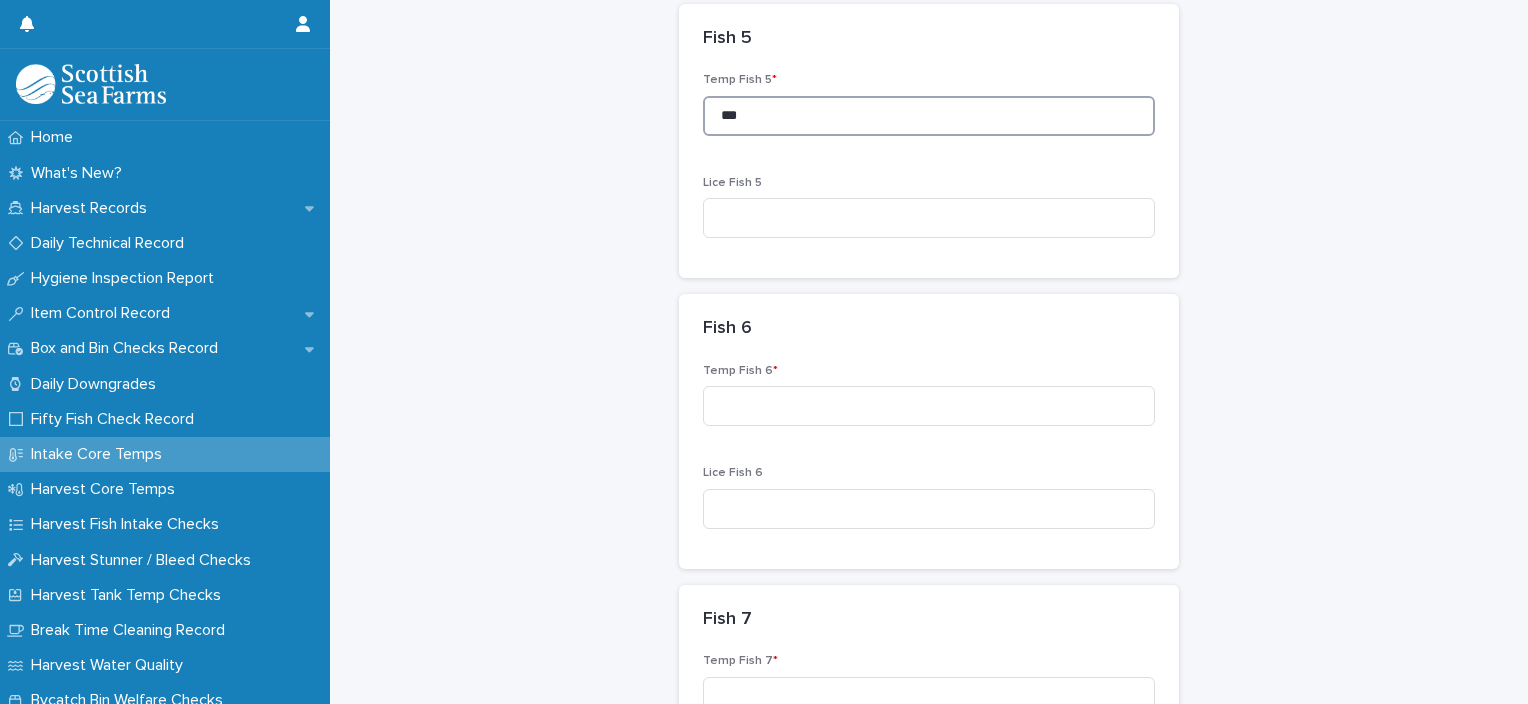 type on "***" 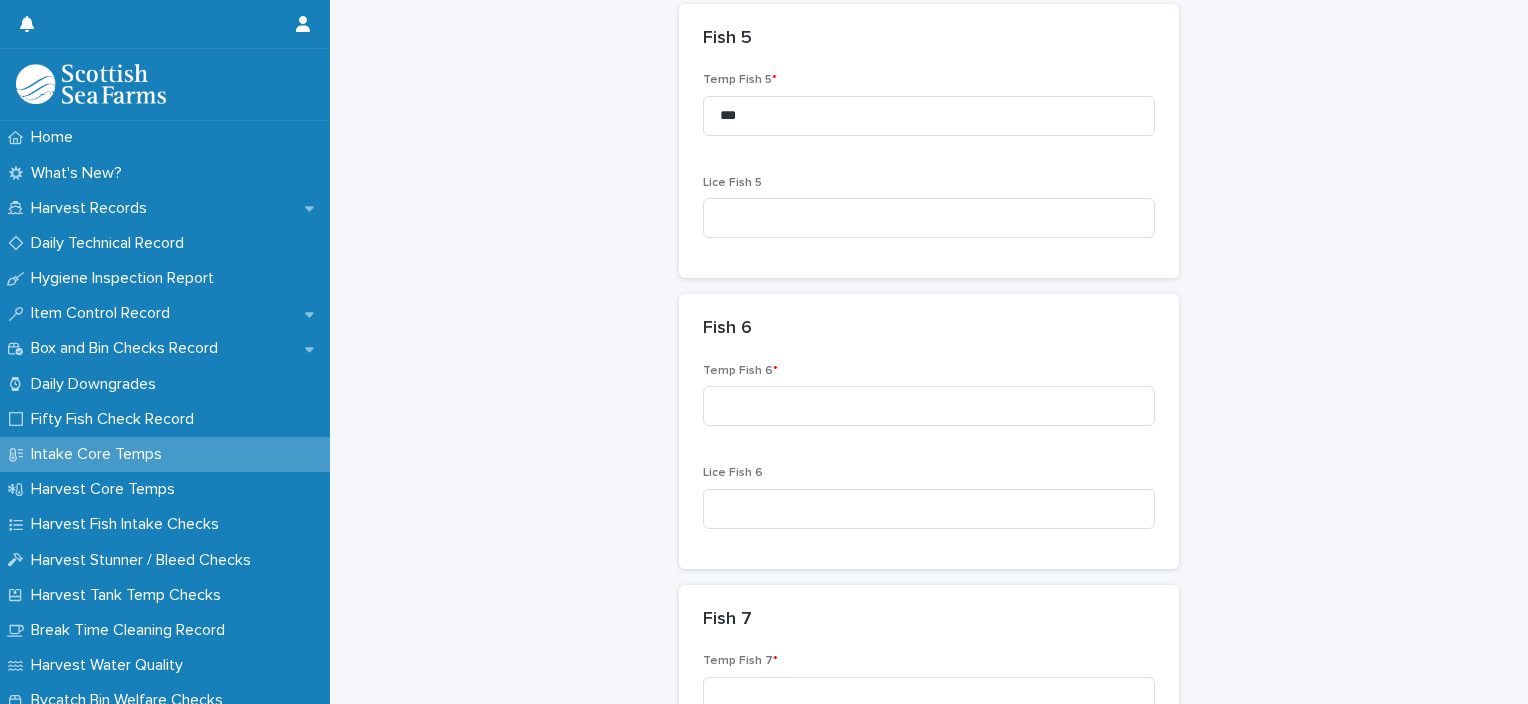 click on "Temp Fish 6 *" at bounding box center (929, 403) 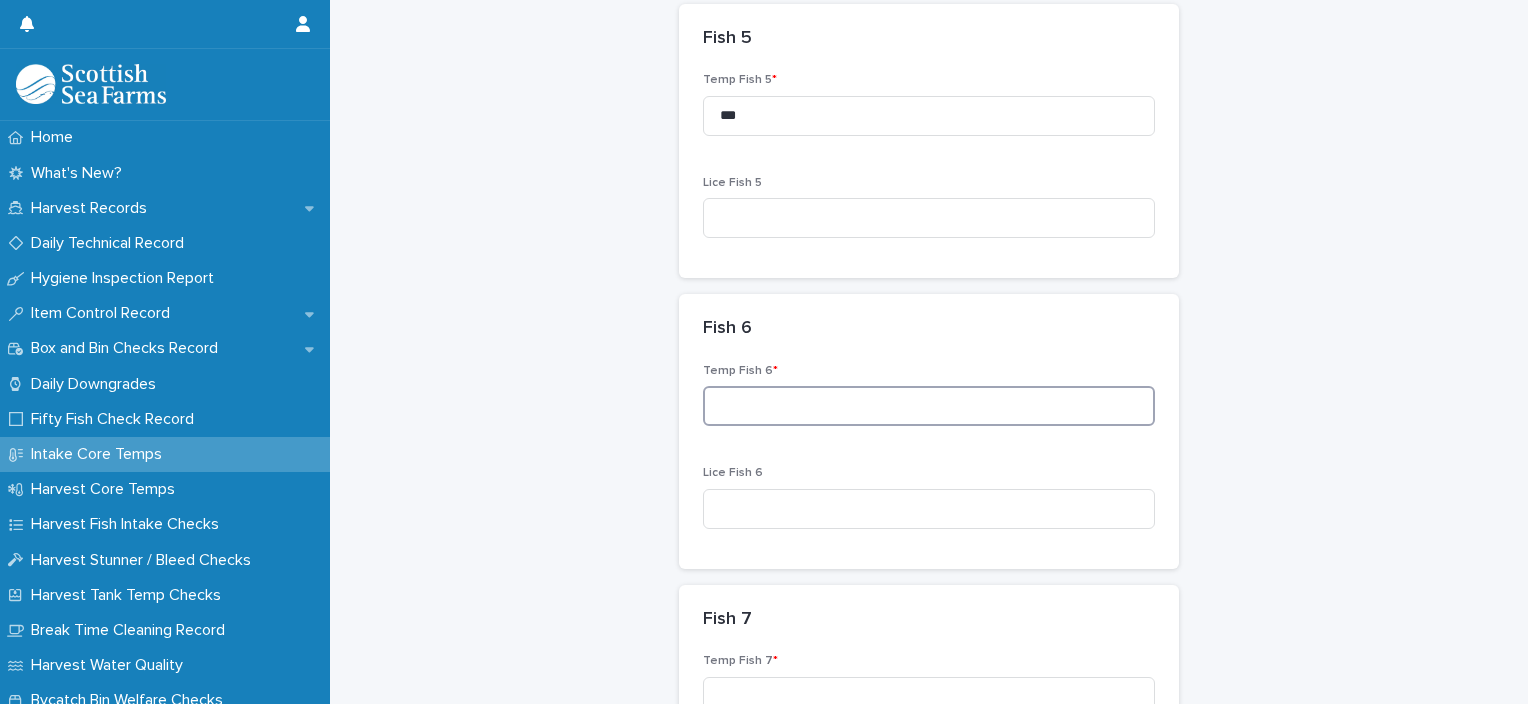 click at bounding box center [929, 406] 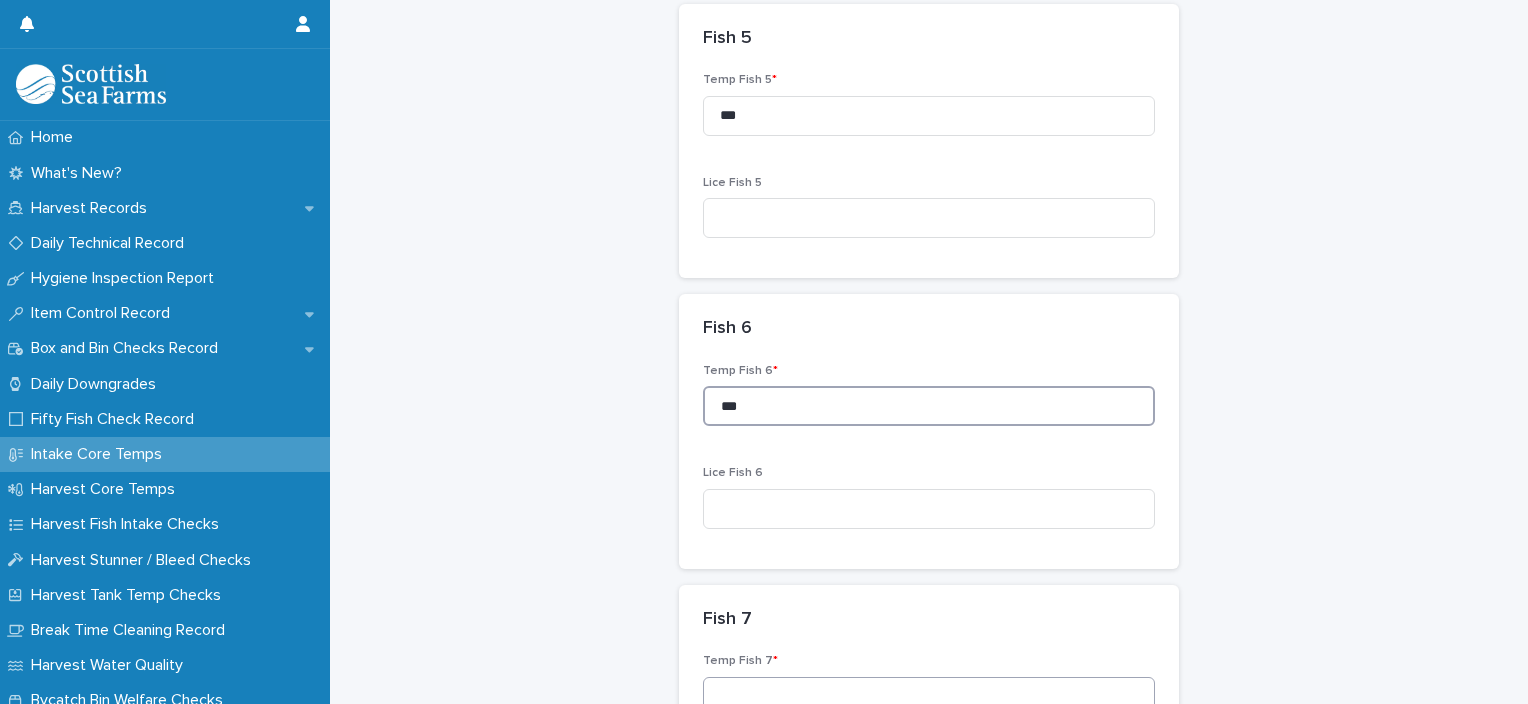 type on "***" 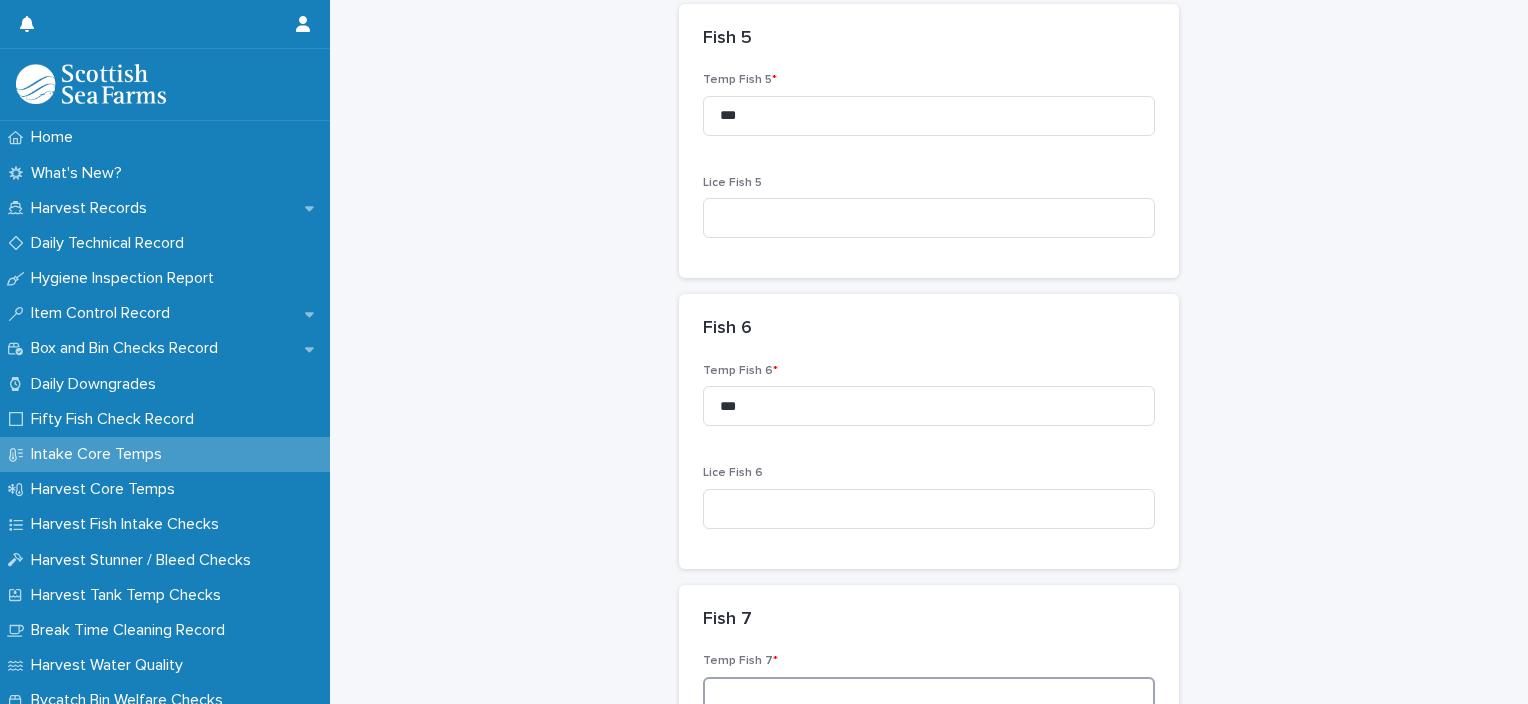 click at bounding box center [929, 697] 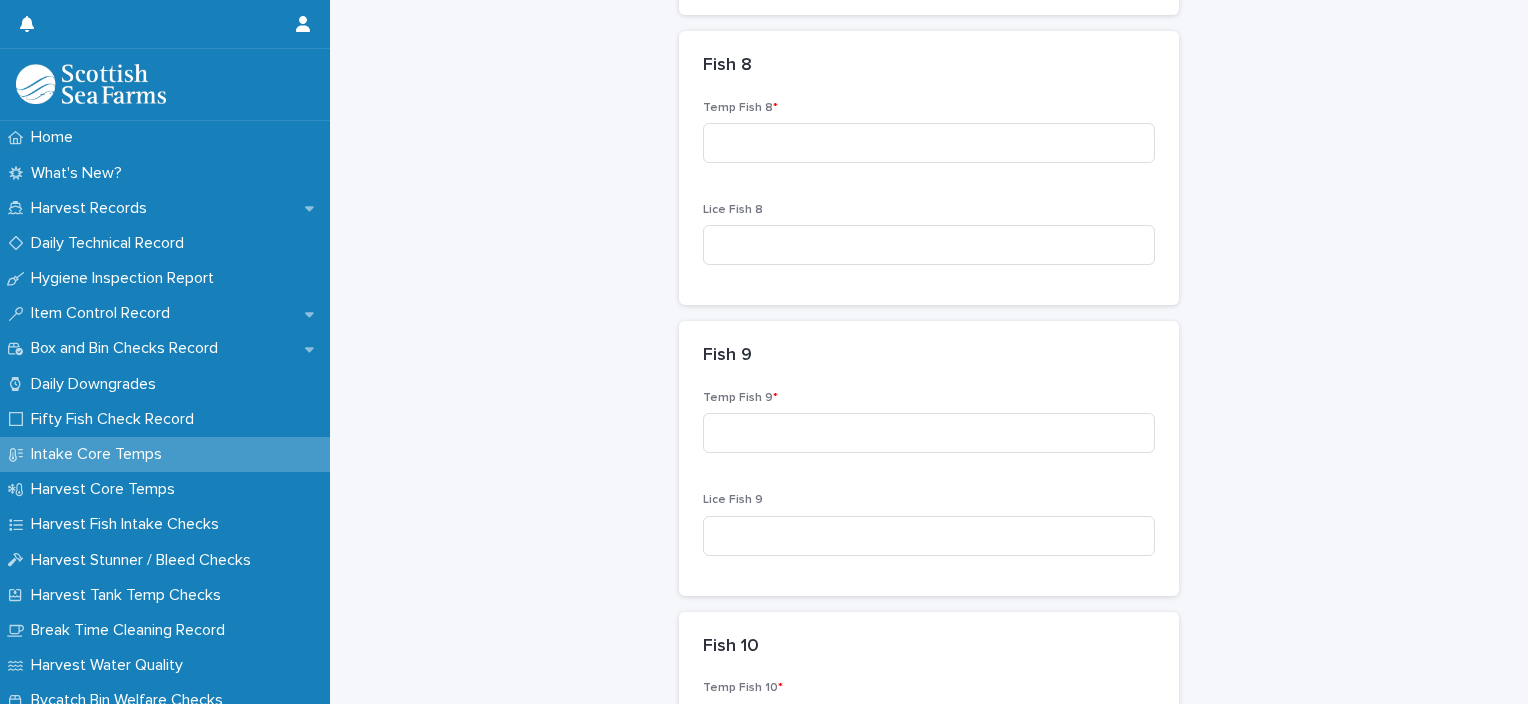 scroll, scrollTop: 2365, scrollLeft: 0, axis: vertical 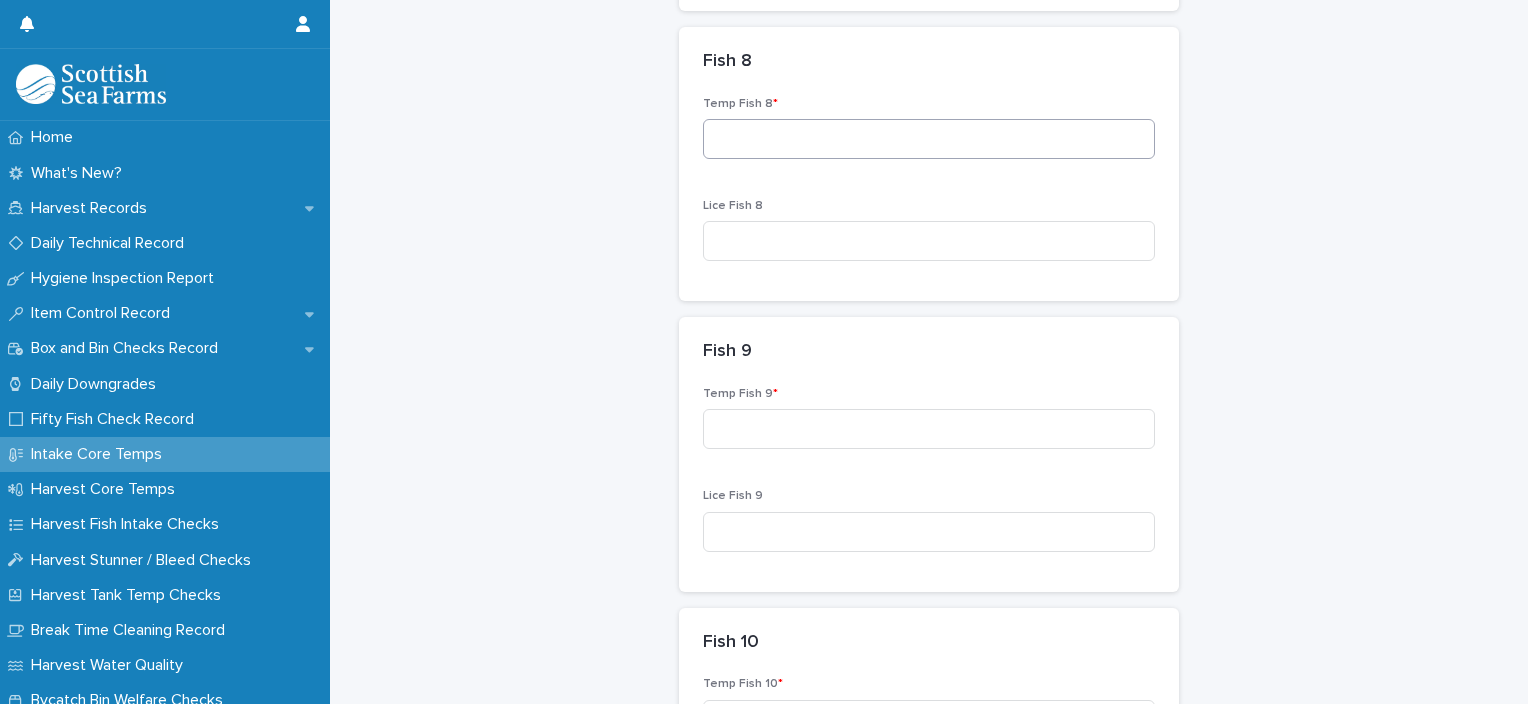 type on "***" 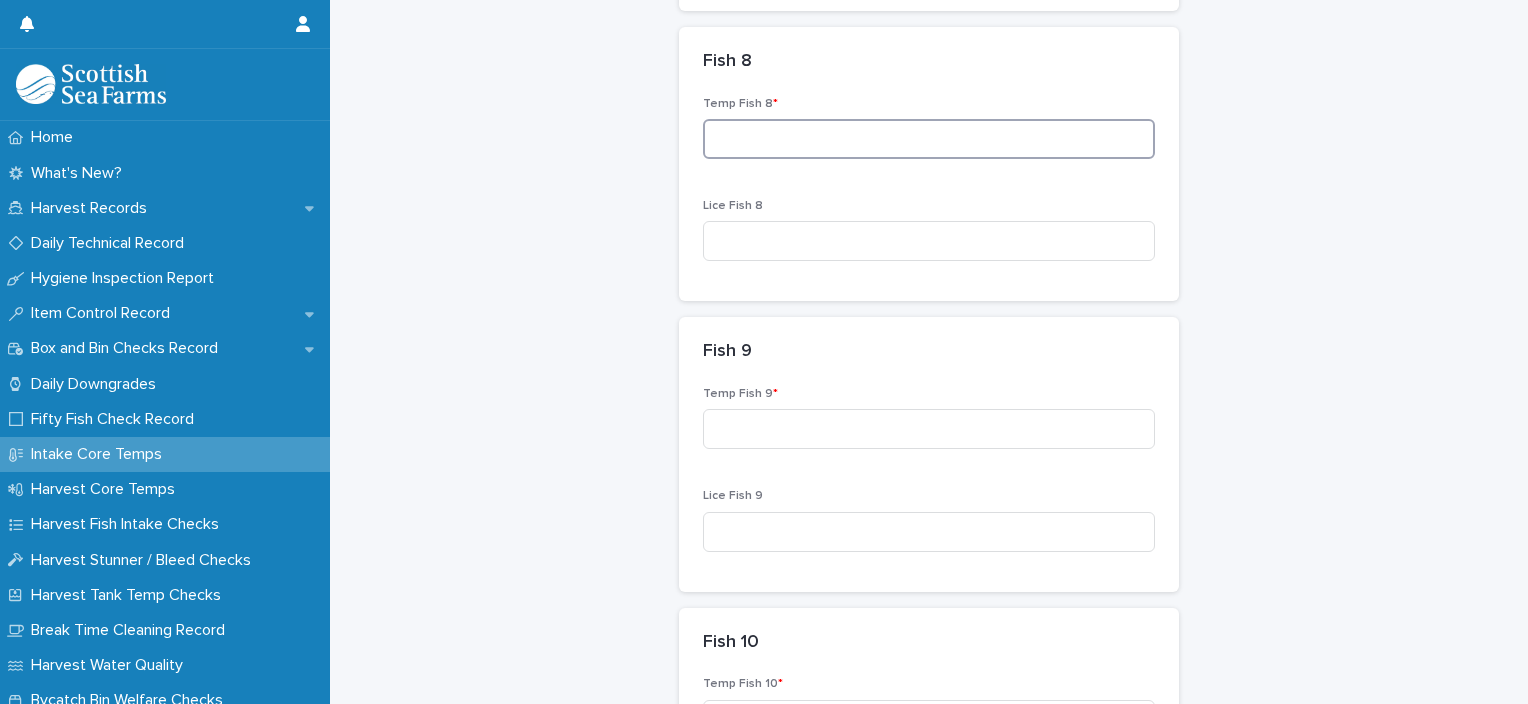 click at bounding box center (929, 139) 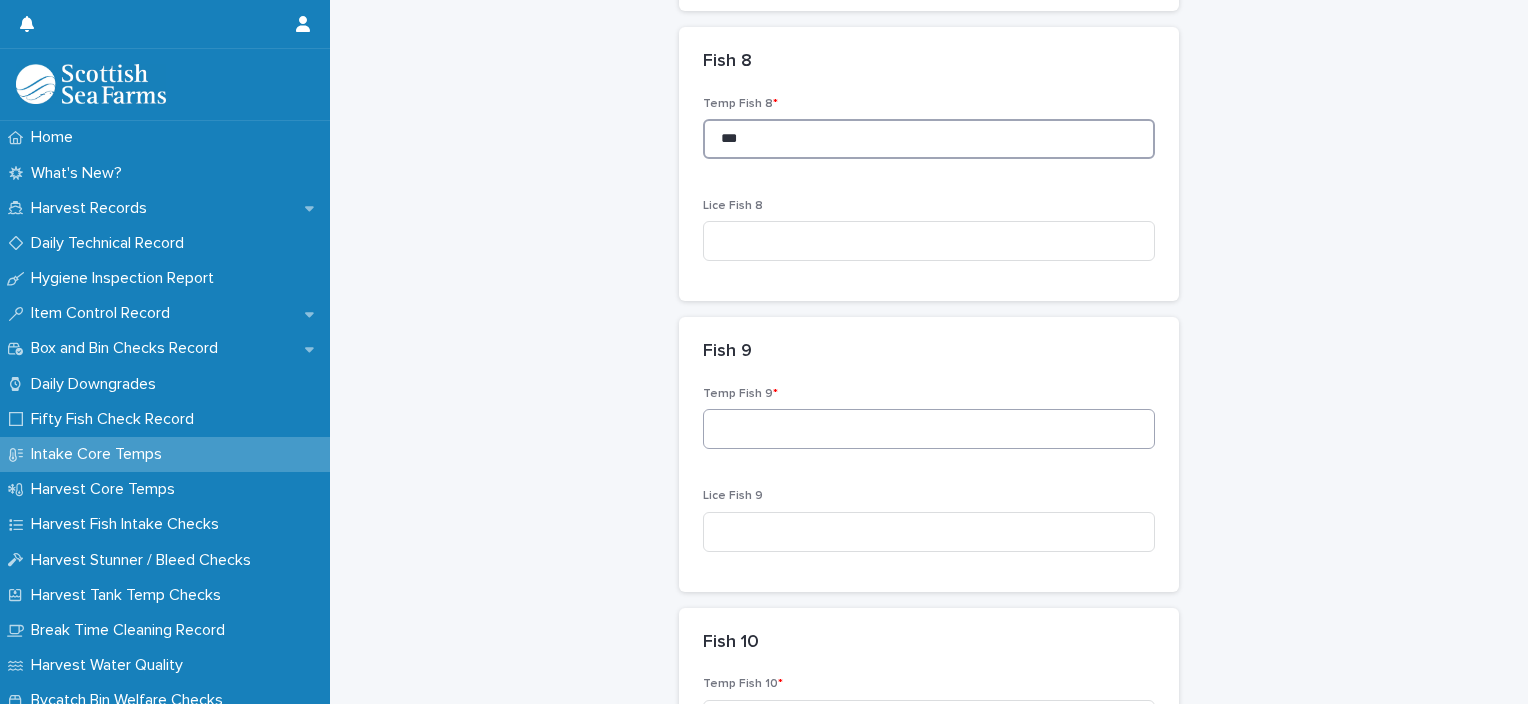 type on "***" 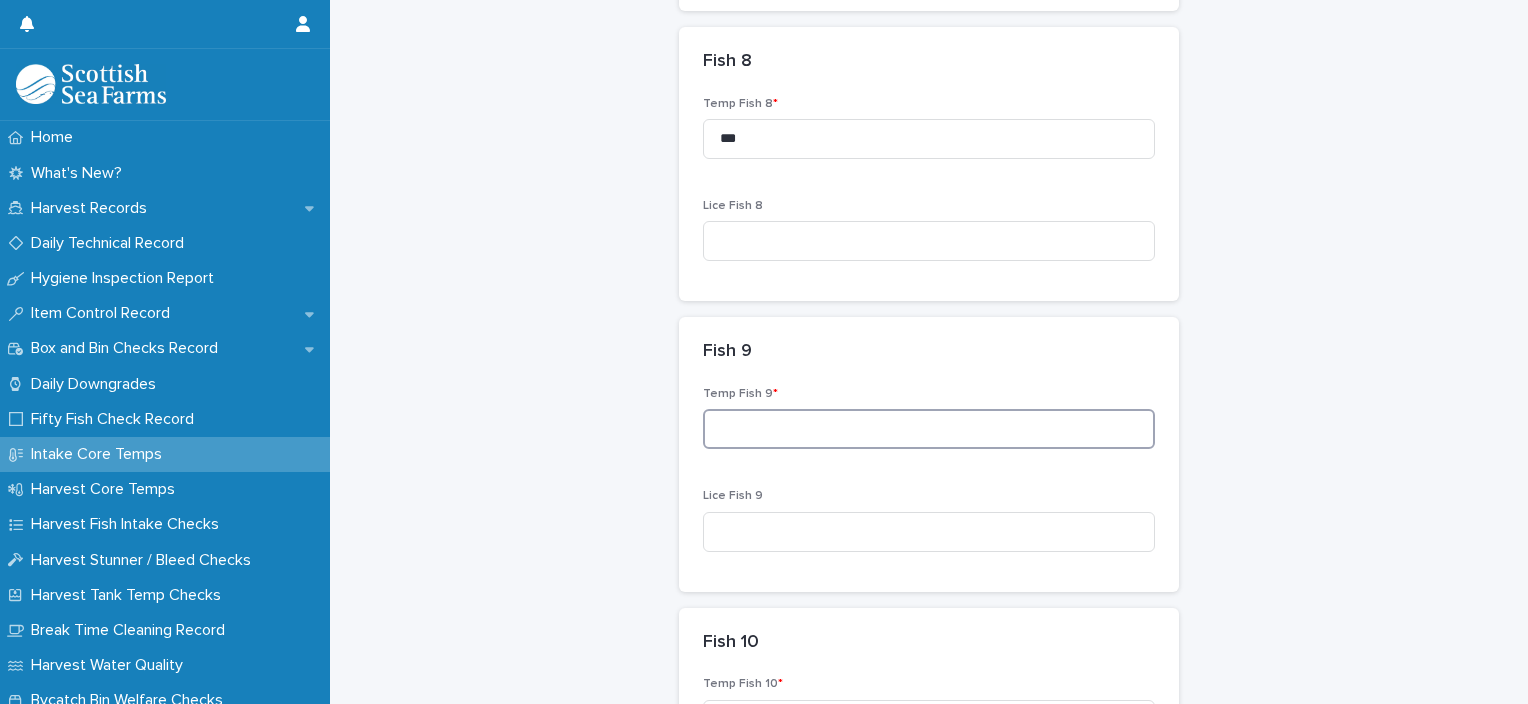 click at bounding box center (929, 429) 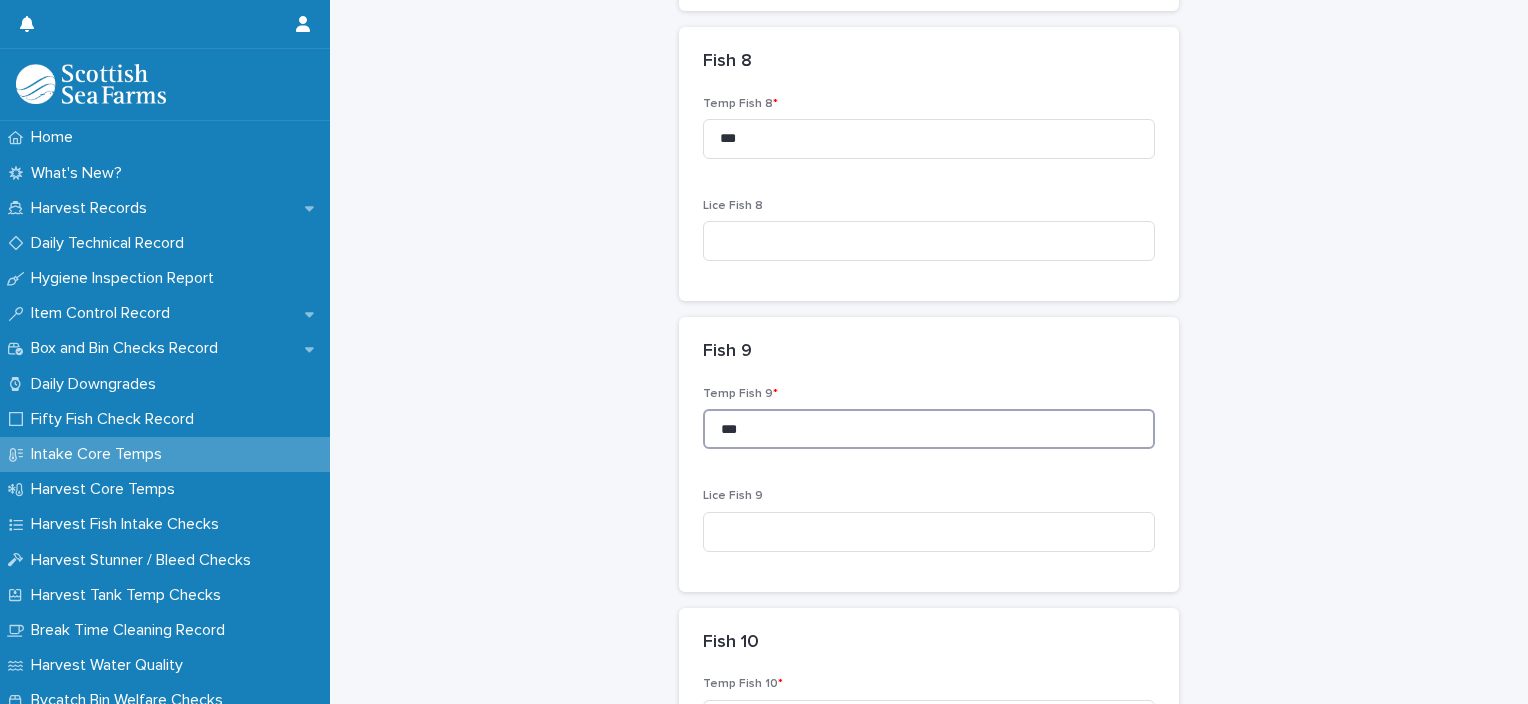 type on "***" 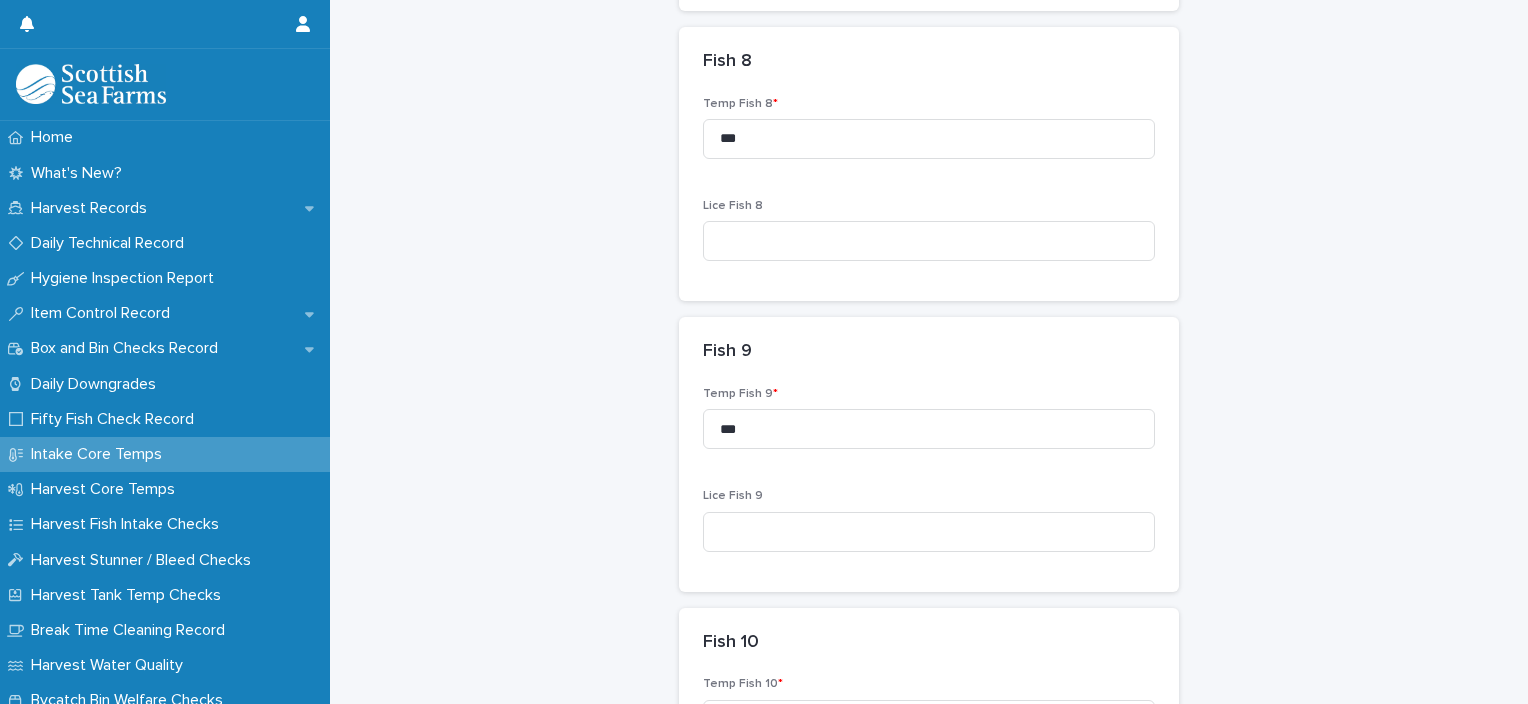 click on "Temp Fish 10 *" at bounding box center (929, 716) 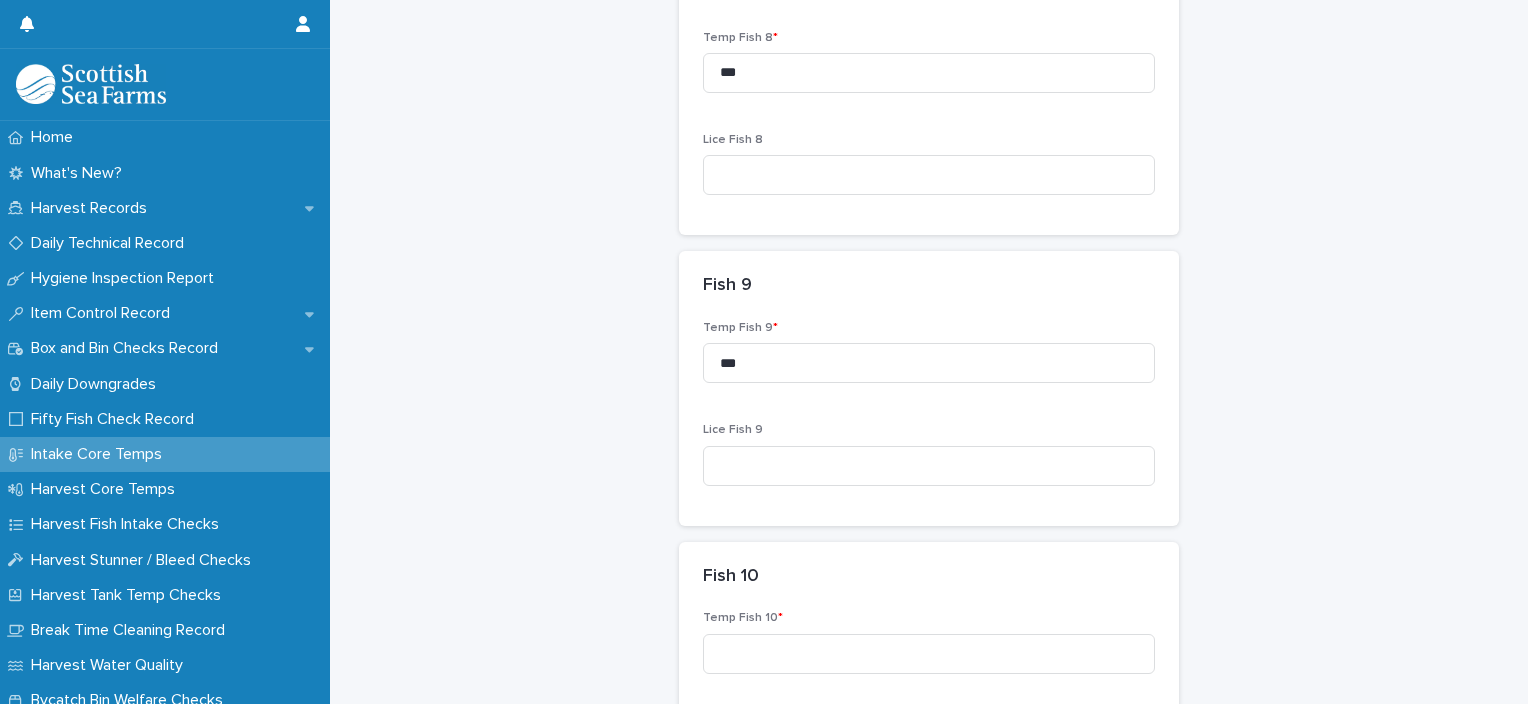 scroll, scrollTop: 2452, scrollLeft: 0, axis: vertical 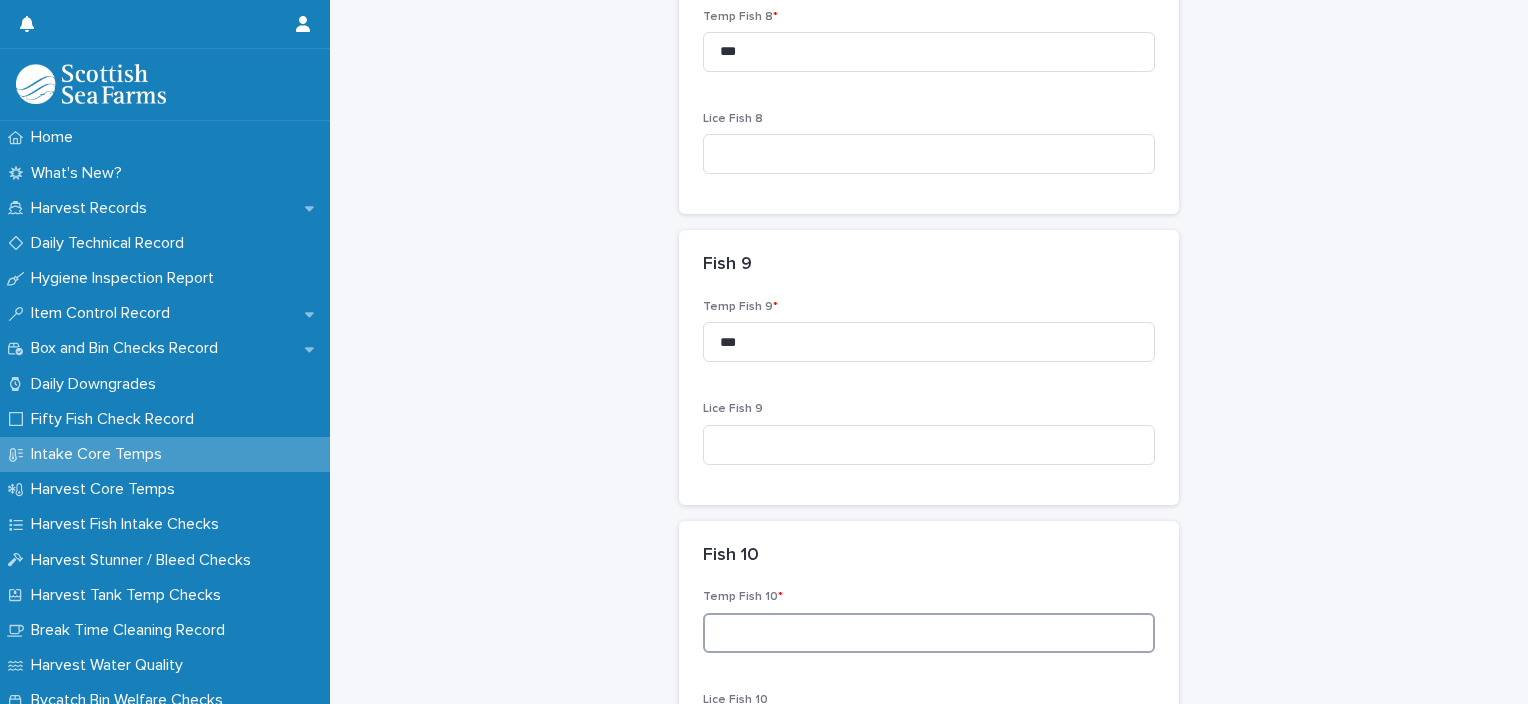 click at bounding box center [929, 633] 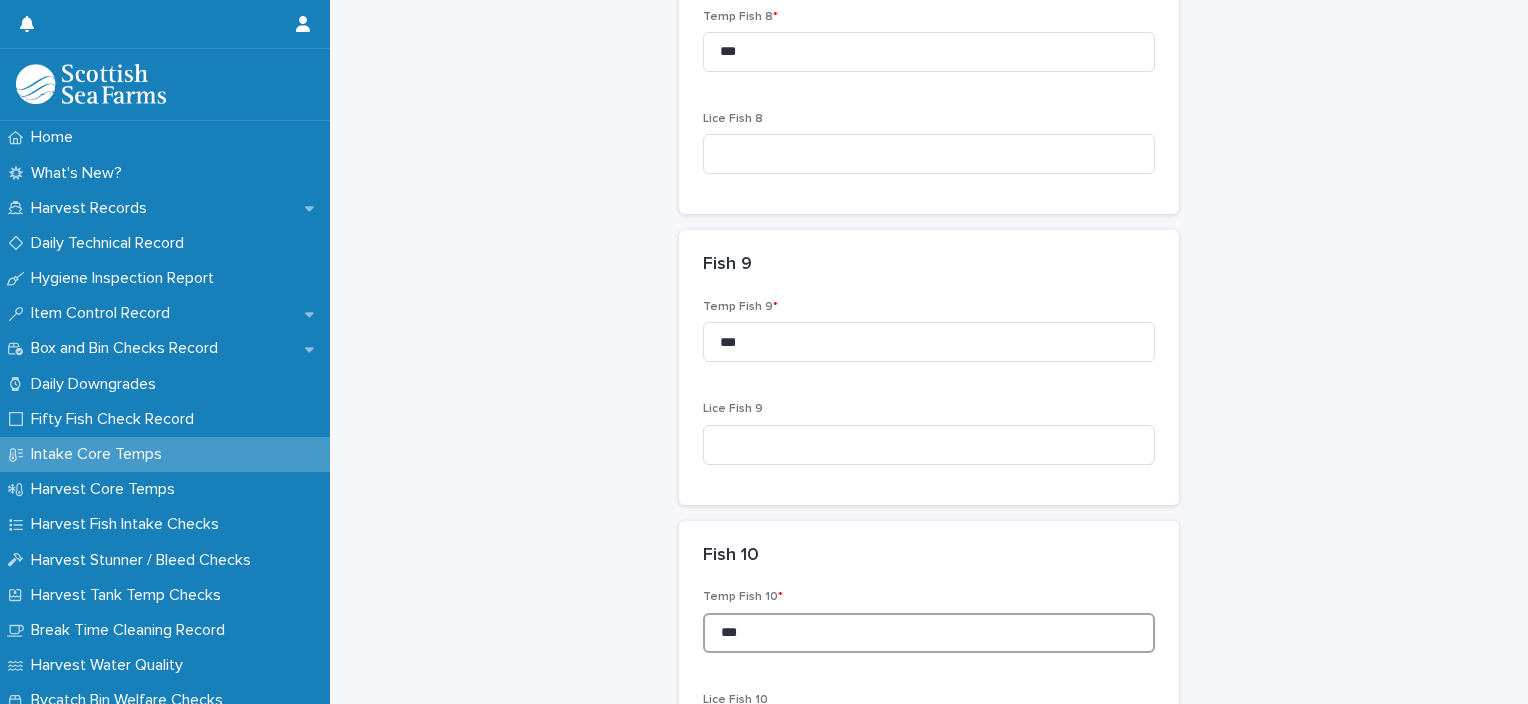 scroll, scrollTop: 2890, scrollLeft: 0, axis: vertical 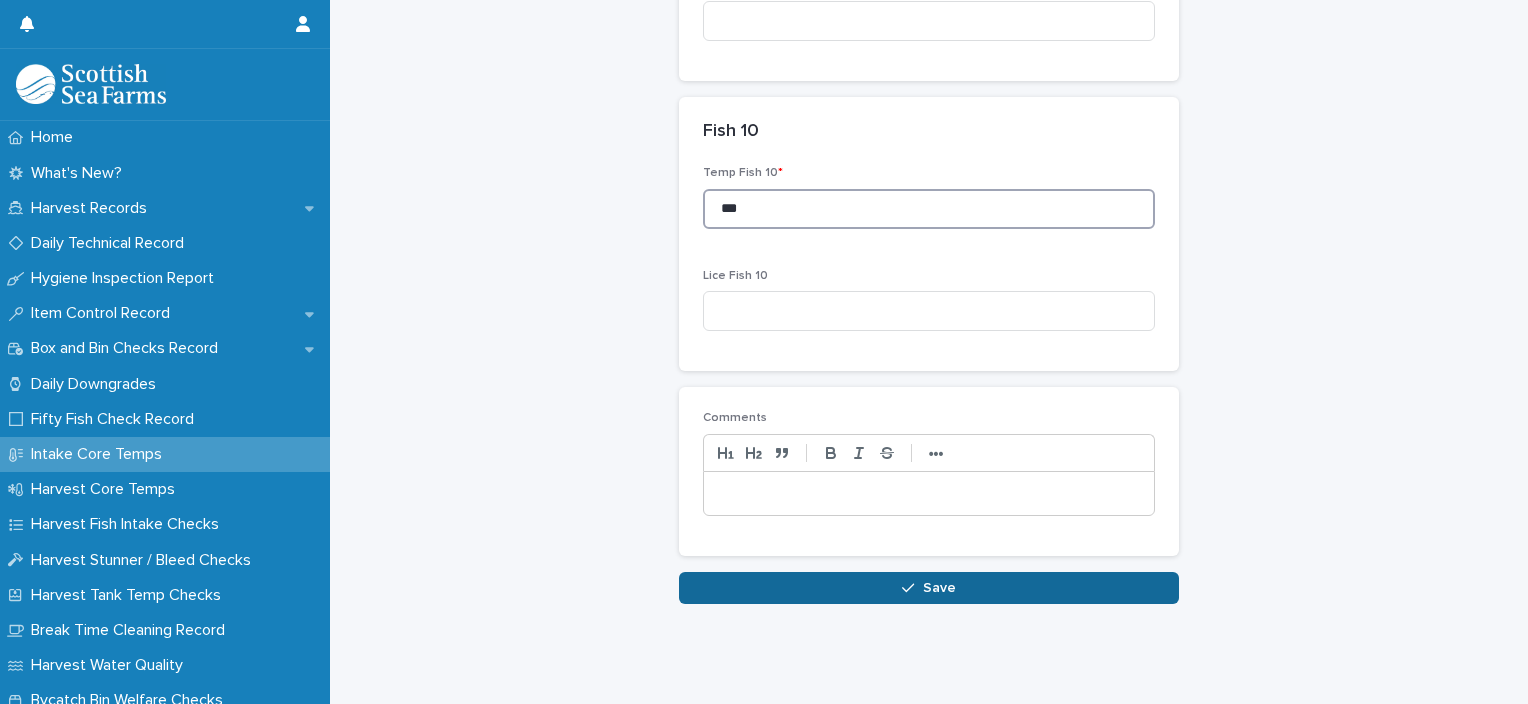 type on "***" 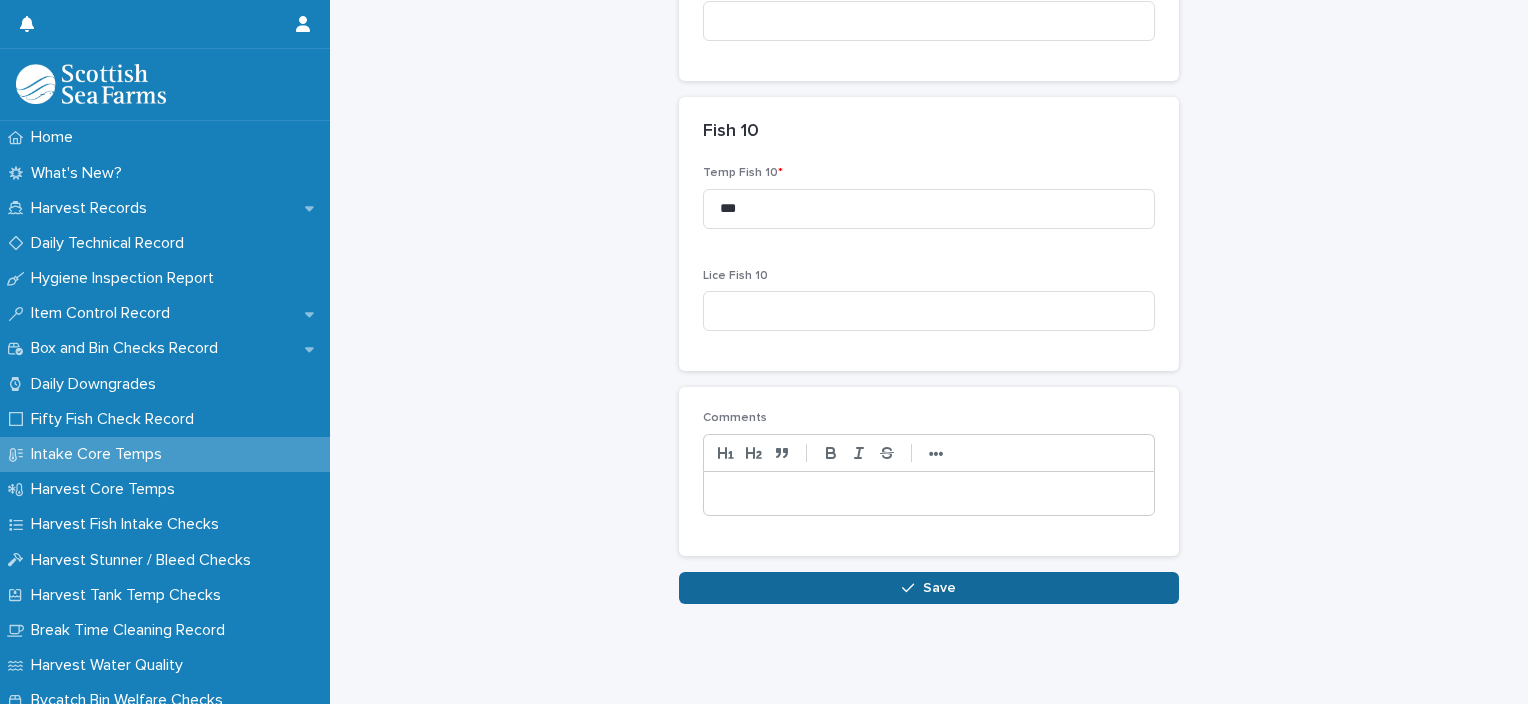 click on "Save" at bounding box center [929, 588] 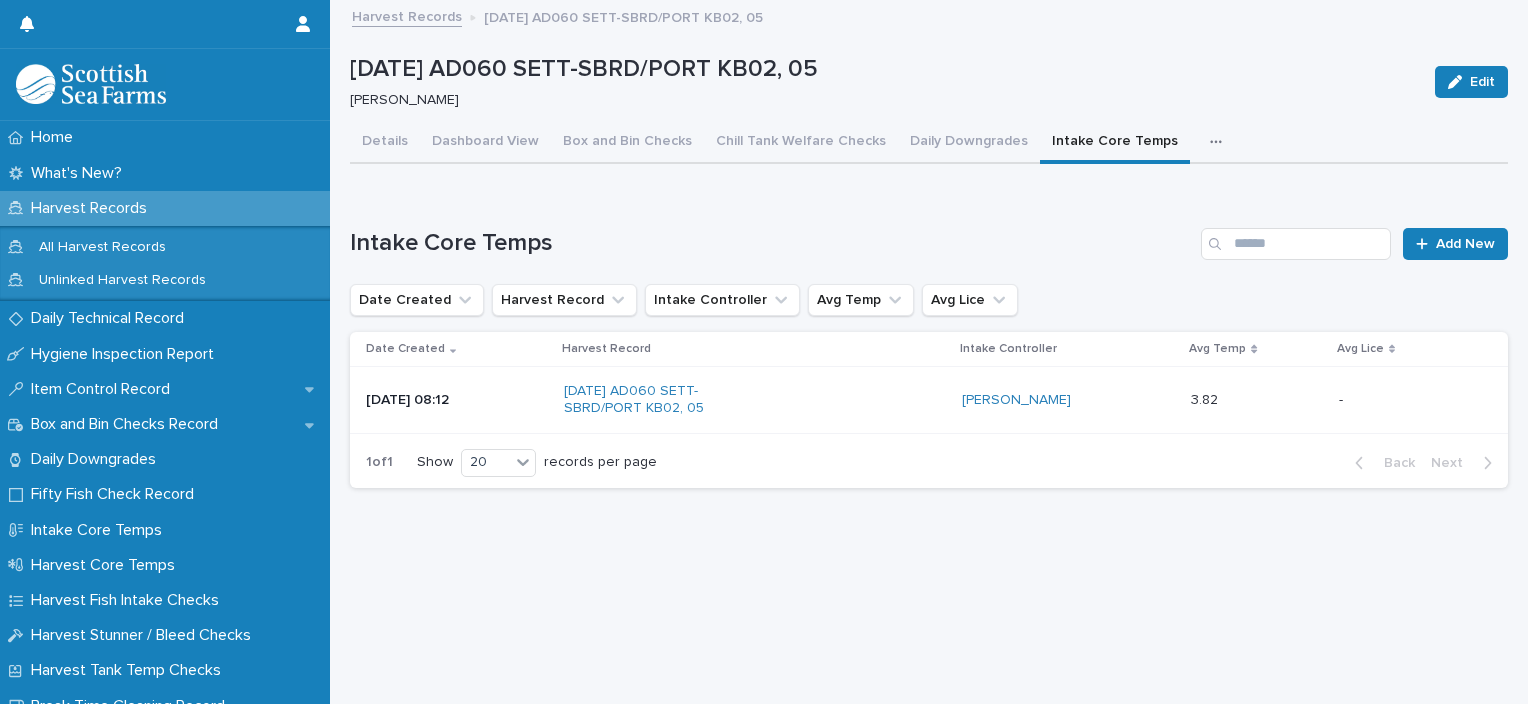click 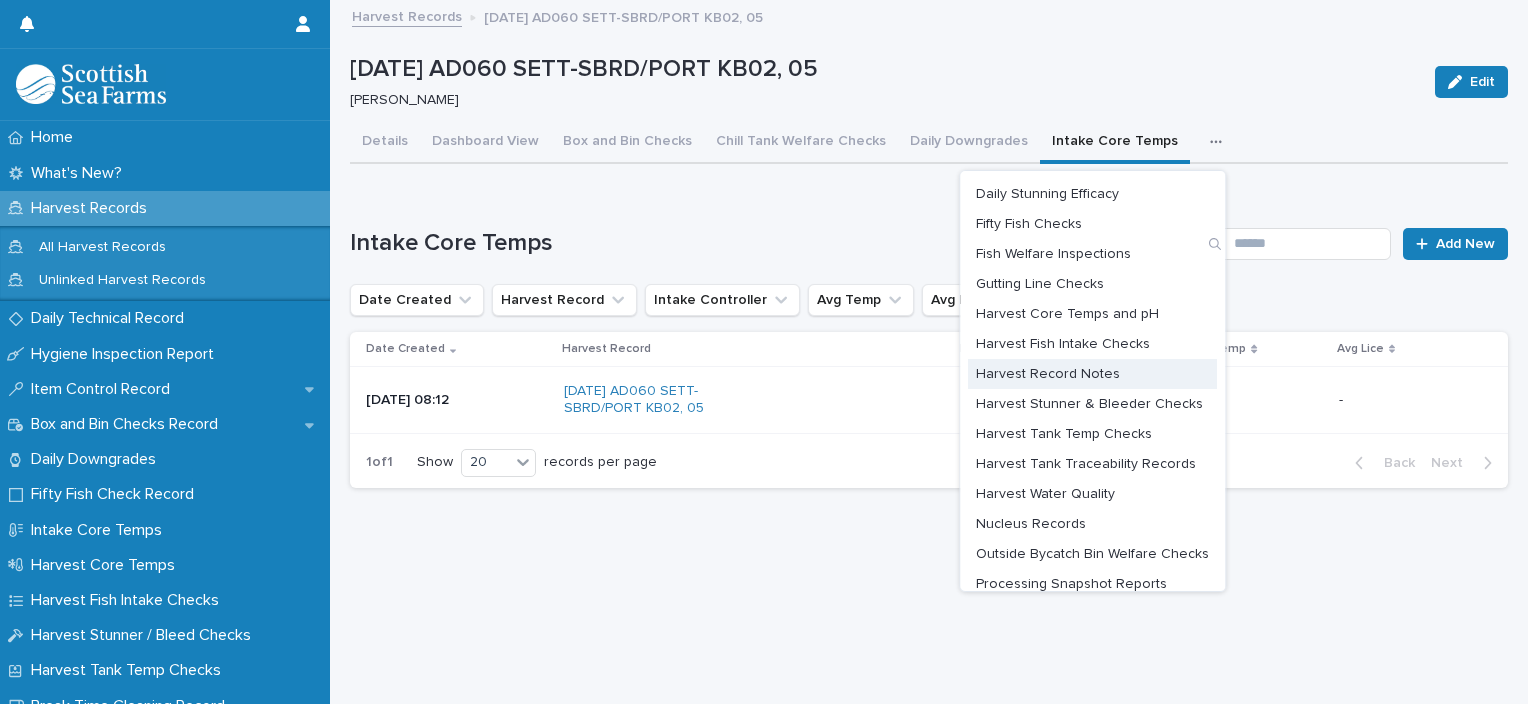 click on "Harvest Record Notes" at bounding box center [1048, 374] 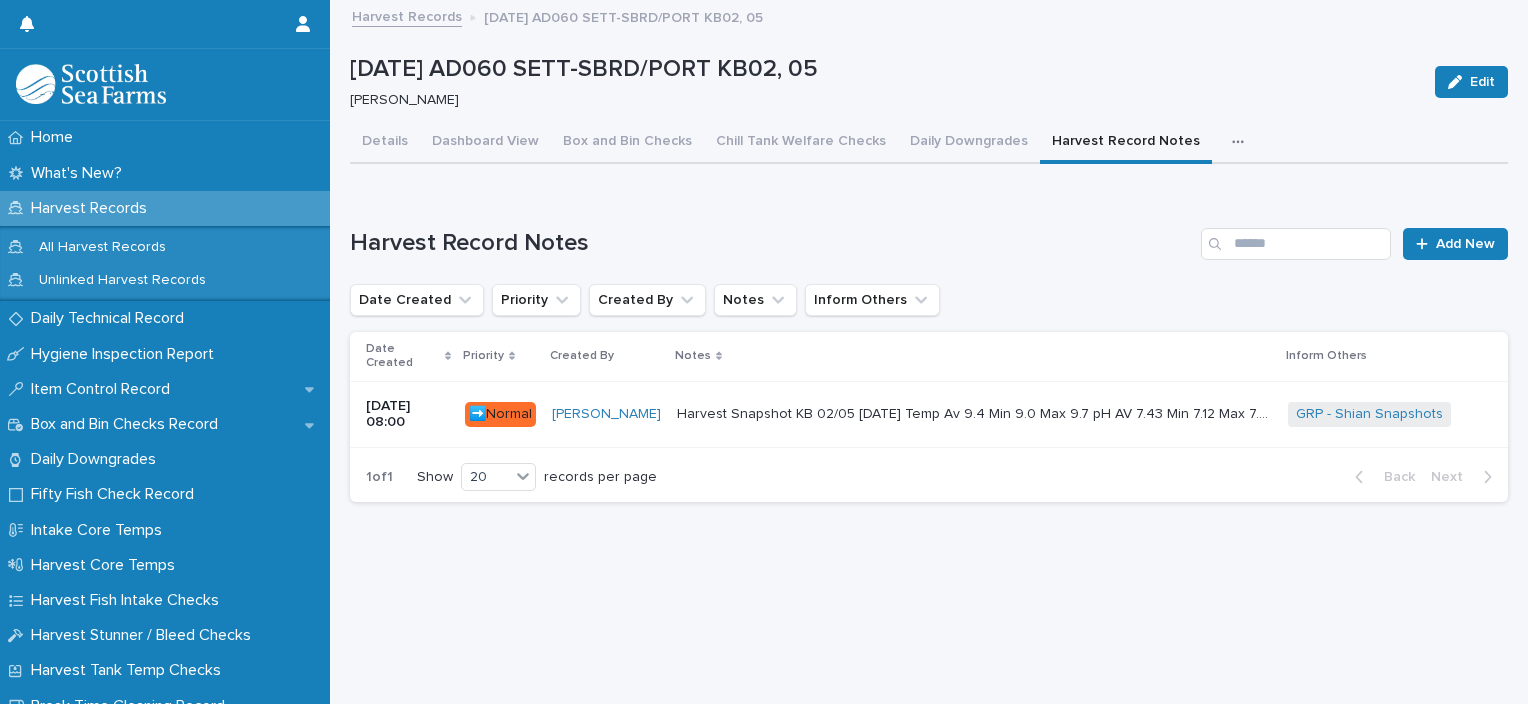 click on "Harvest Snapshot
KB 02/05
11-07-2025
Temp
Av 9.4
Min 9.0
Max 9.7
pH
AV 7.43
Min 7.12
Max 7.86
Sea lice
AV 16.1
Min 9
Max 27
First check Boat pH out of spec, below 6.8
I noticed mature Fish, snout damage, some lesions and deform pic attached  Harvest Snapshot
KB 02/05
11-07-2025
Temp
Av 9.4
Min 9.0
Max 9.7
pH
AV 7.43
Min 7.12
Max 7.86
Sea lice
AV 16.1
Min 9
Max 27
First check Boat pH out of spec, below 6.8
I noticed mature Fish, snout damage, some lesions and deform pic attached" at bounding box center (974, 414) 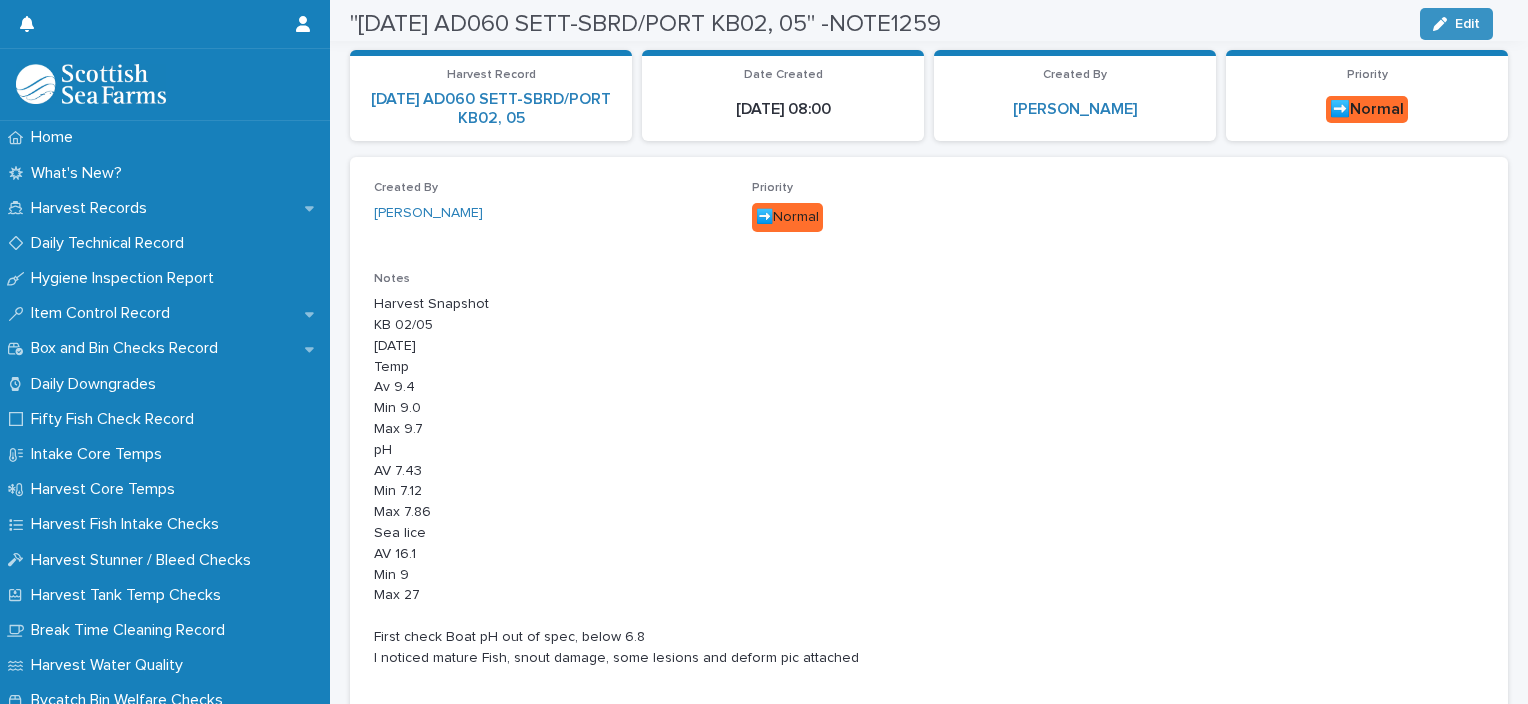 scroll, scrollTop: 69, scrollLeft: 0, axis: vertical 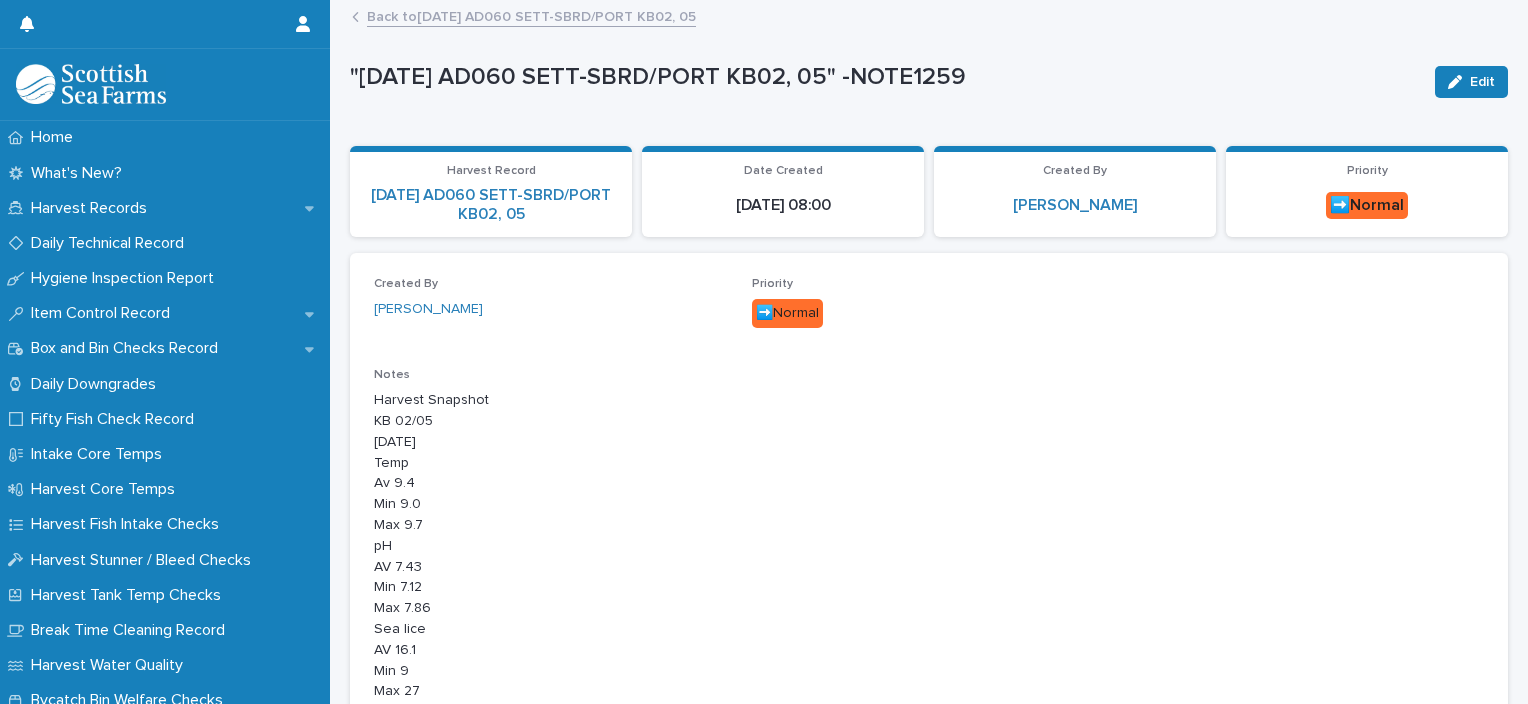 click on "Back to  11-07-2025 AD060 SETT-SBRD/PORT KB02, 05" at bounding box center (531, 15) 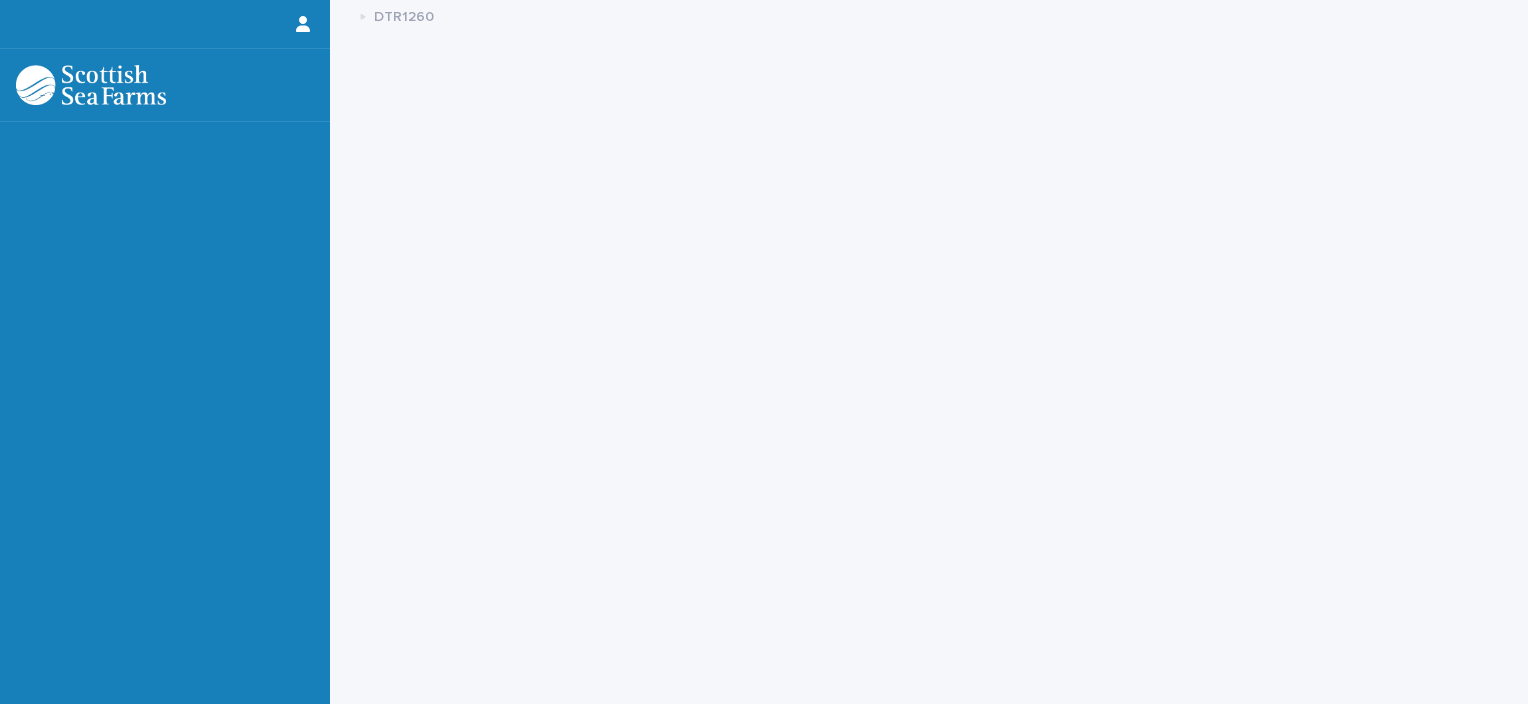scroll, scrollTop: 0, scrollLeft: 0, axis: both 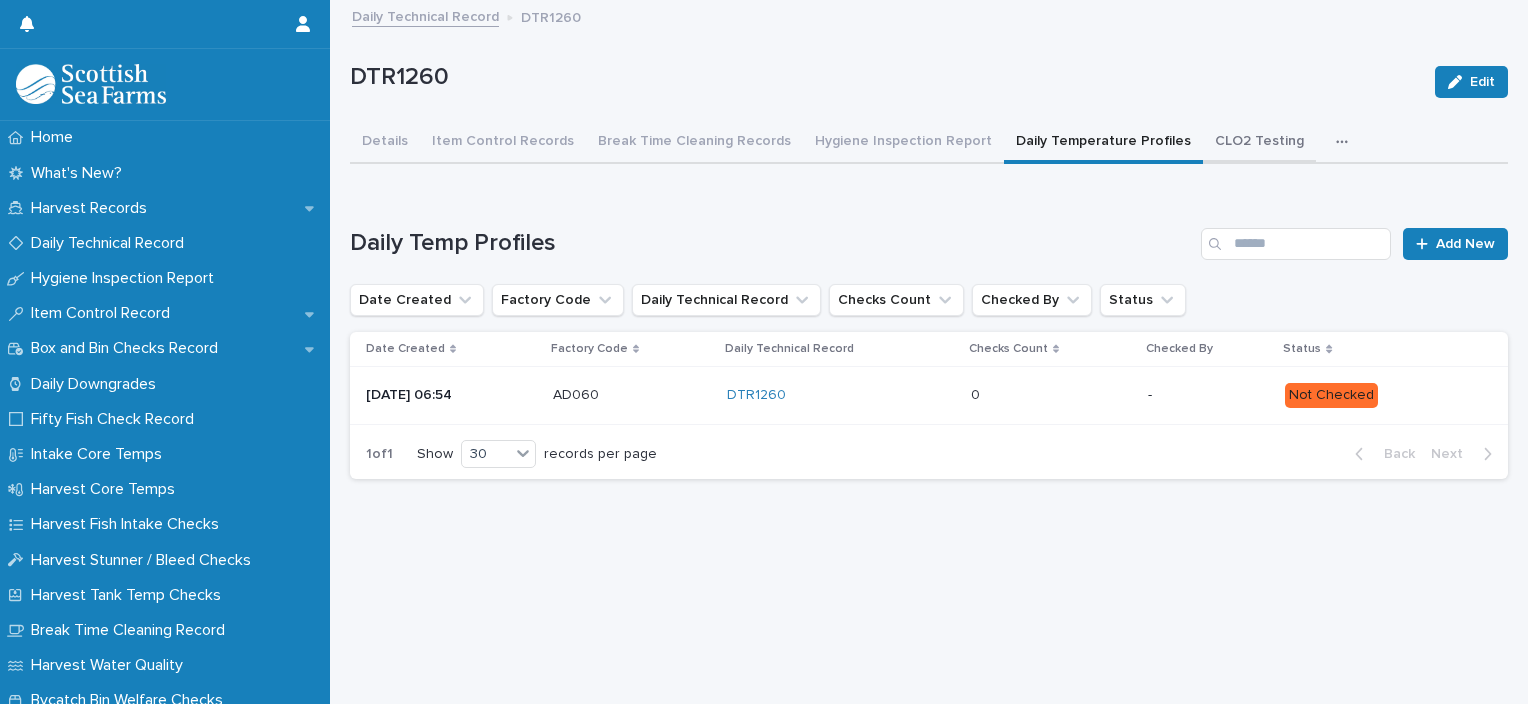 click on "CLO2 Testing" at bounding box center (1259, 143) 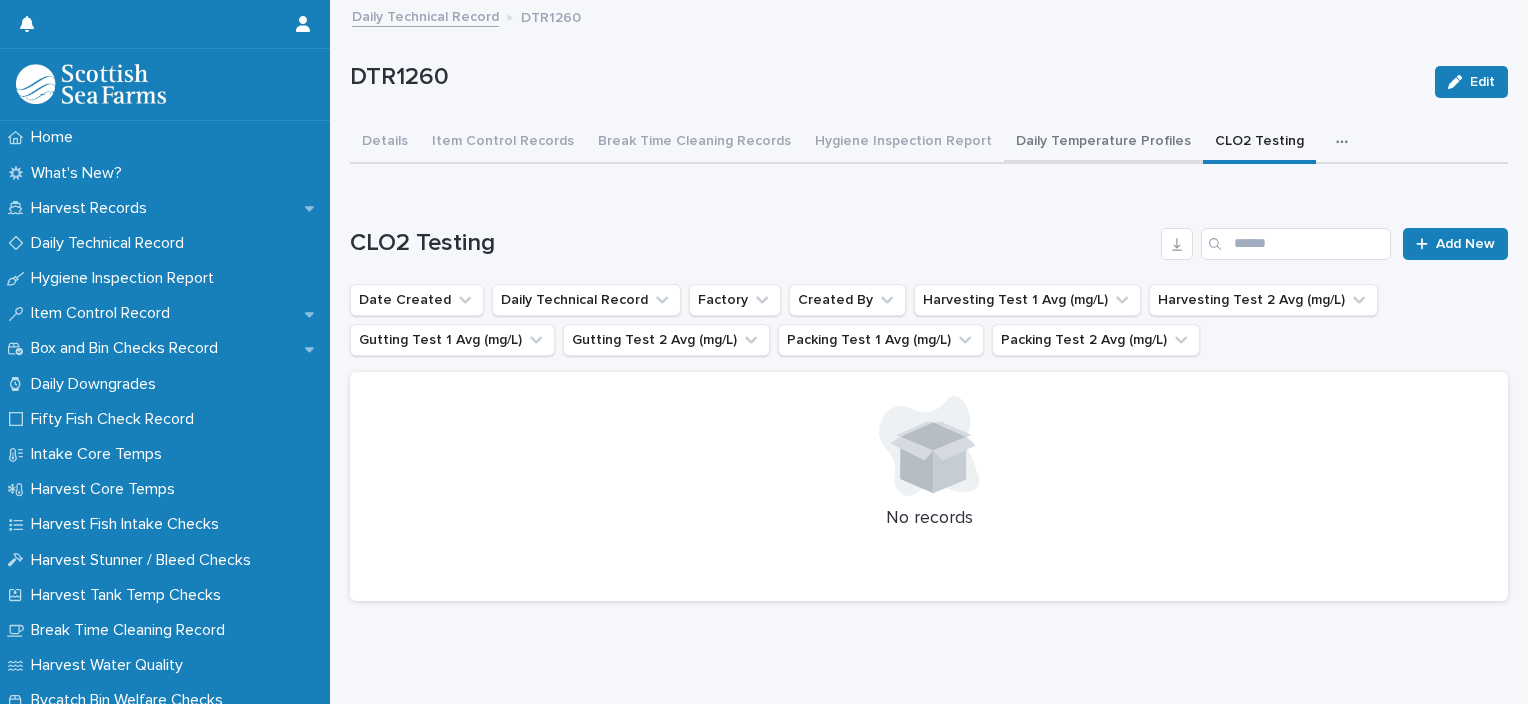 click on "Daily Temperature Profiles" at bounding box center [1103, 143] 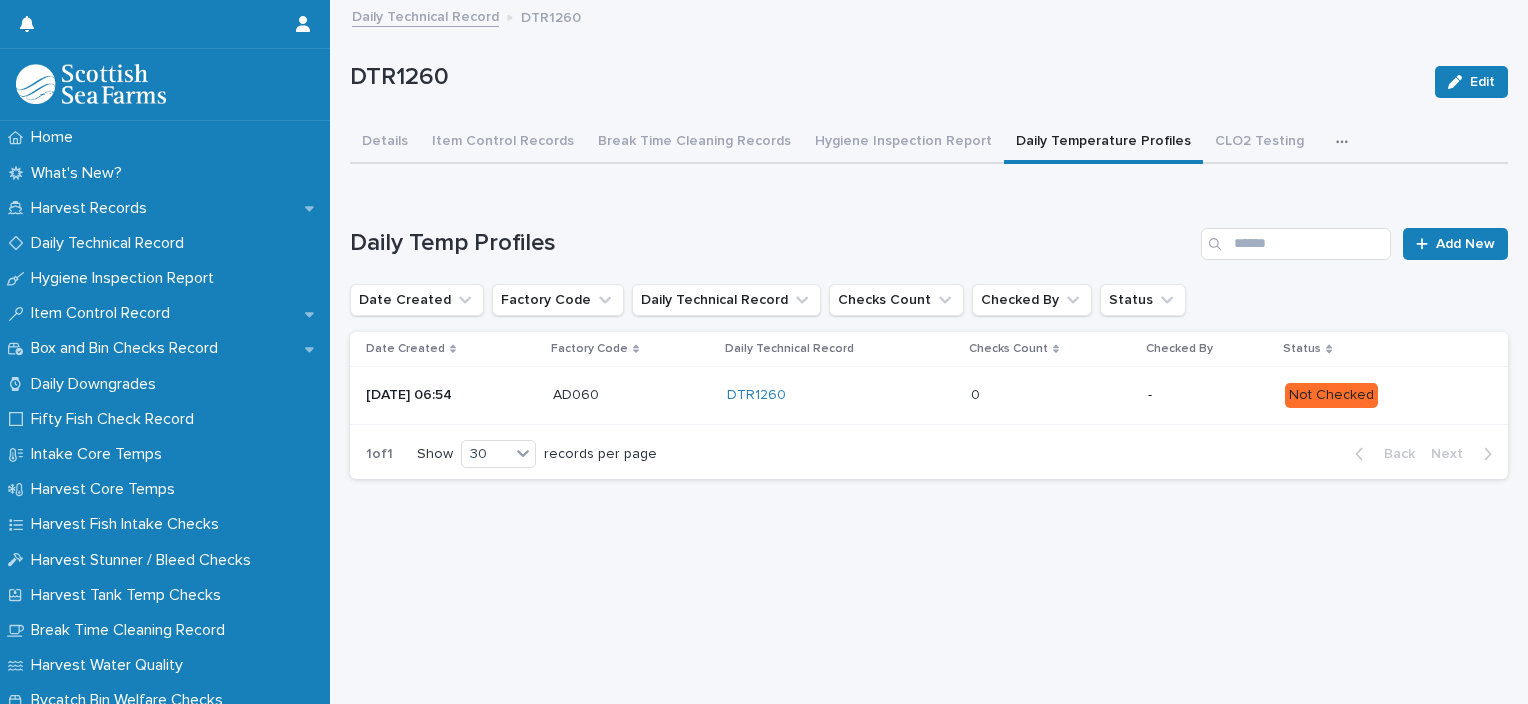 click at bounding box center [1051, 395] 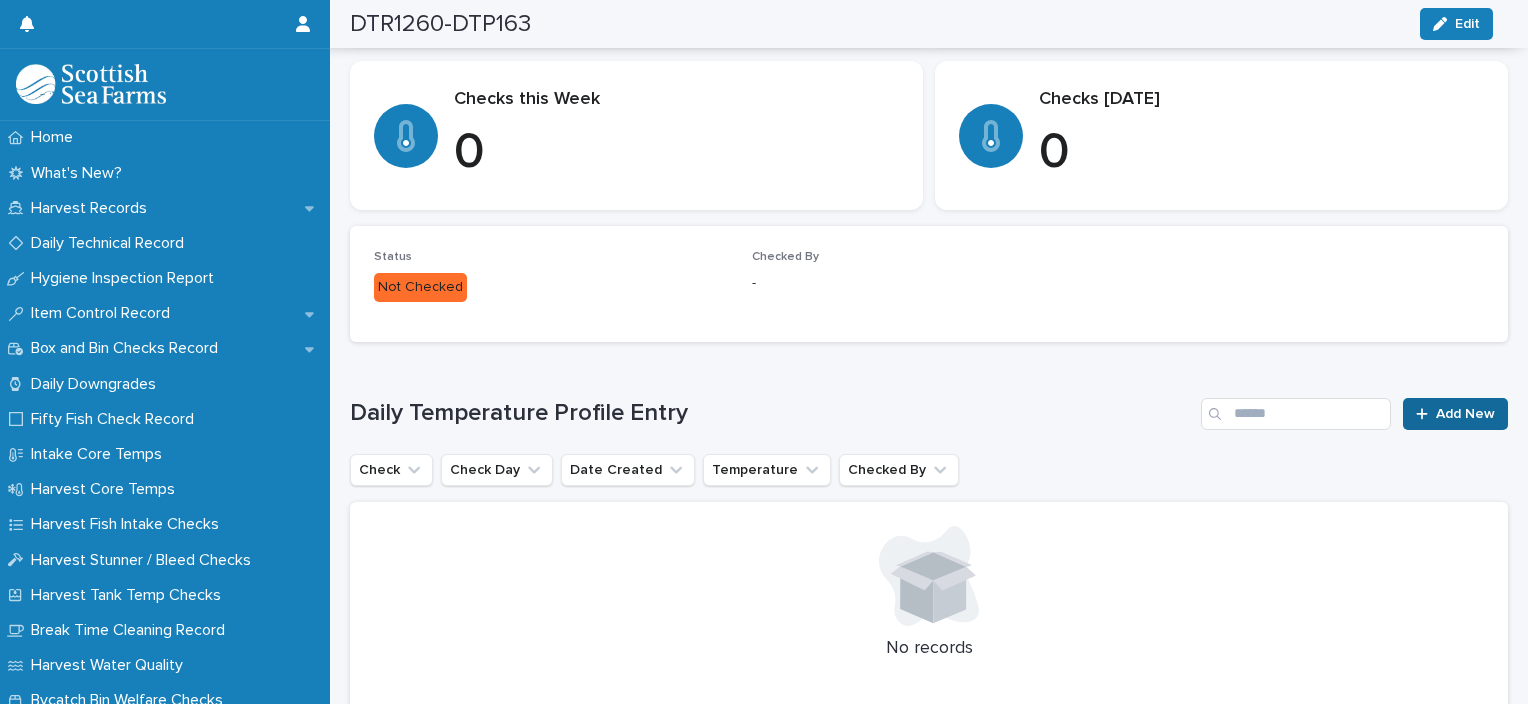 click on "Add New" at bounding box center [1465, 414] 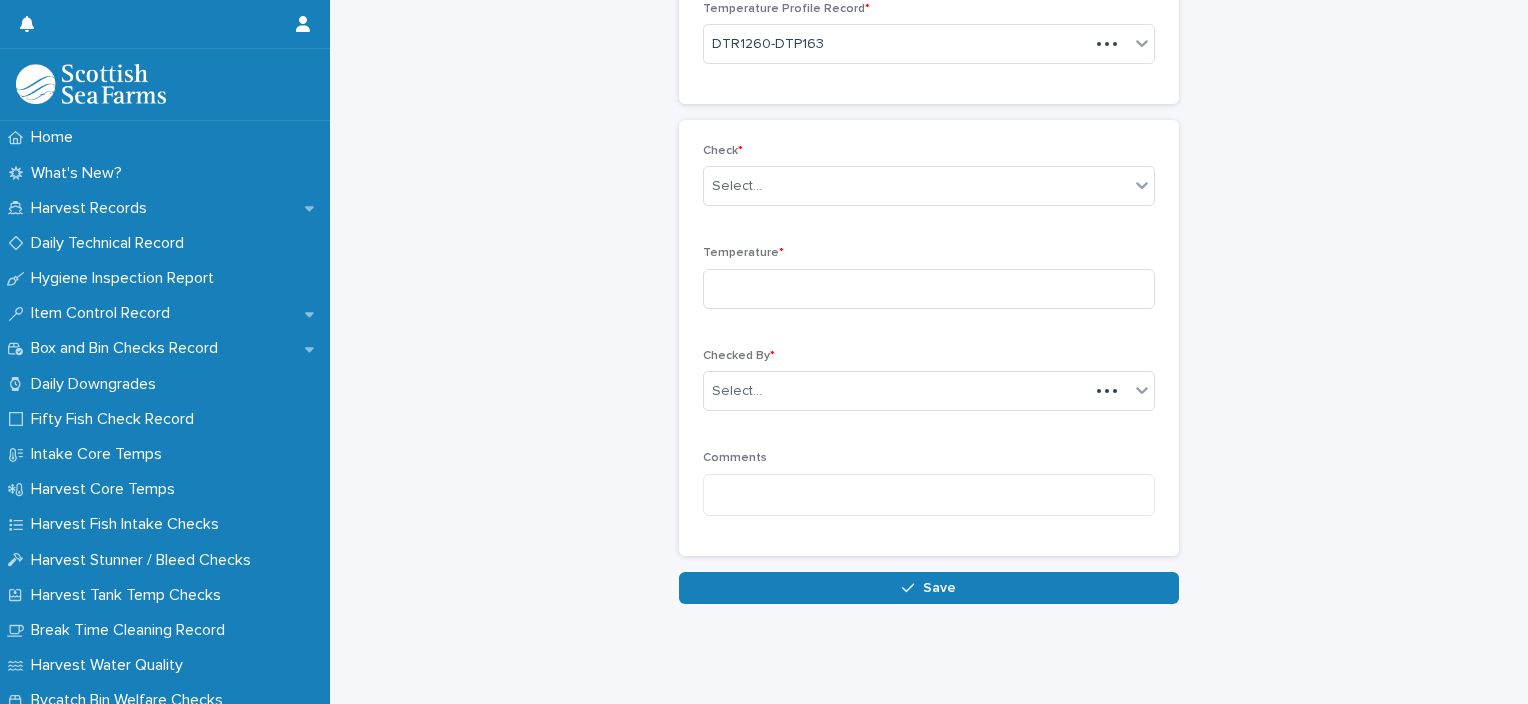 scroll, scrollTop: 136, scrollLeft: 0, axis: vertical 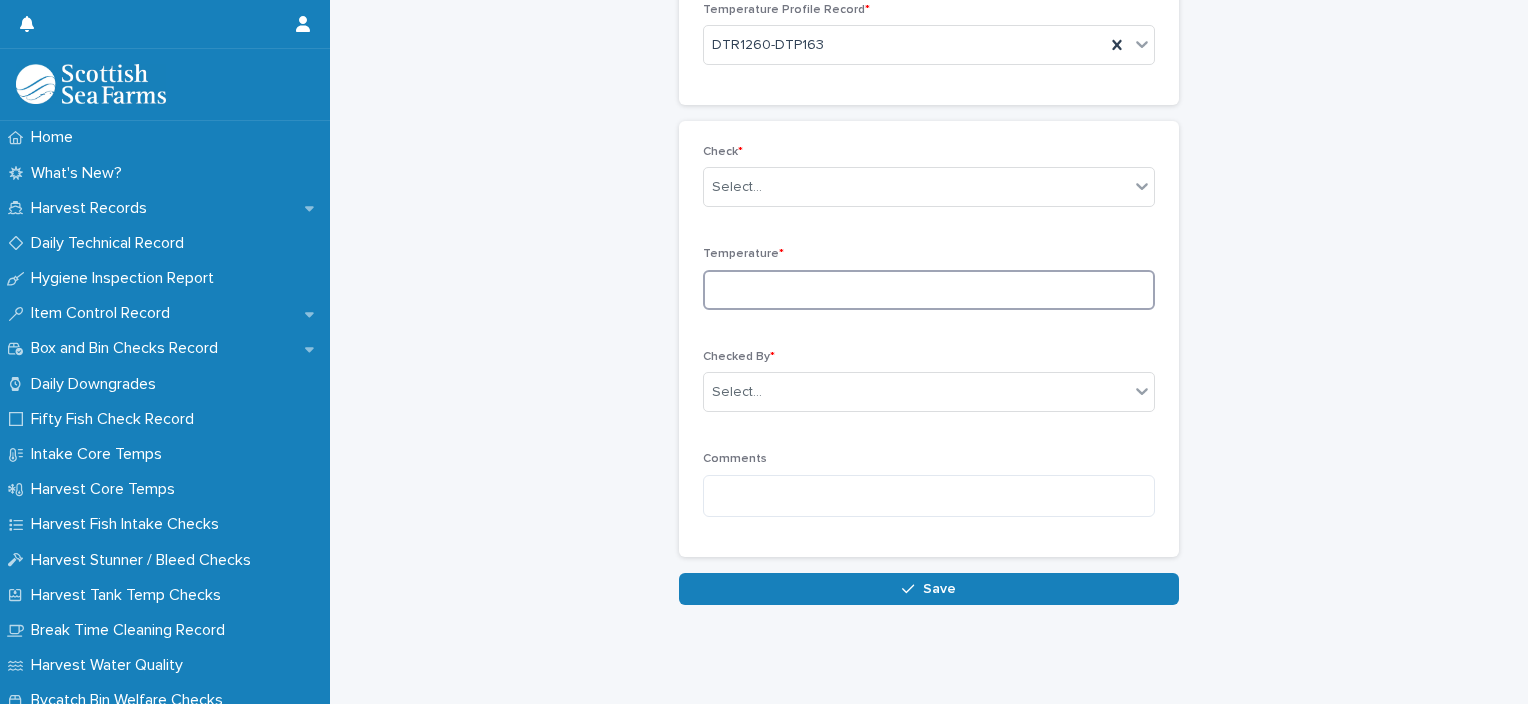 click at bounding box center [929, 290] 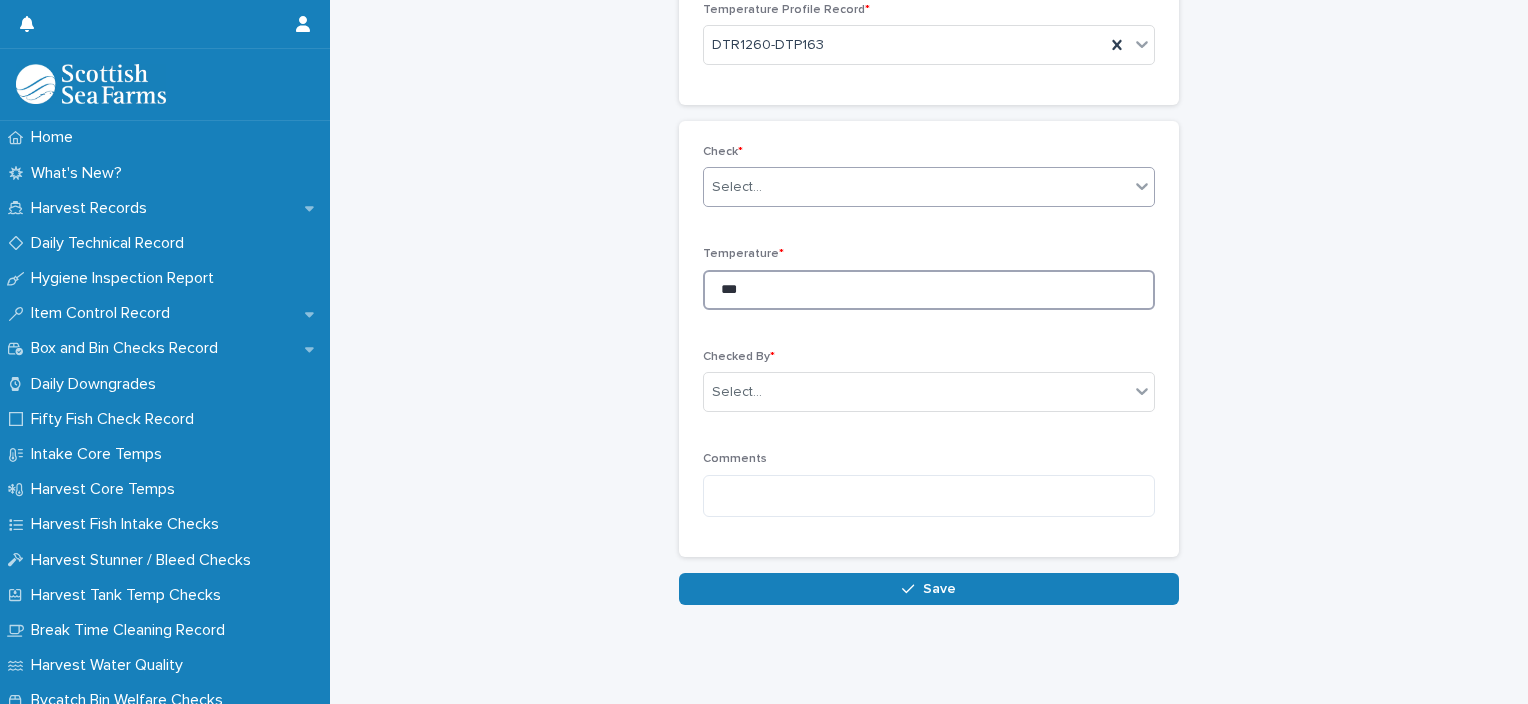 type on "***" 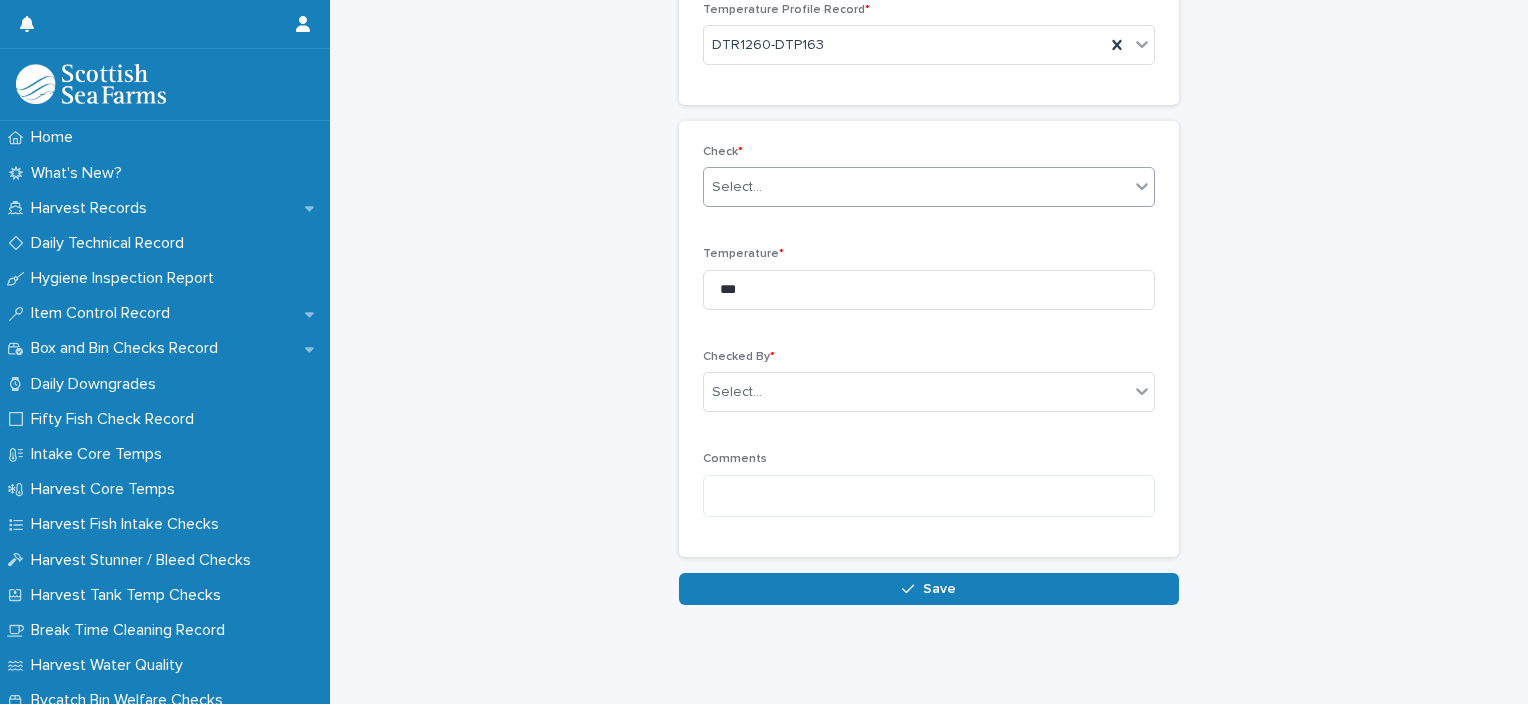 click on "Select..." at bounding box center [916, 187] 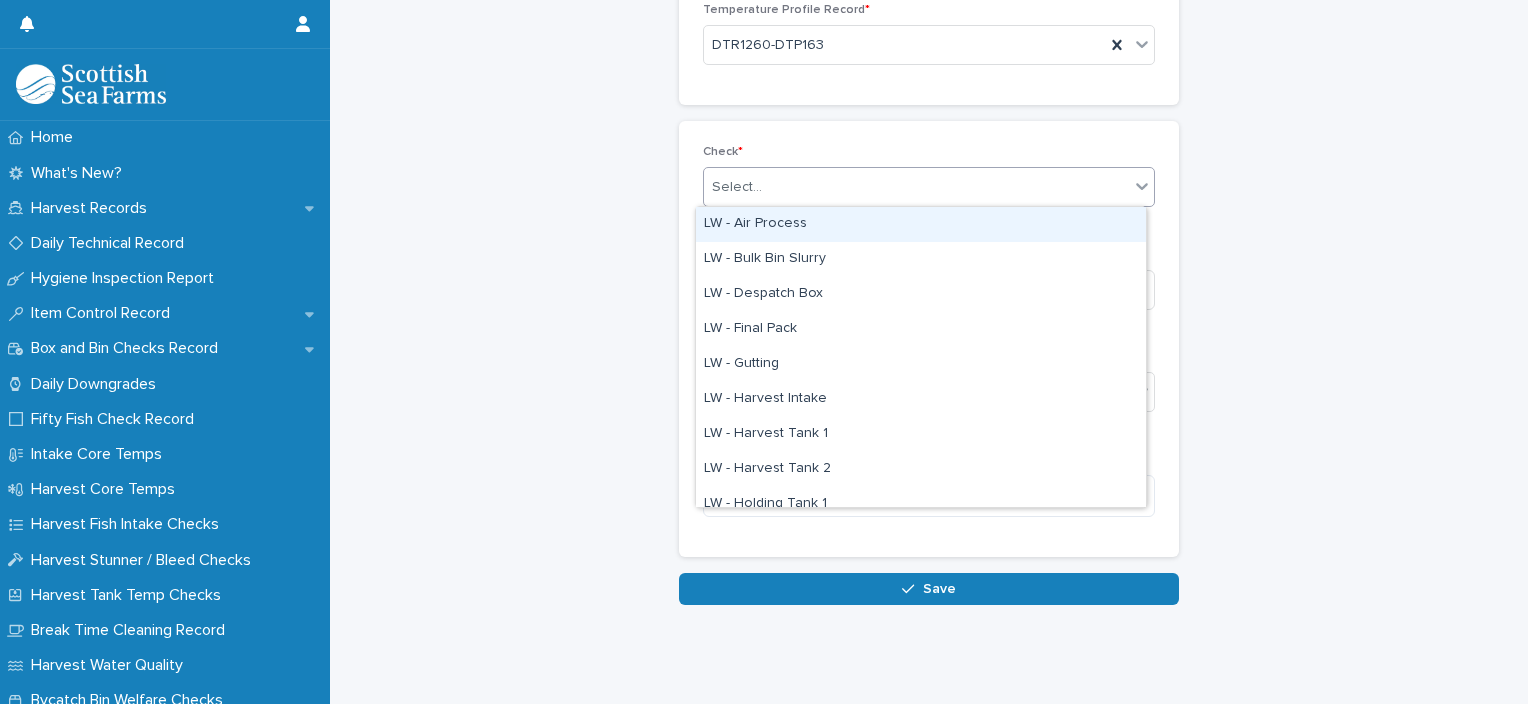 click on "Select..." at bounding box center [916, 187] 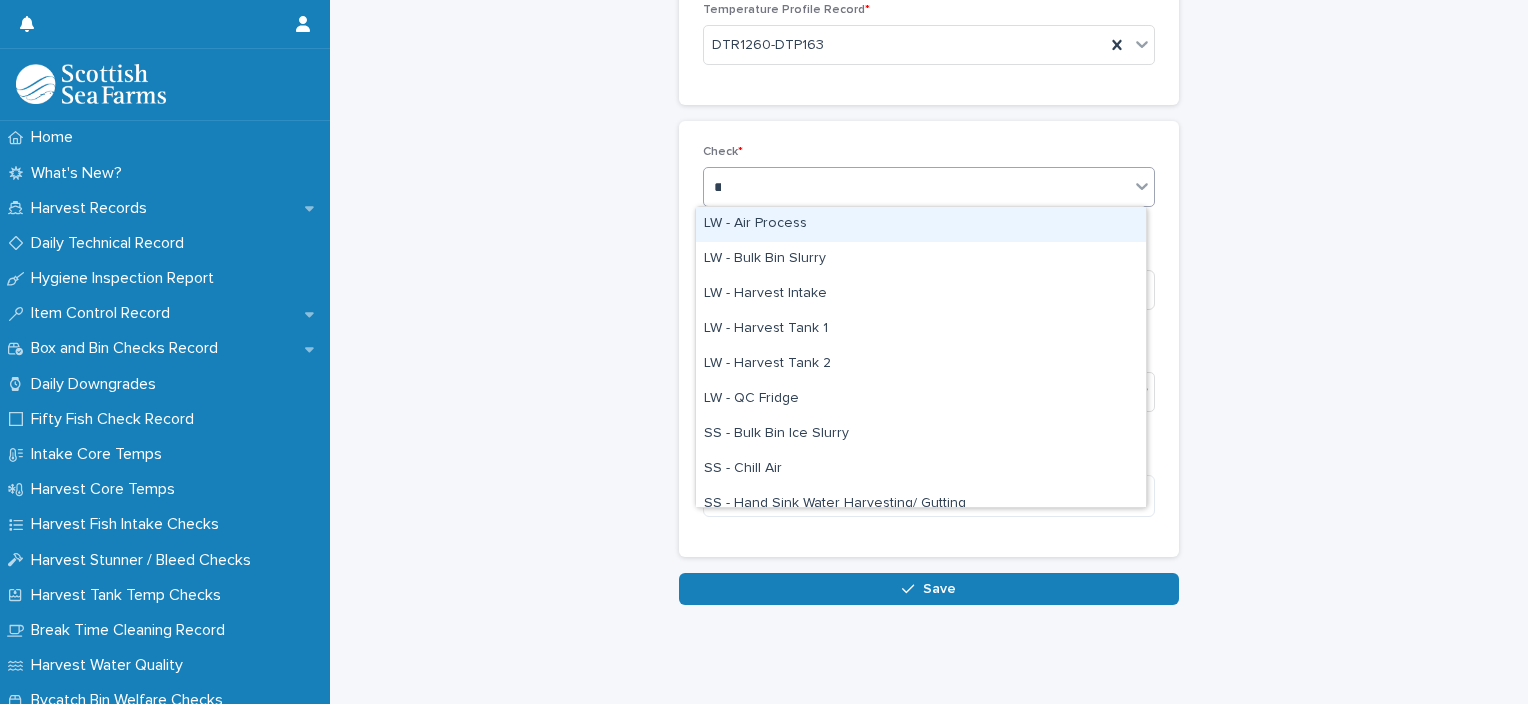 type on "***" 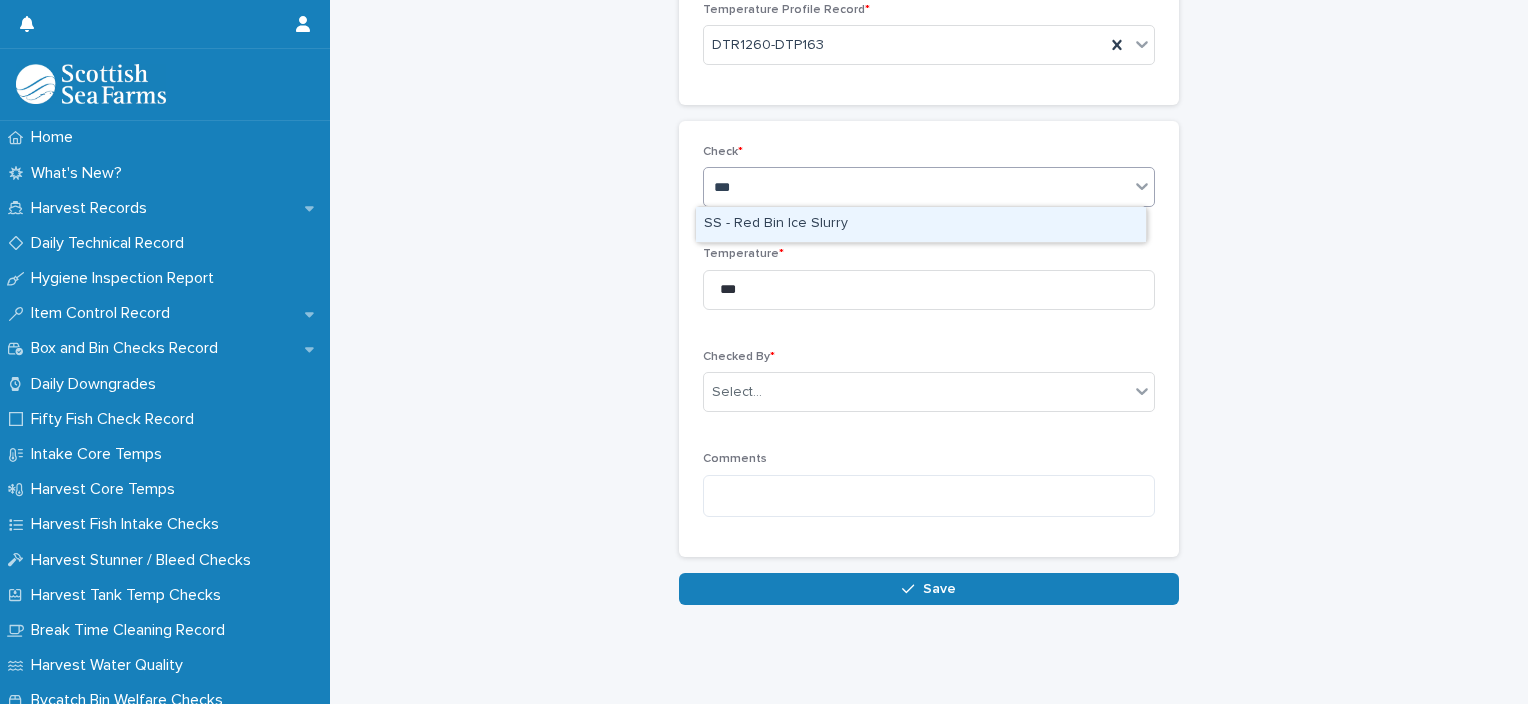 click on "SS - Red Bin Ice Slurry" at bounding box center [921, 224] 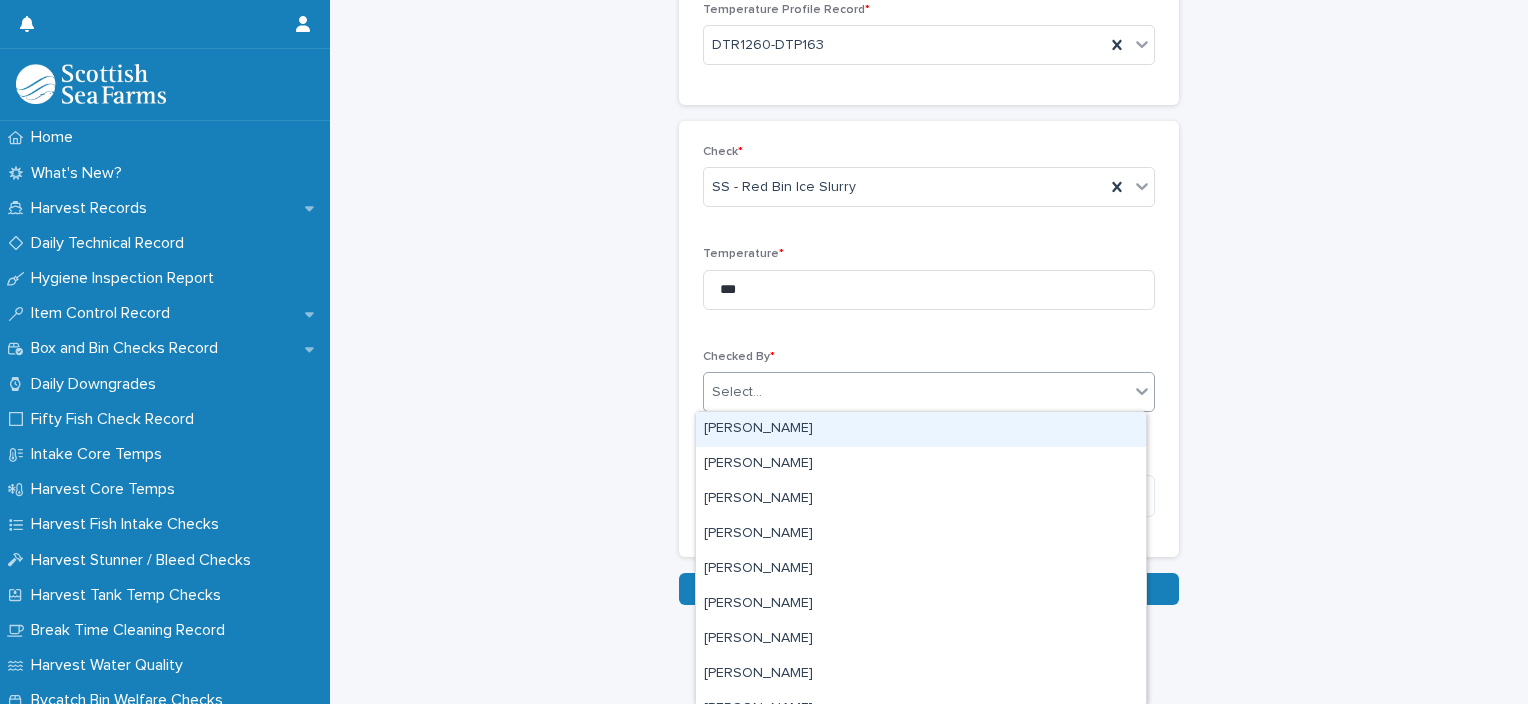 click on "Select..." at bounding box center [916, 392] 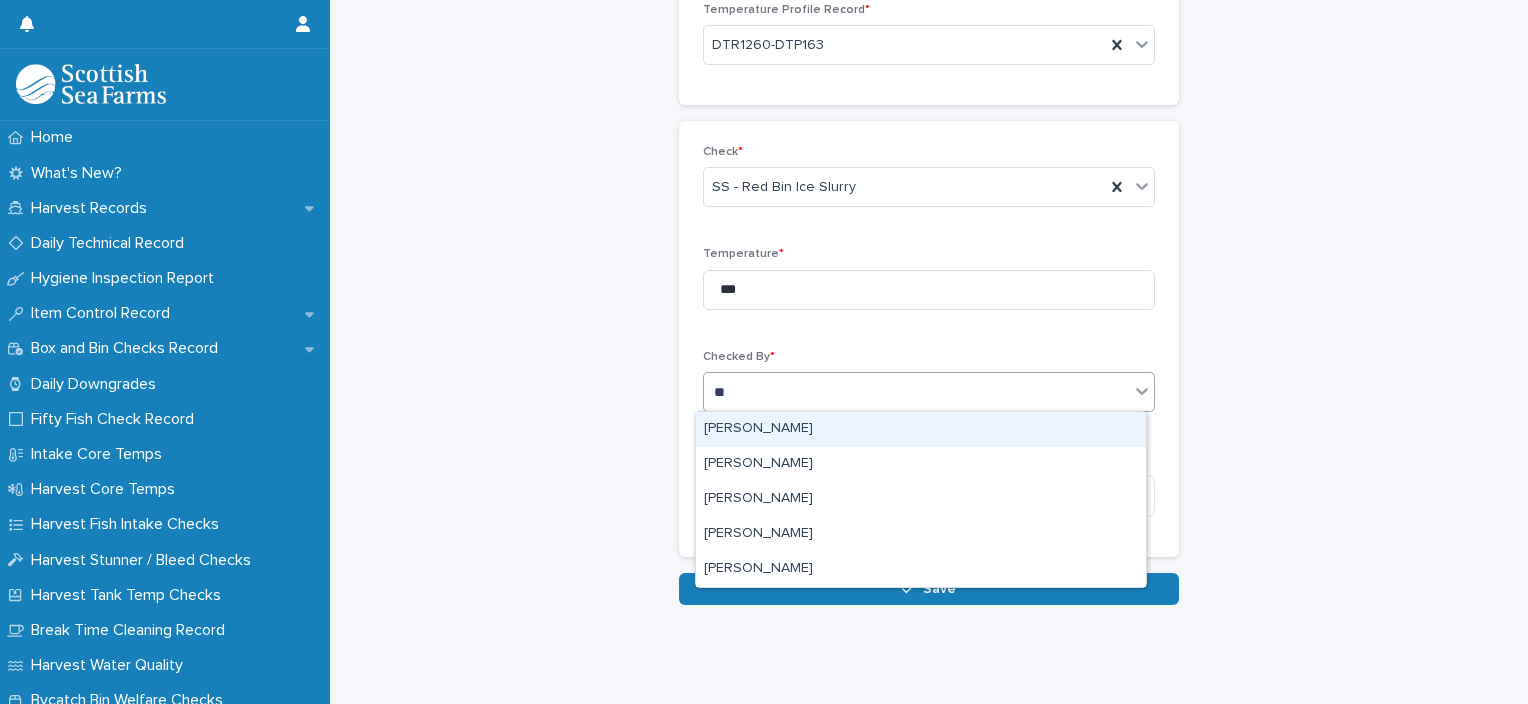 type on "***" 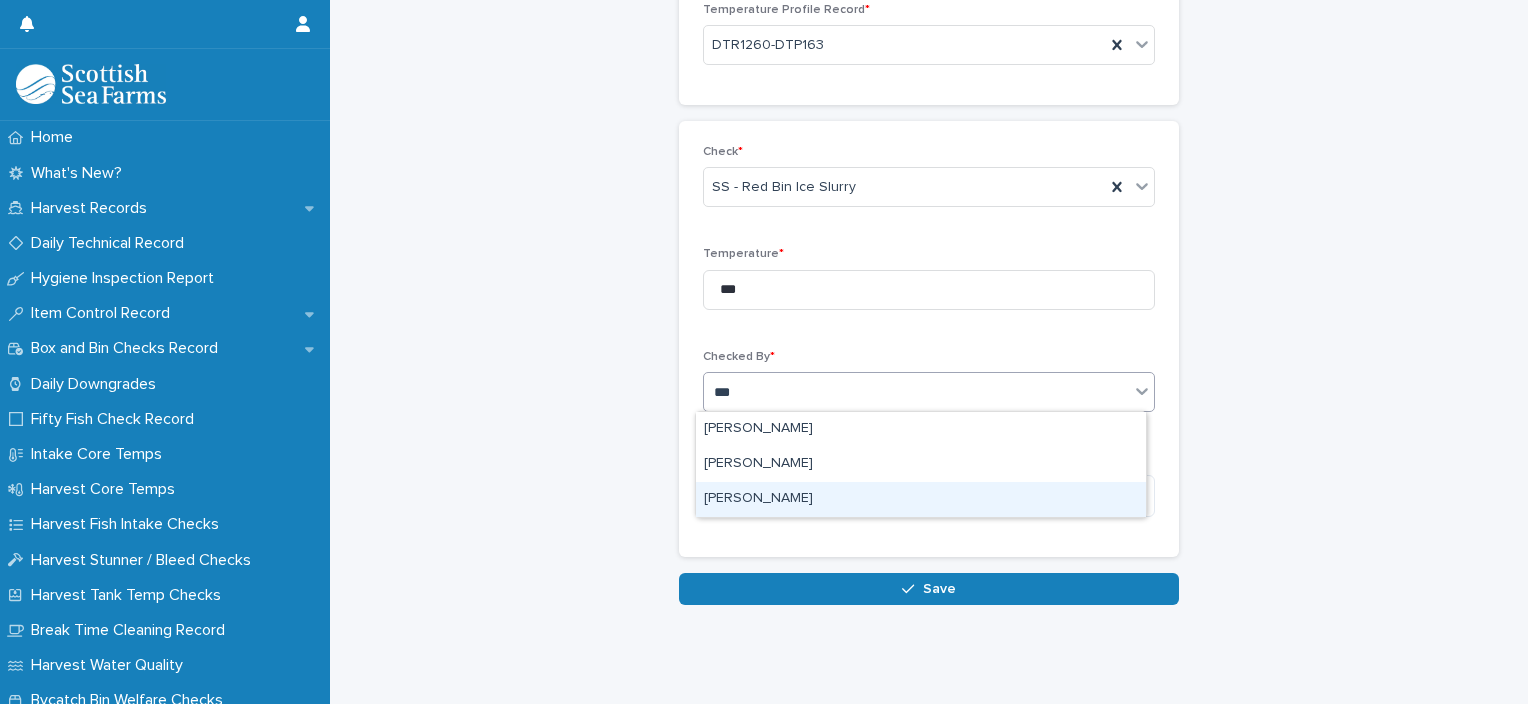 click on "[PERSON_NAME]" at bounding box center (921, 499) 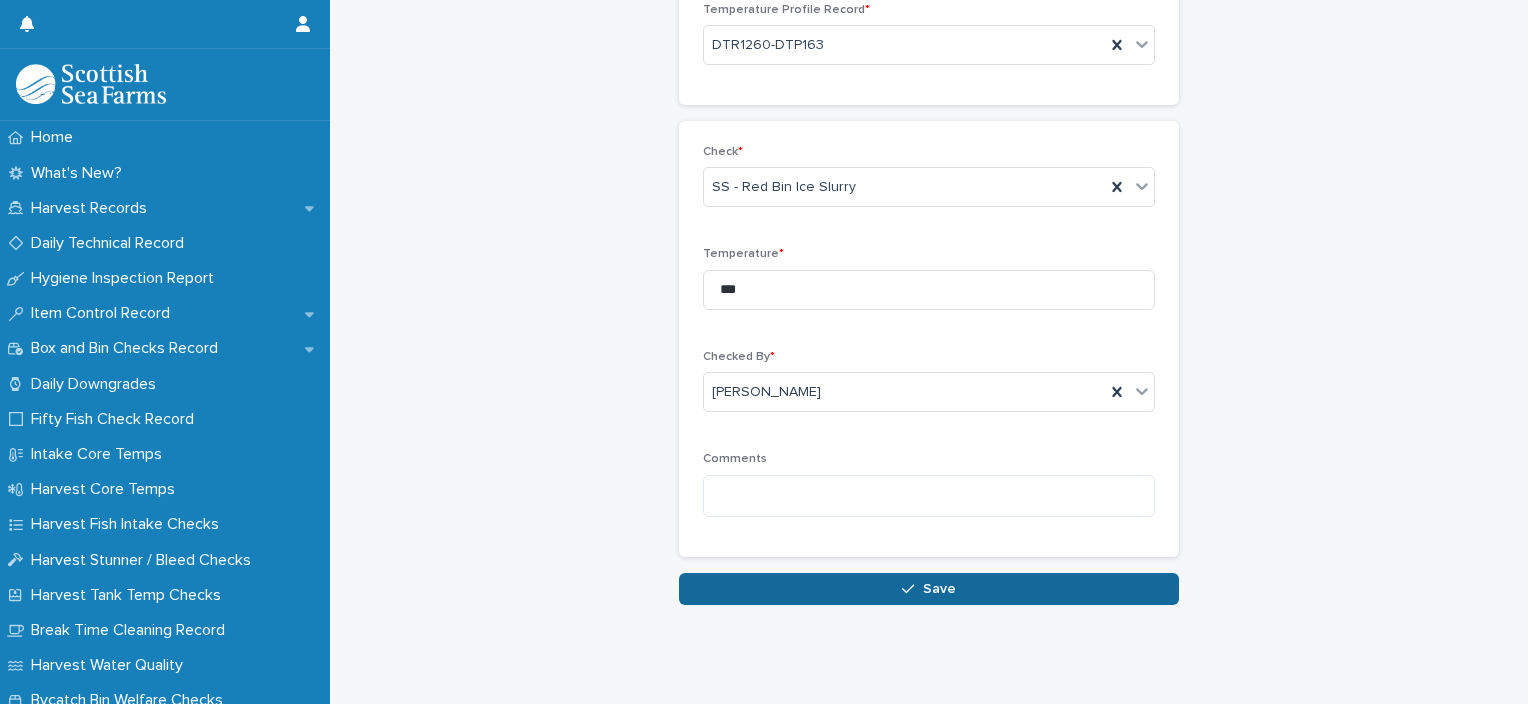 click on "Save" at bounding box center [929, 589] 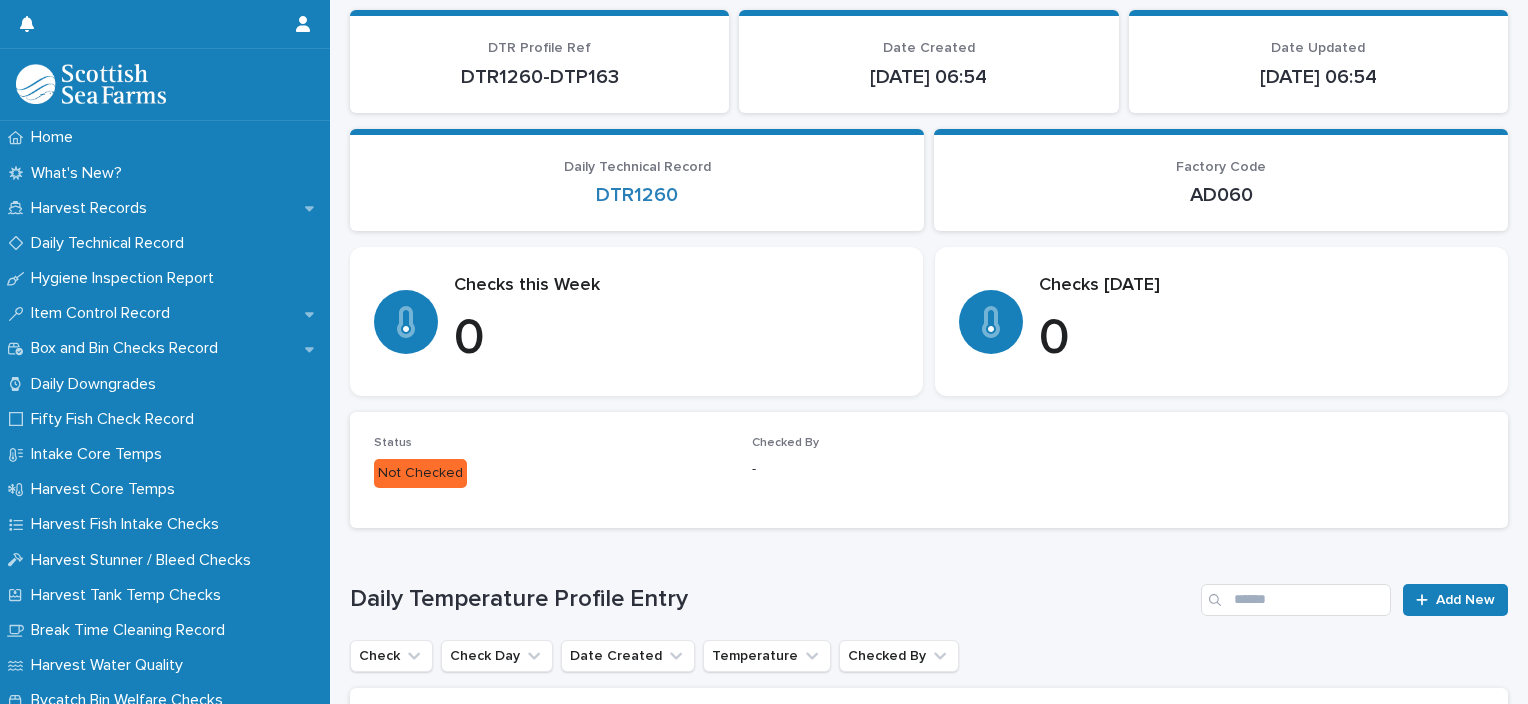 scroll, scrollTop: 0, scrollLeft: 0, axis: both 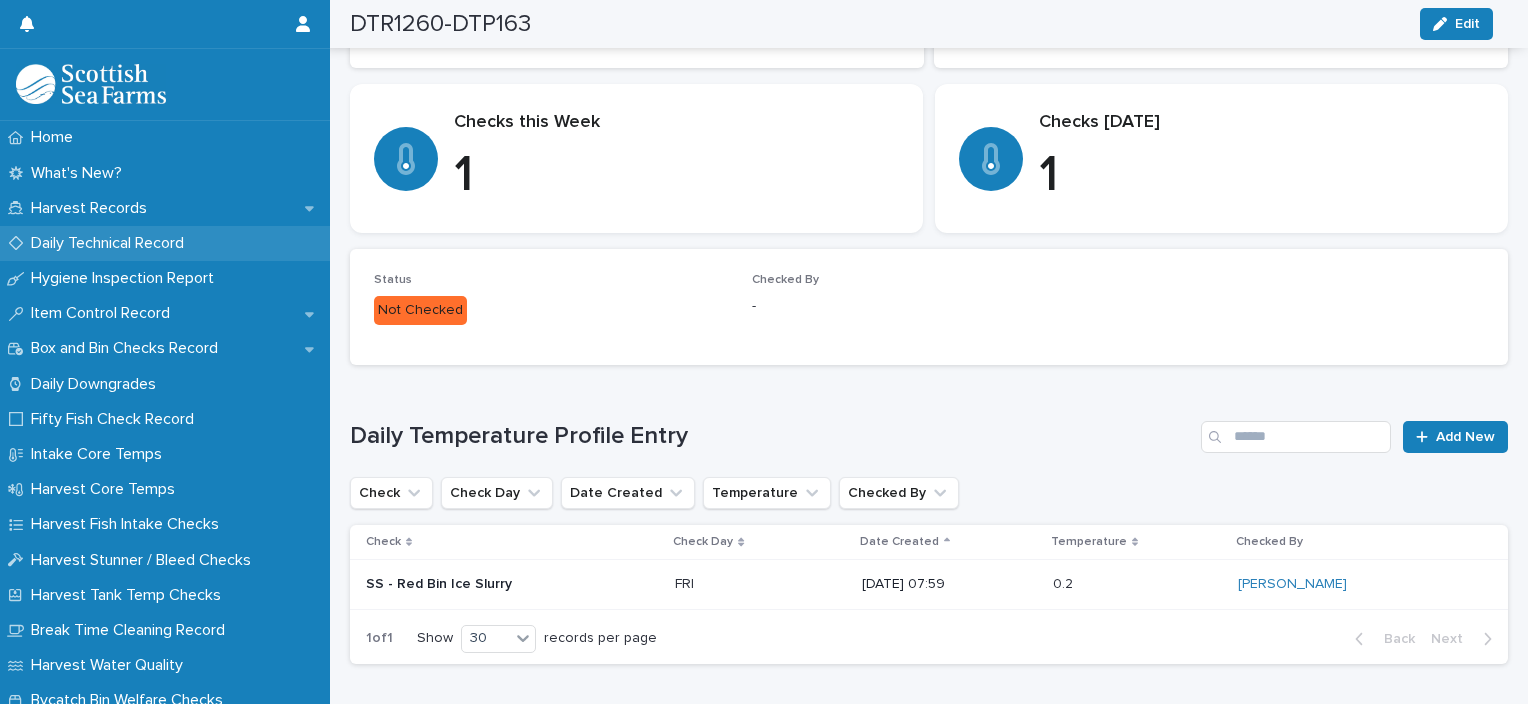 click on "Daily Technical Record" at bounding box center [111, 243] 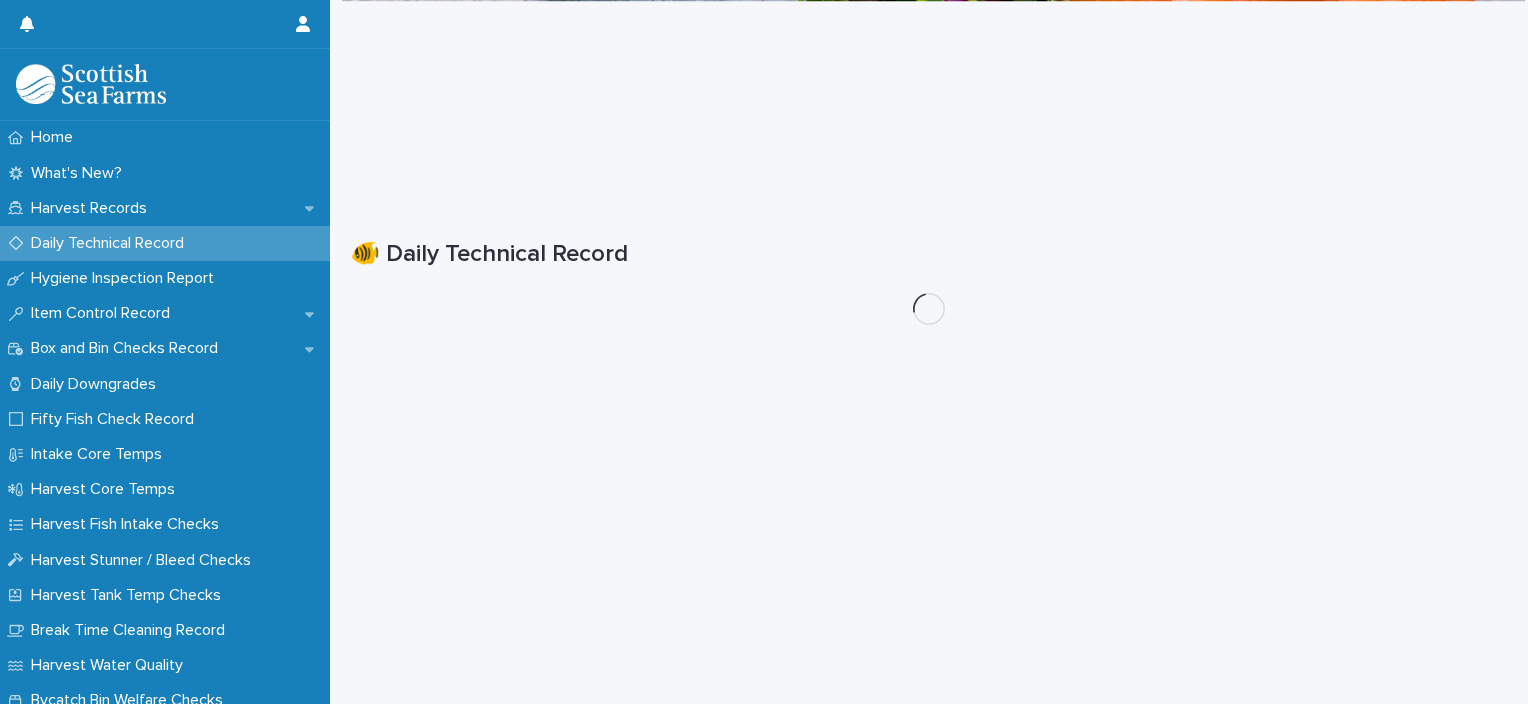 scroll, scrollTop: 0, scrollLeft: 0, axis: both 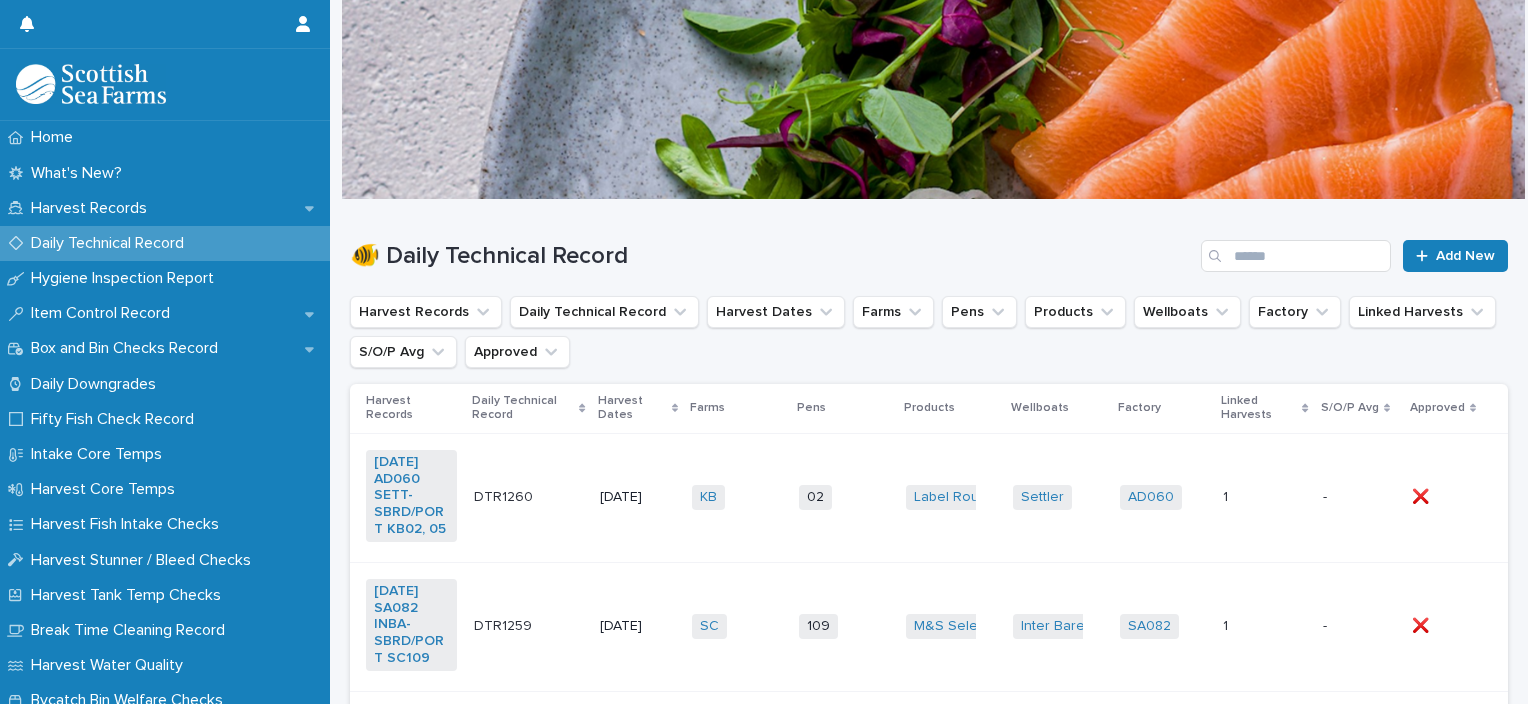 click on "KB   + 0" at bounding box center [737, 497] 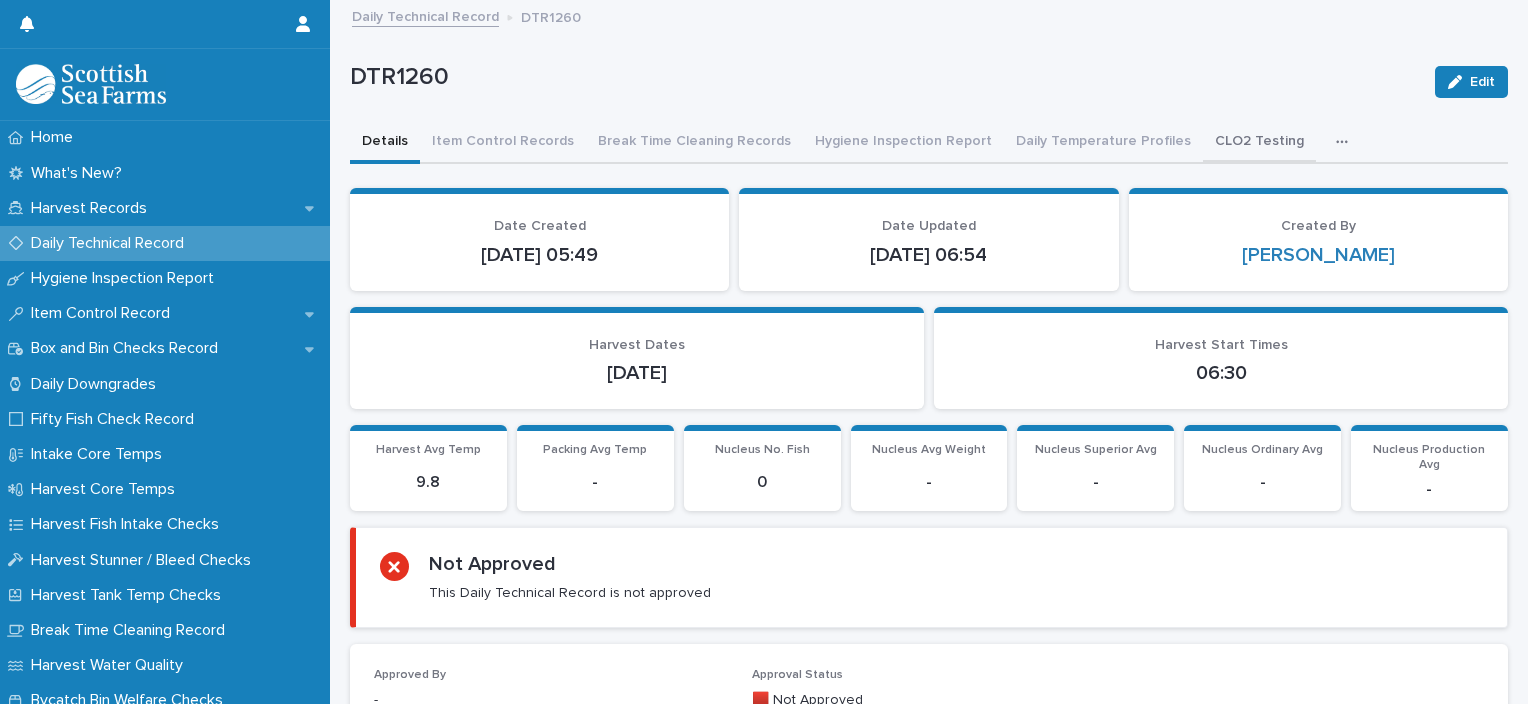 click on "CLO2 Testing" at bounding box center (1259, 143) 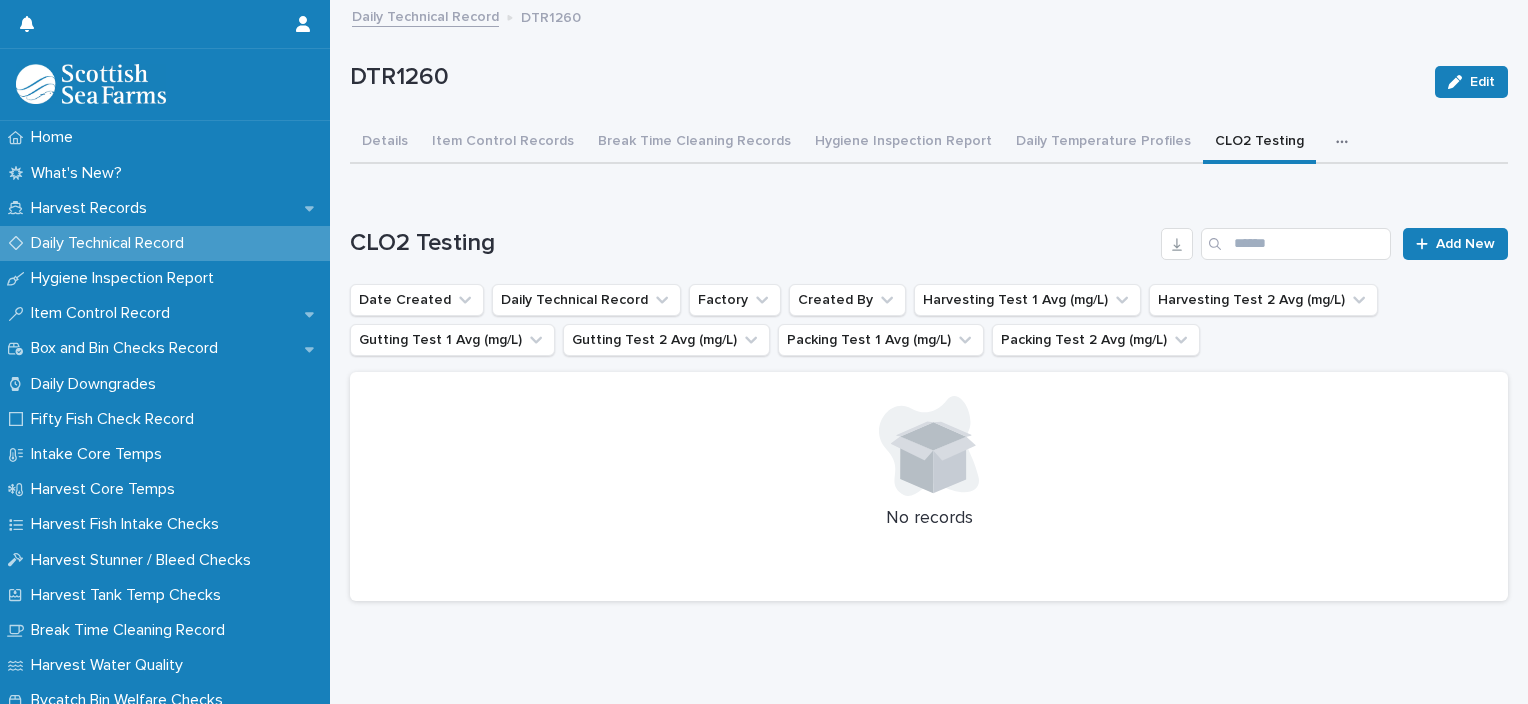 click on "DTR1260 Edit" at bounding box center (929, 82) 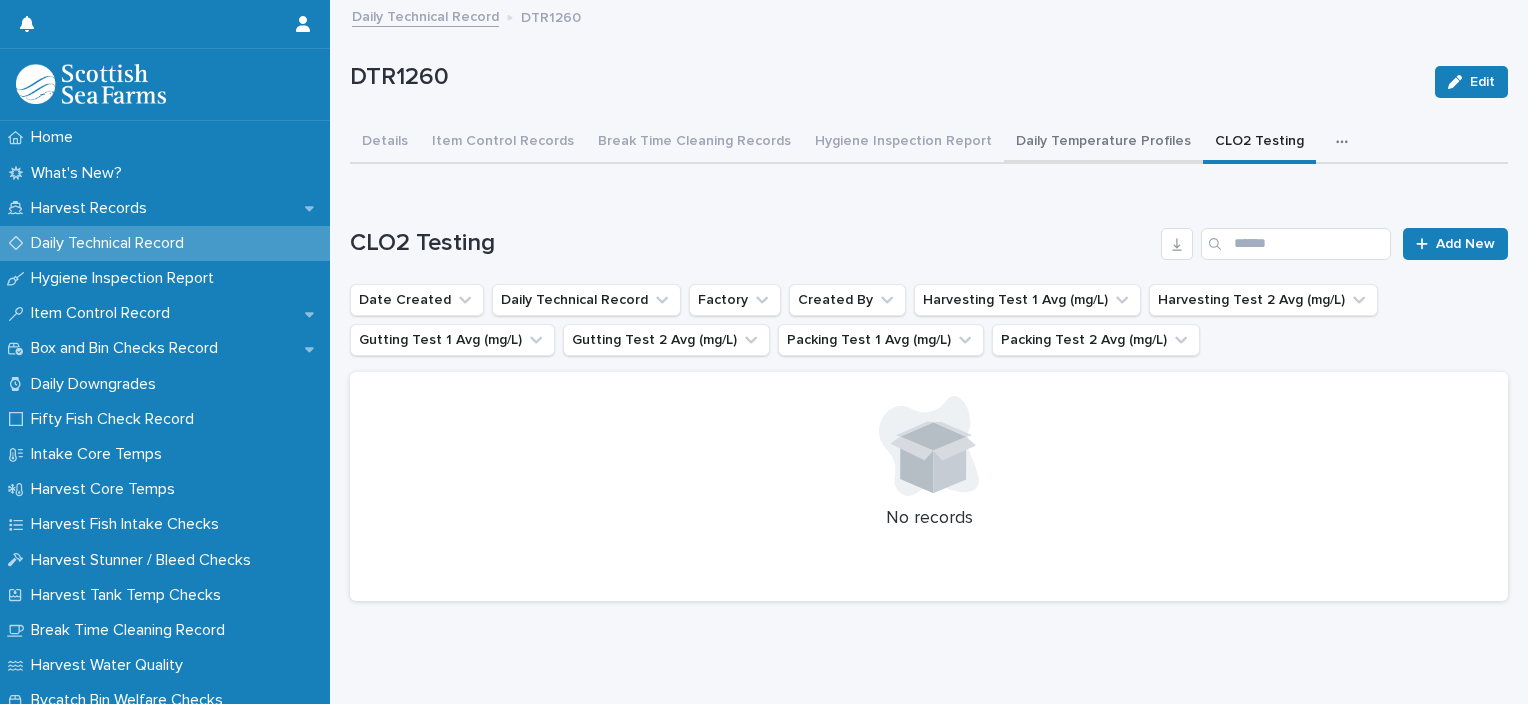 click on "Daily Temperature Profiles" at bounding box center [1103, 143] 